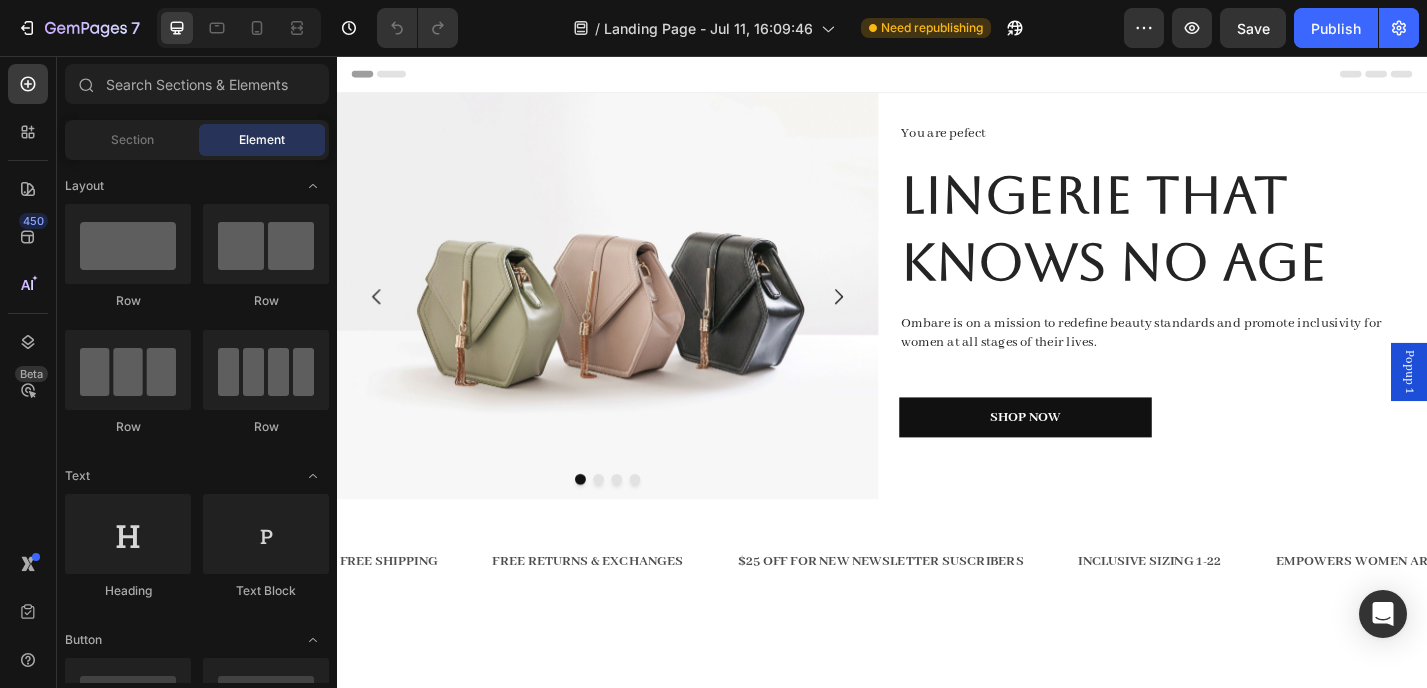 scroll, scrollTop: 0, scrollLeft: 0, axis: both 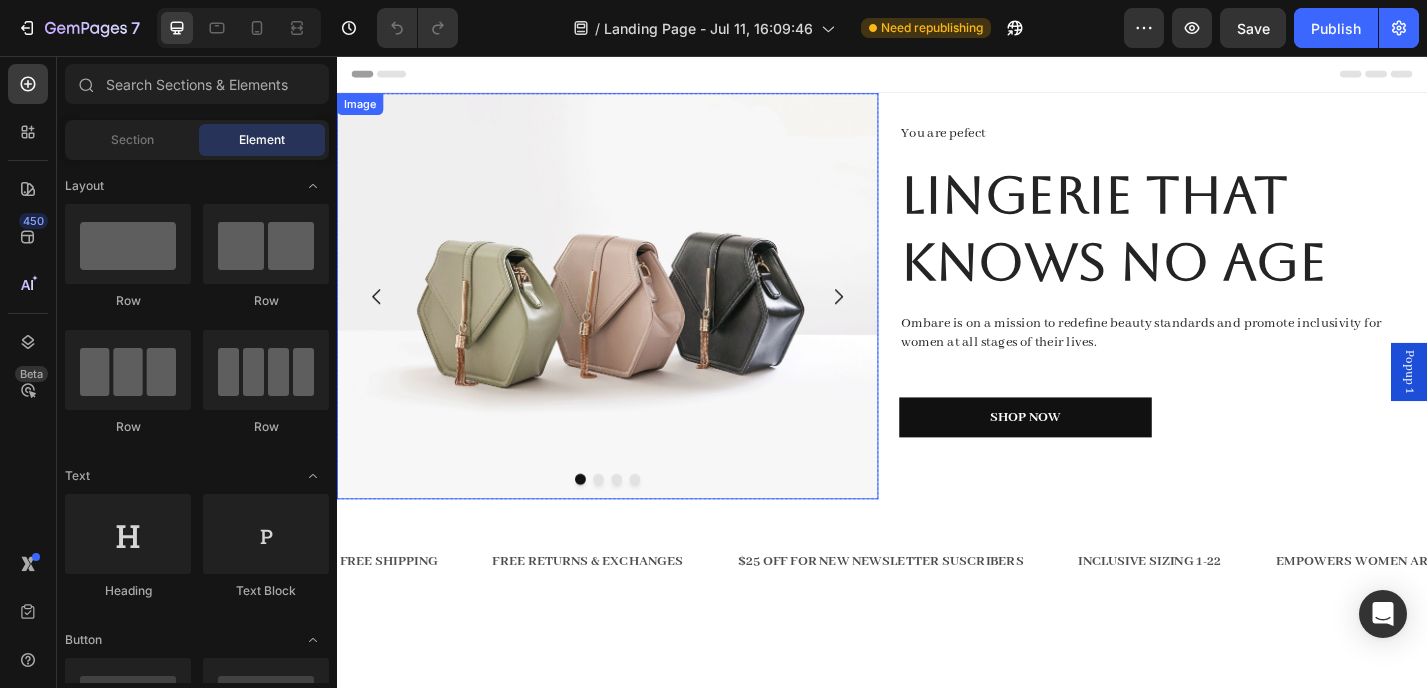 click at bounding box center [635, 320] 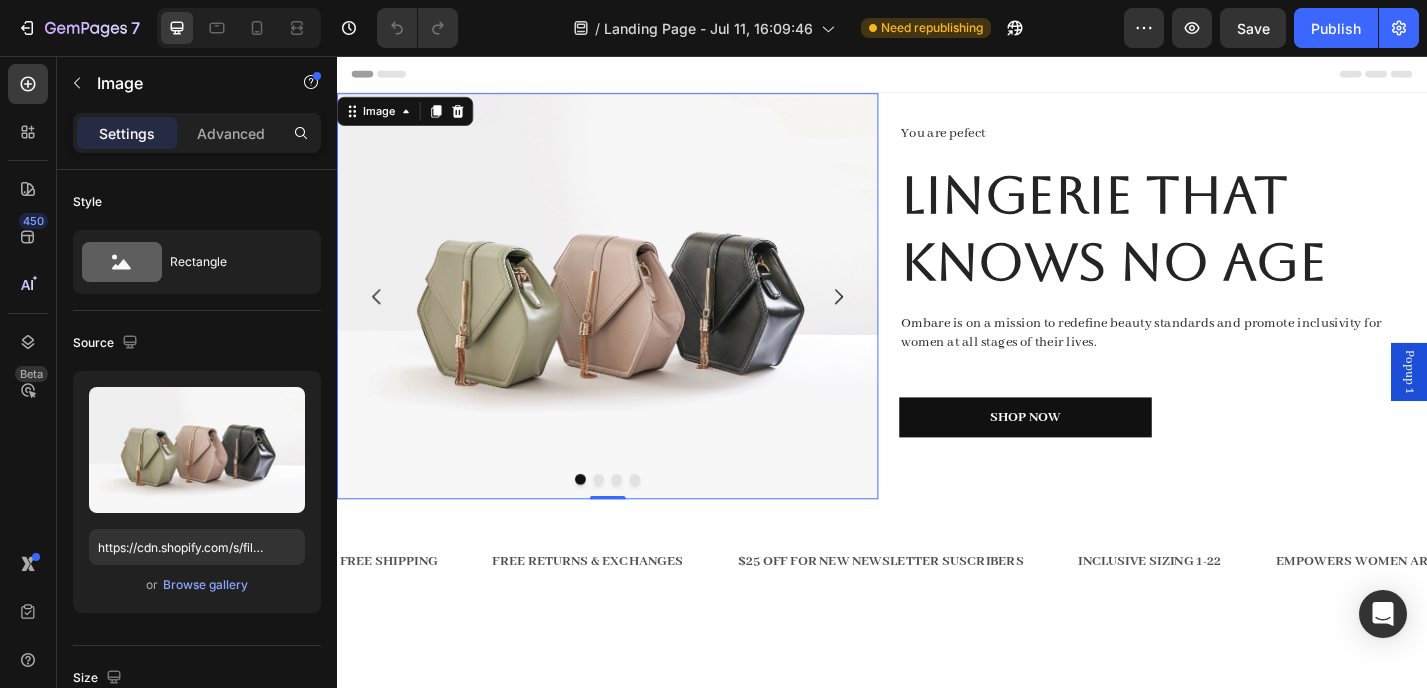 click at bounding box center [635, 320] 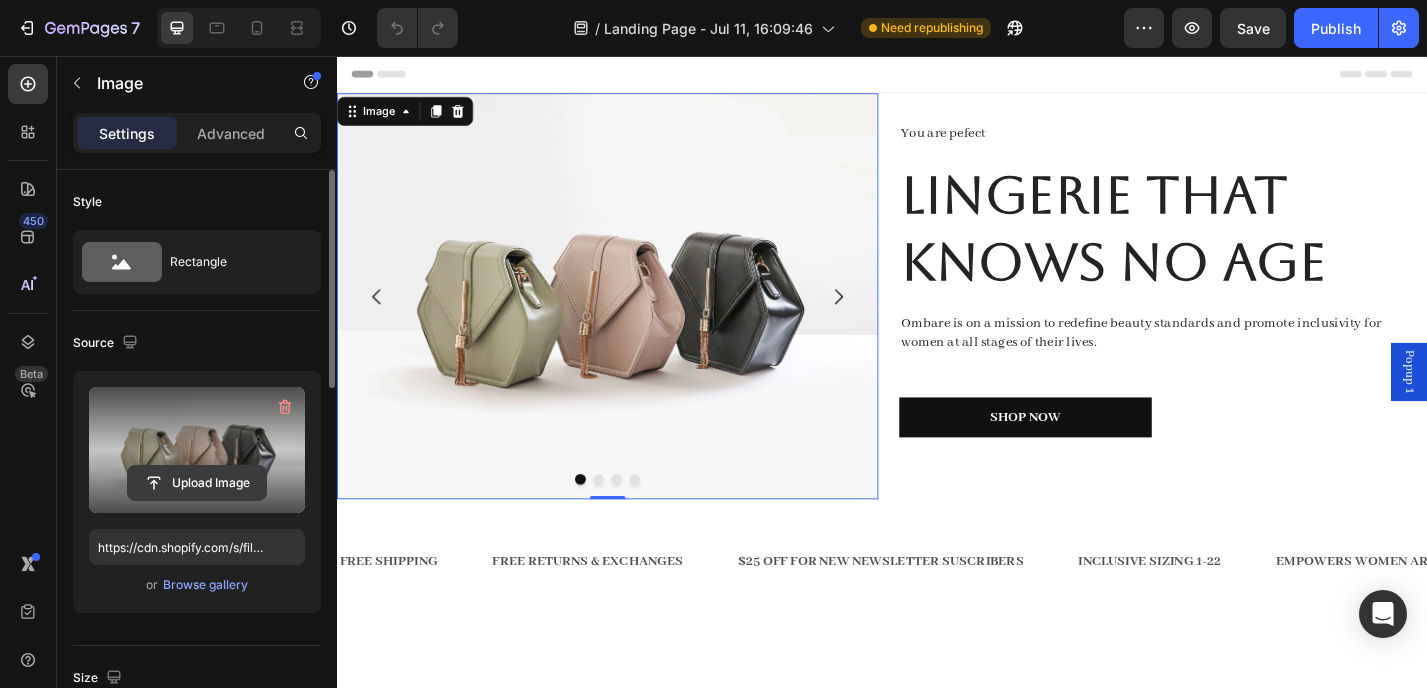 click 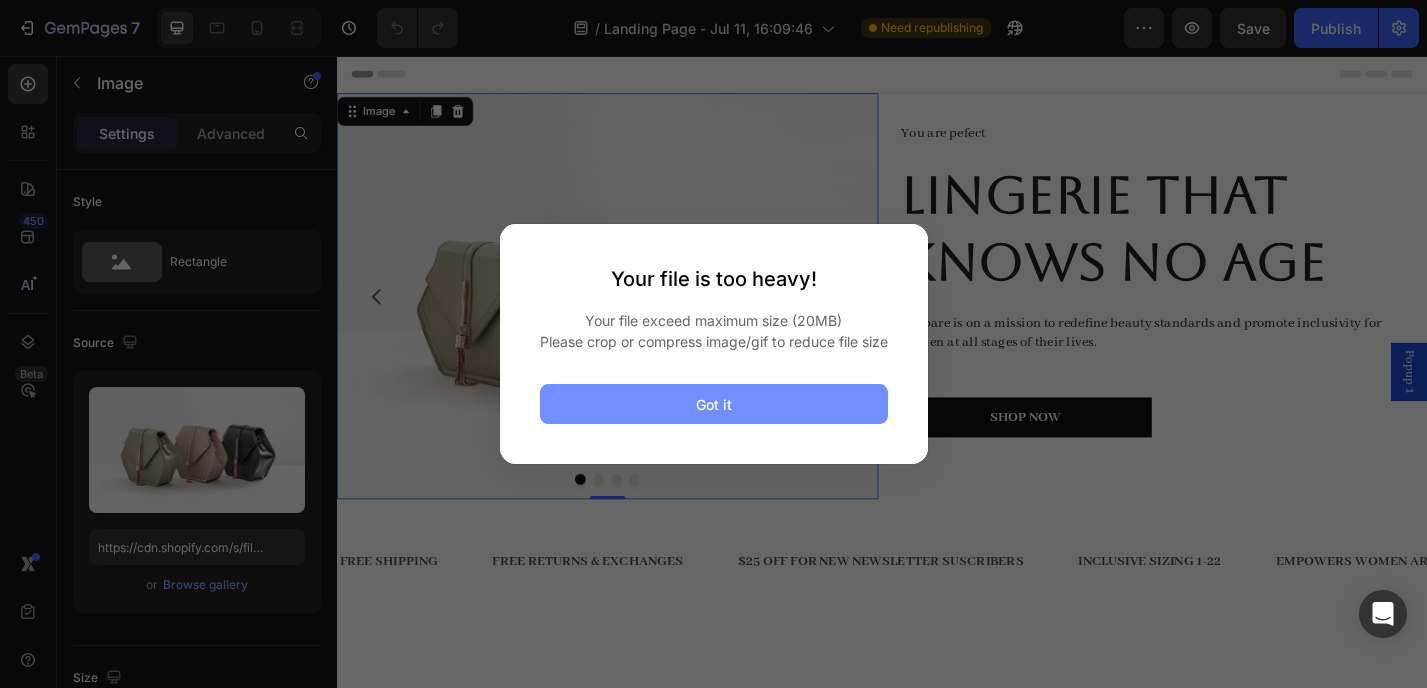 click on "Got it" at bounding box center (714, 404) 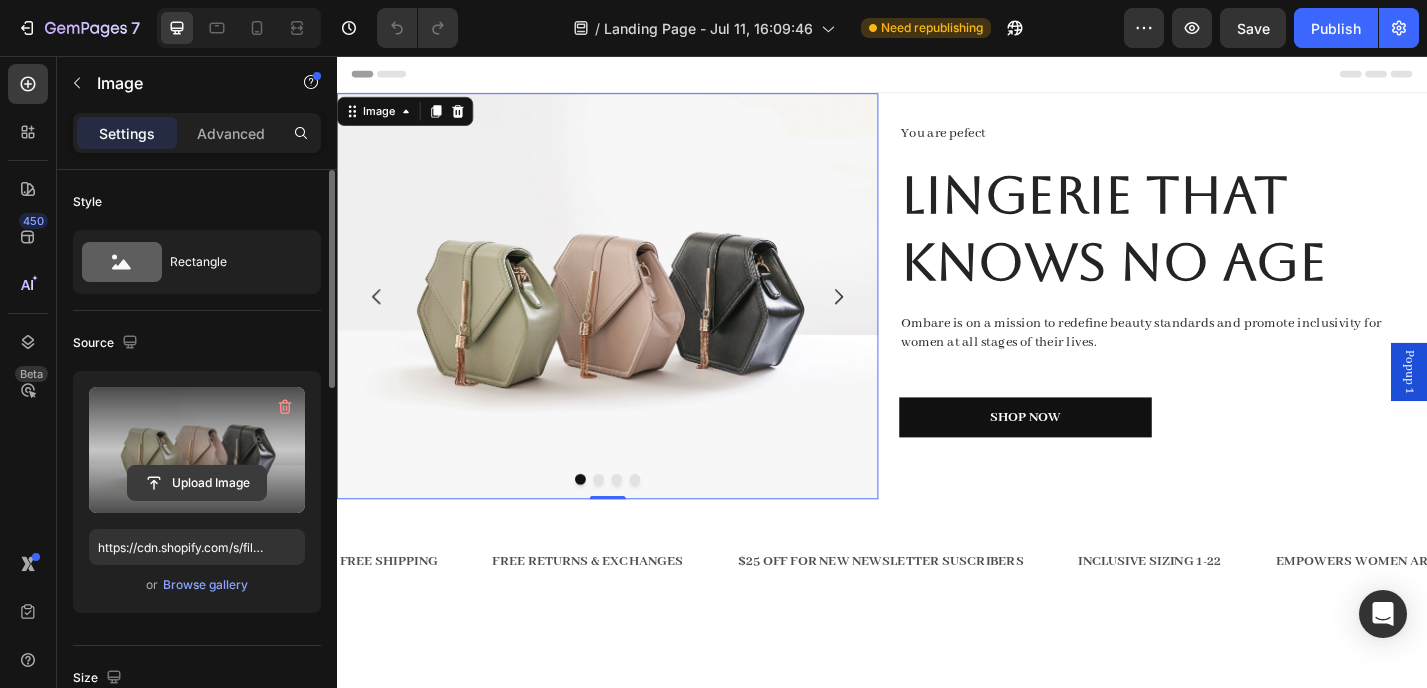 click 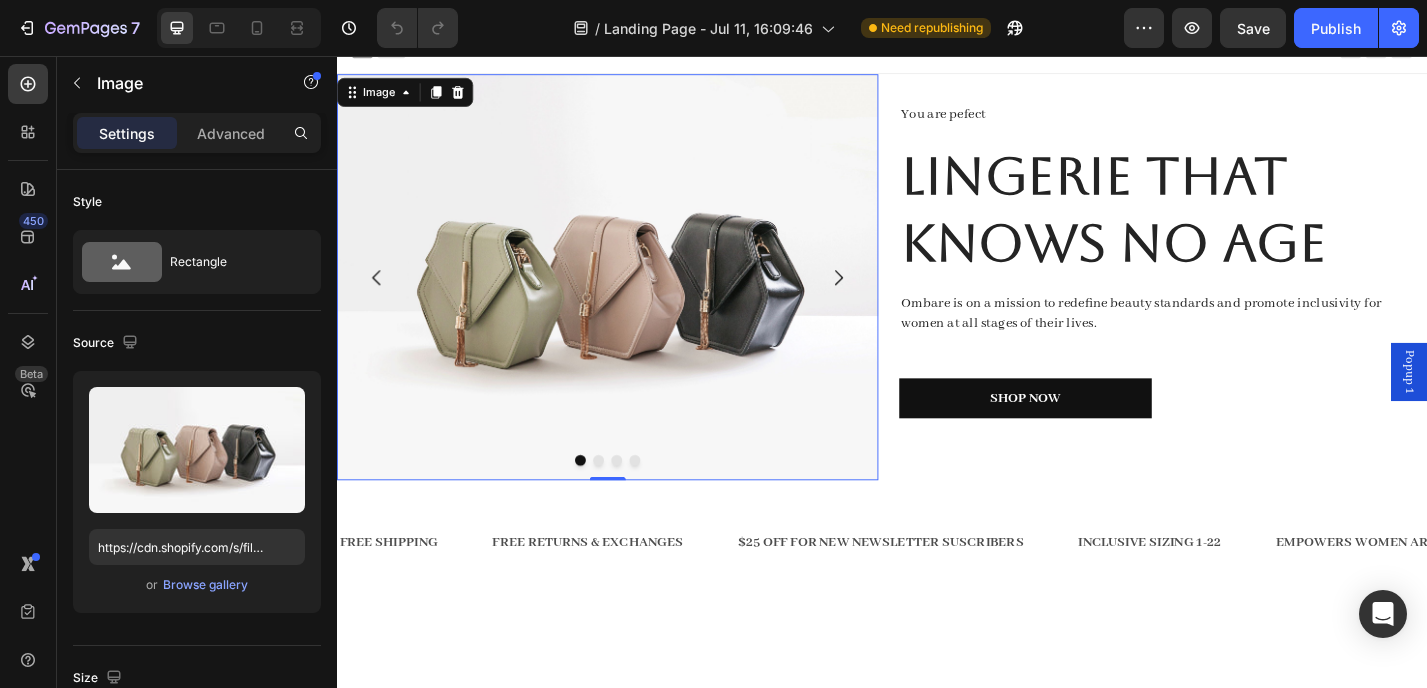 scroll, scrollTop: 33, scrollLeft: 0, axis: vertical 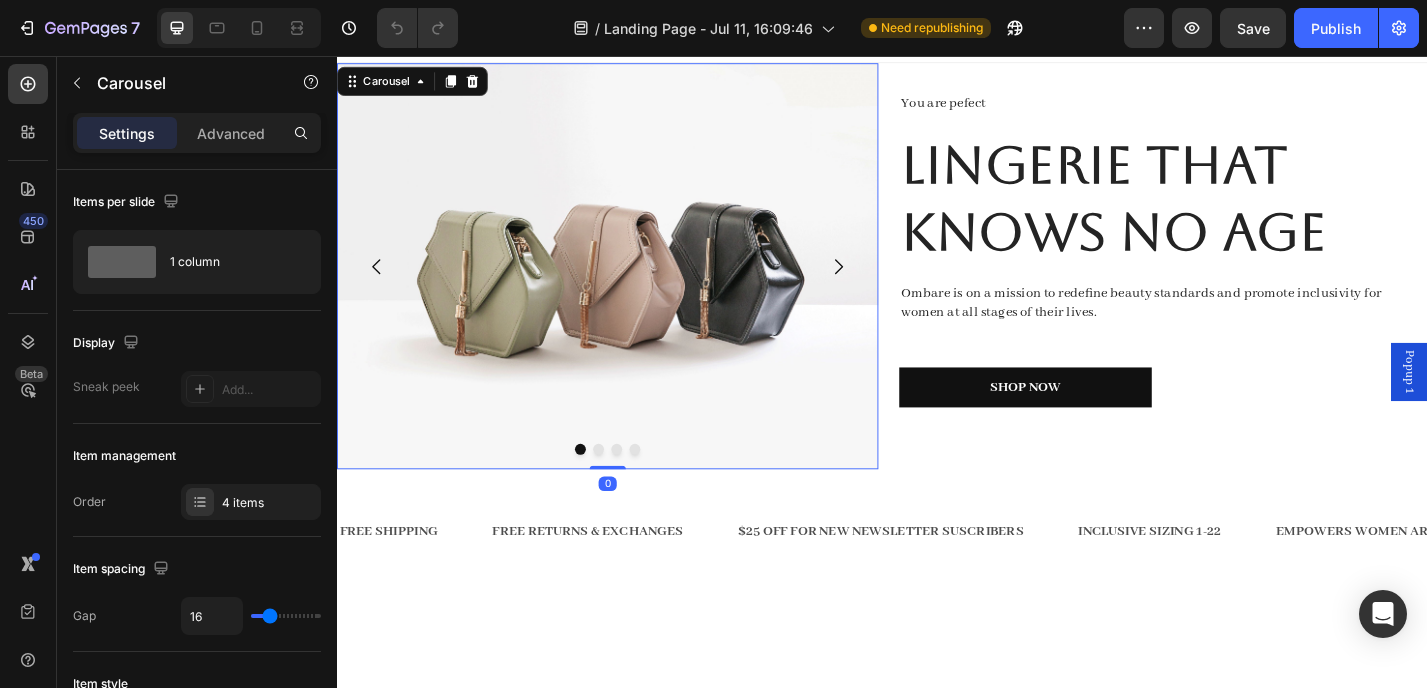 click 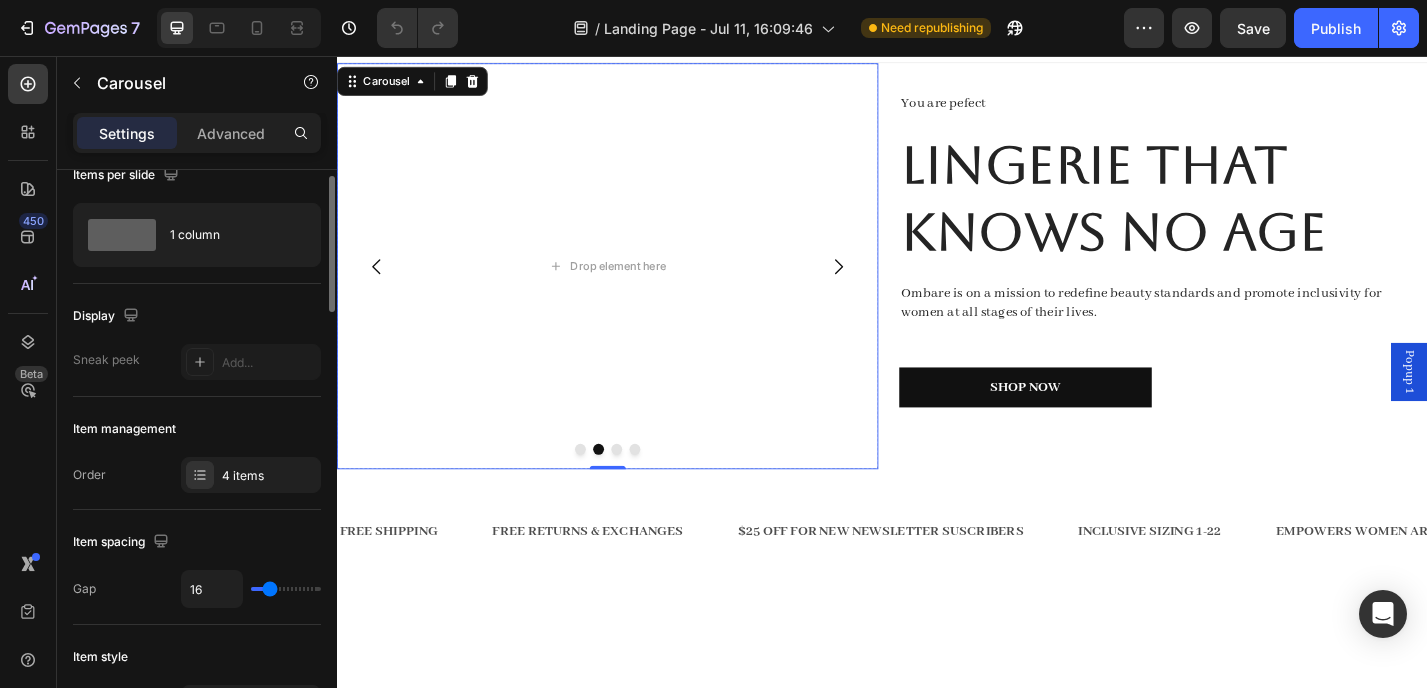 scroll, scrollTop: 0, scrollLeft: 0, axis: both 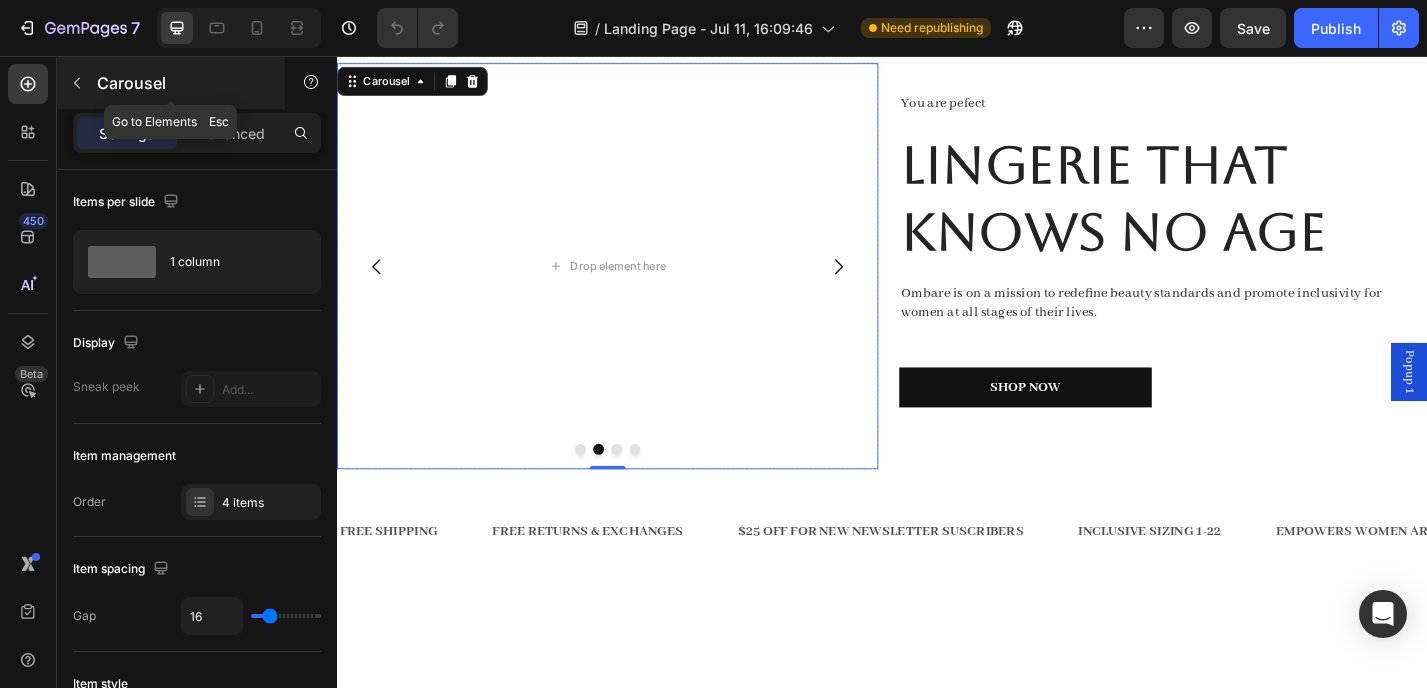 click 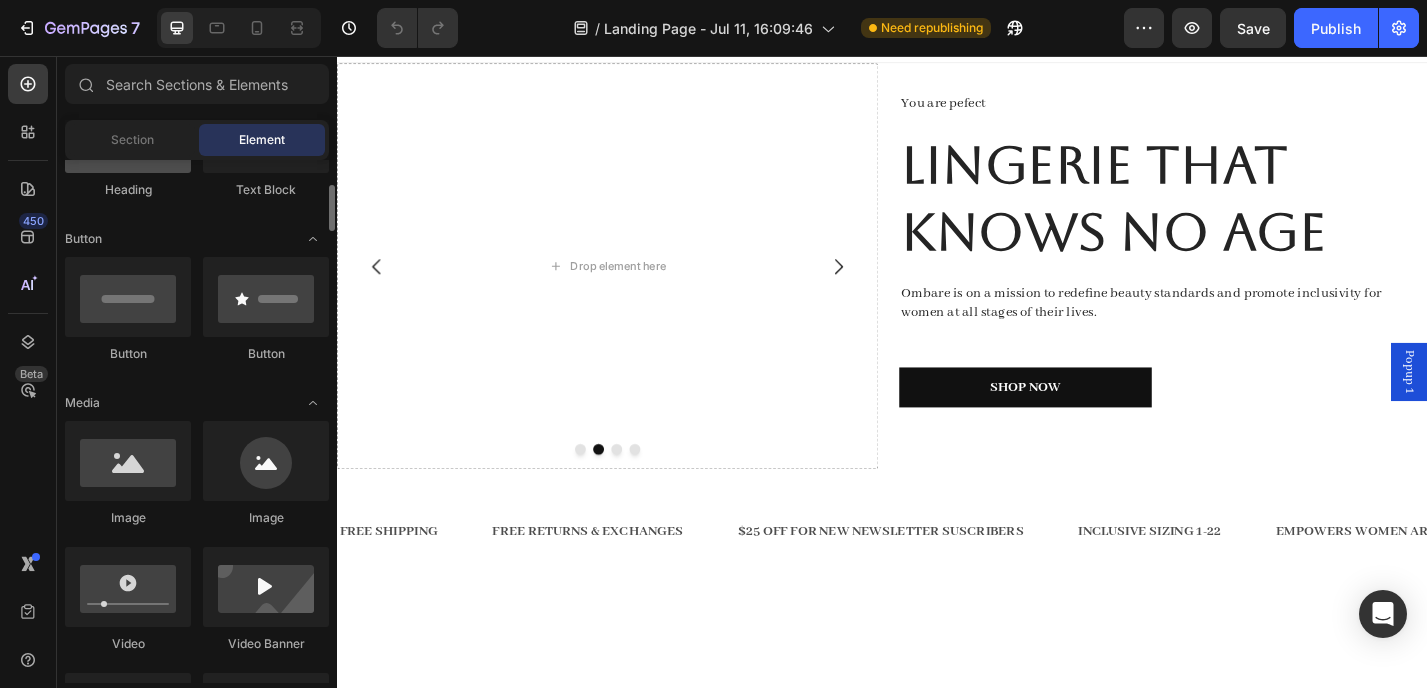scroll, scrollTop: 410, scrollLeft: 0, axis: vertical 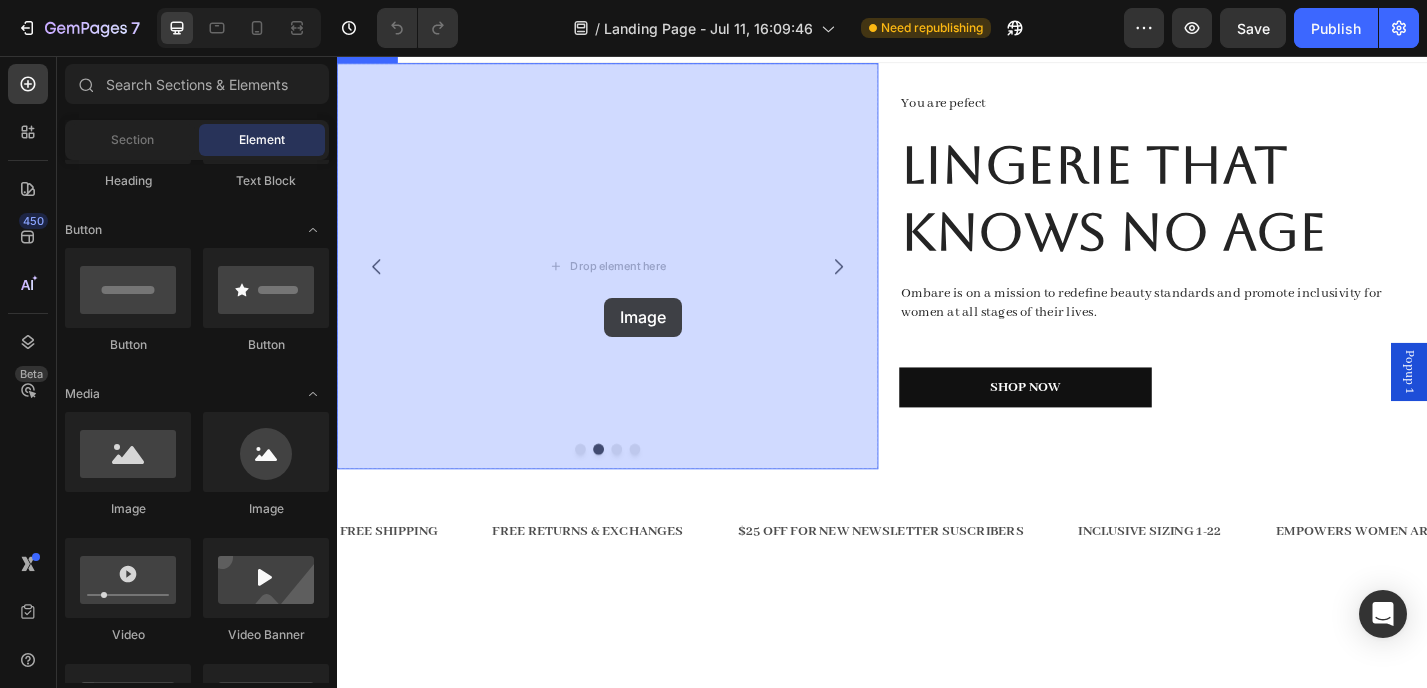 drag, startPoint x: 463, startPoint y: 528, endPoint x: 631, endPoint y: 320, distance: 267.3724 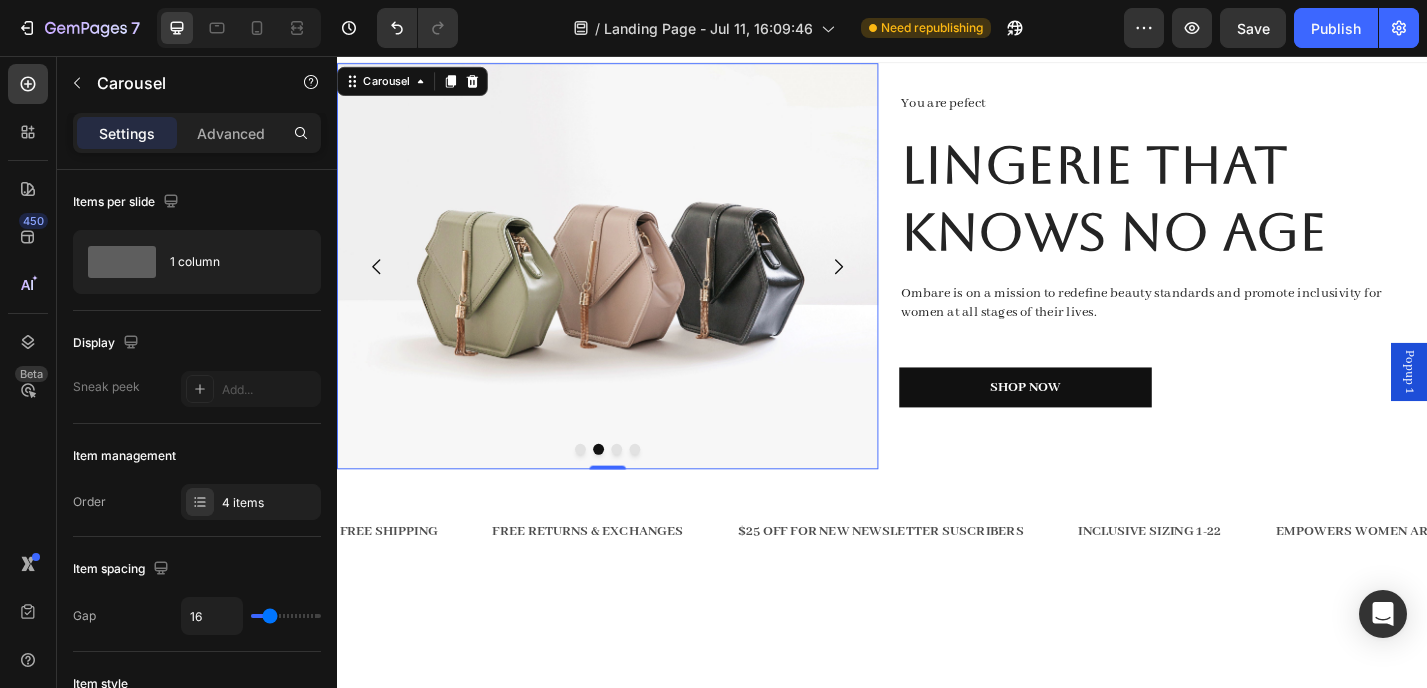 click at bounding box center [605, 489] 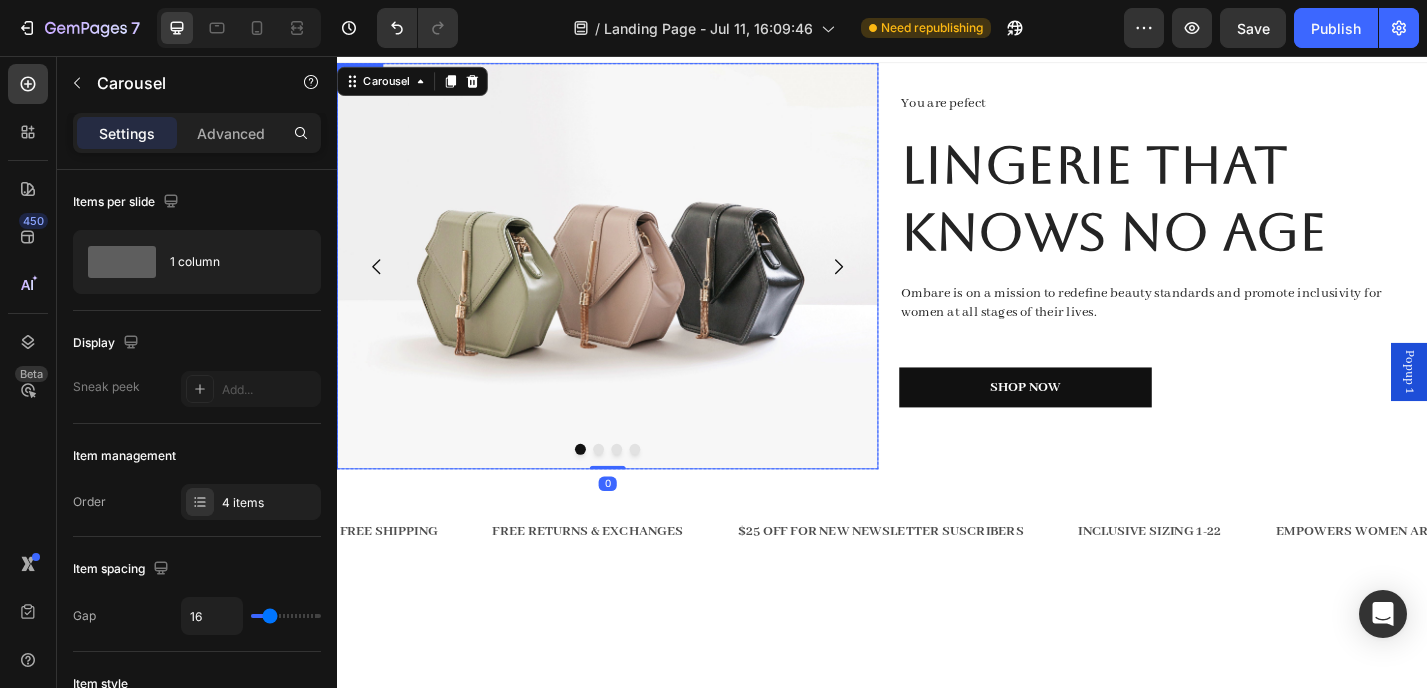 click at bounding box center [635, 287] 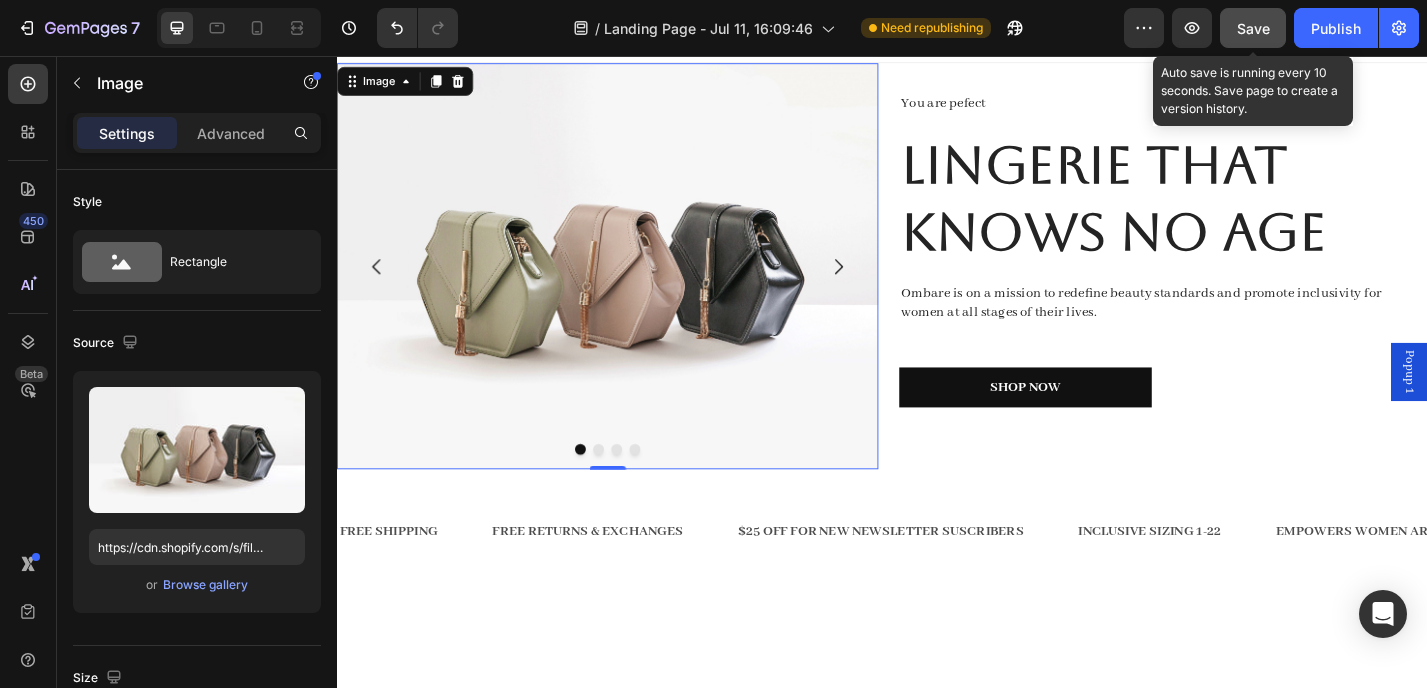 click on "Save" at bounding box center (1253, 28) 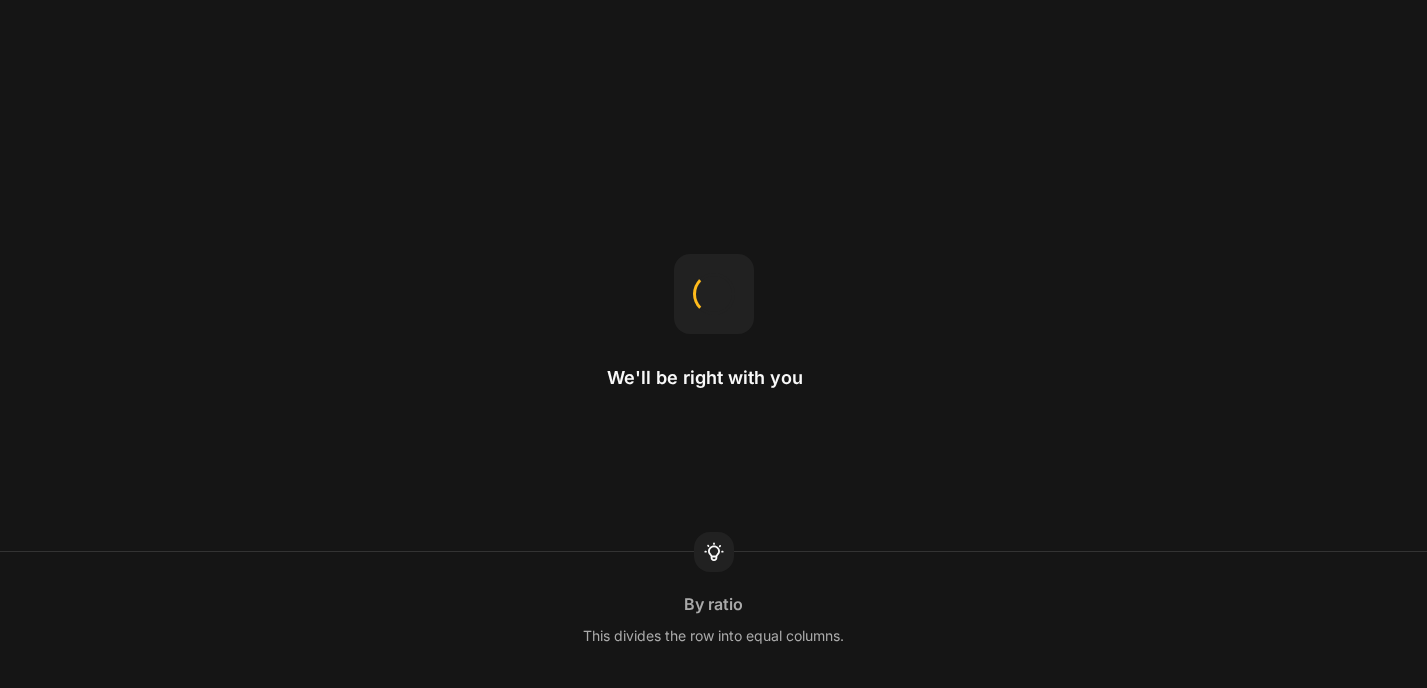 scroll, scrollTop: 0, scrollLeft: 0, axis: both 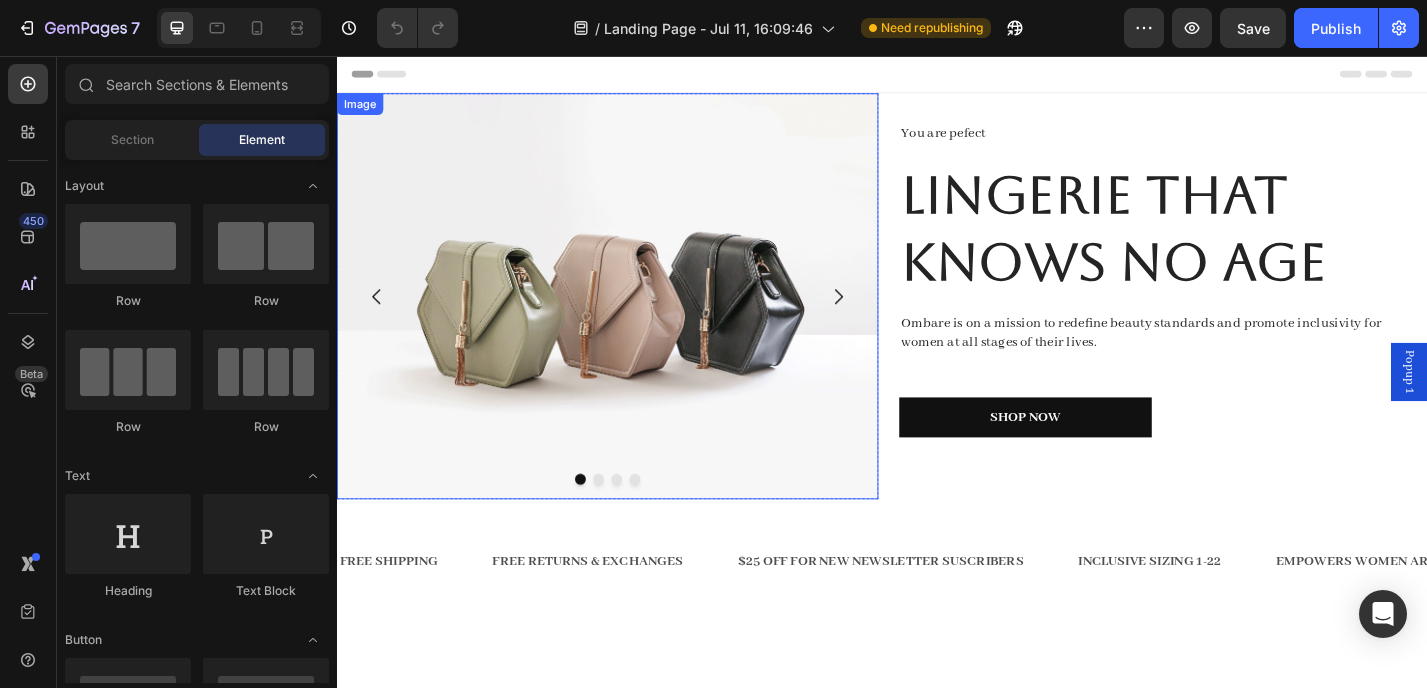 click at bounding box center [635, 320] 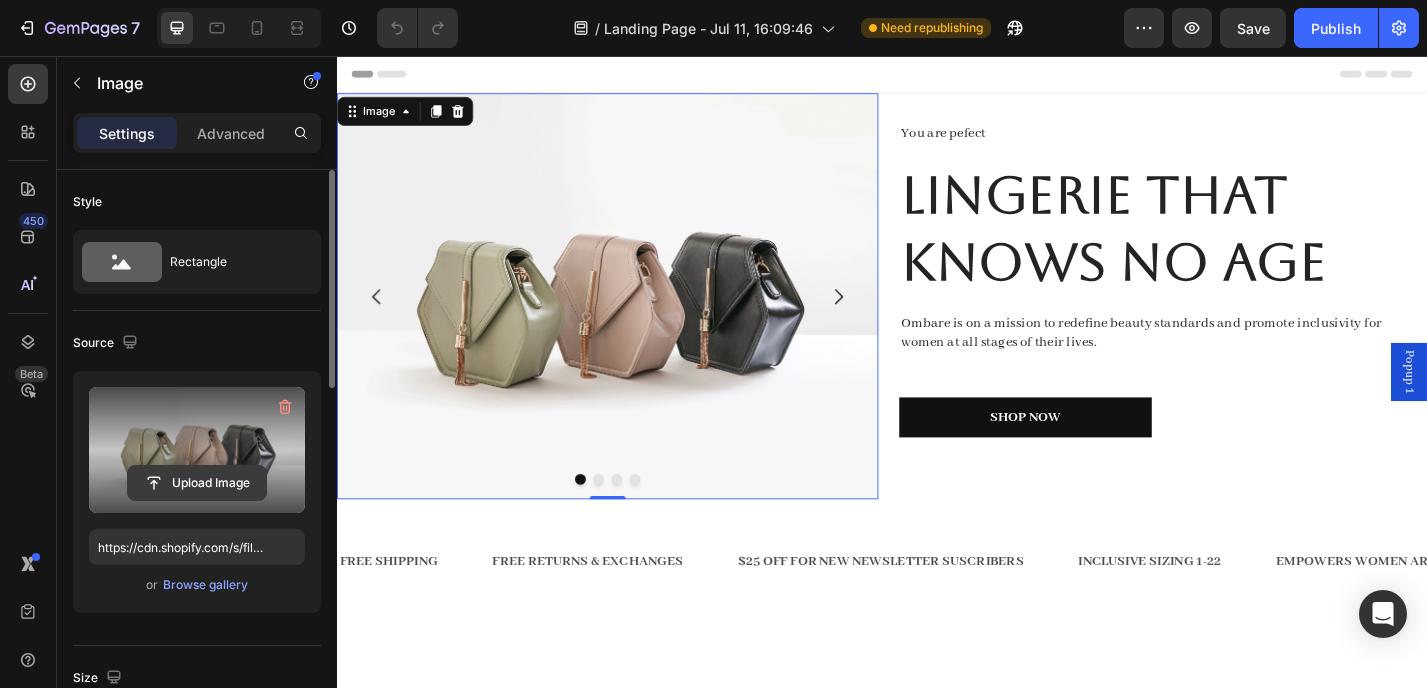 click 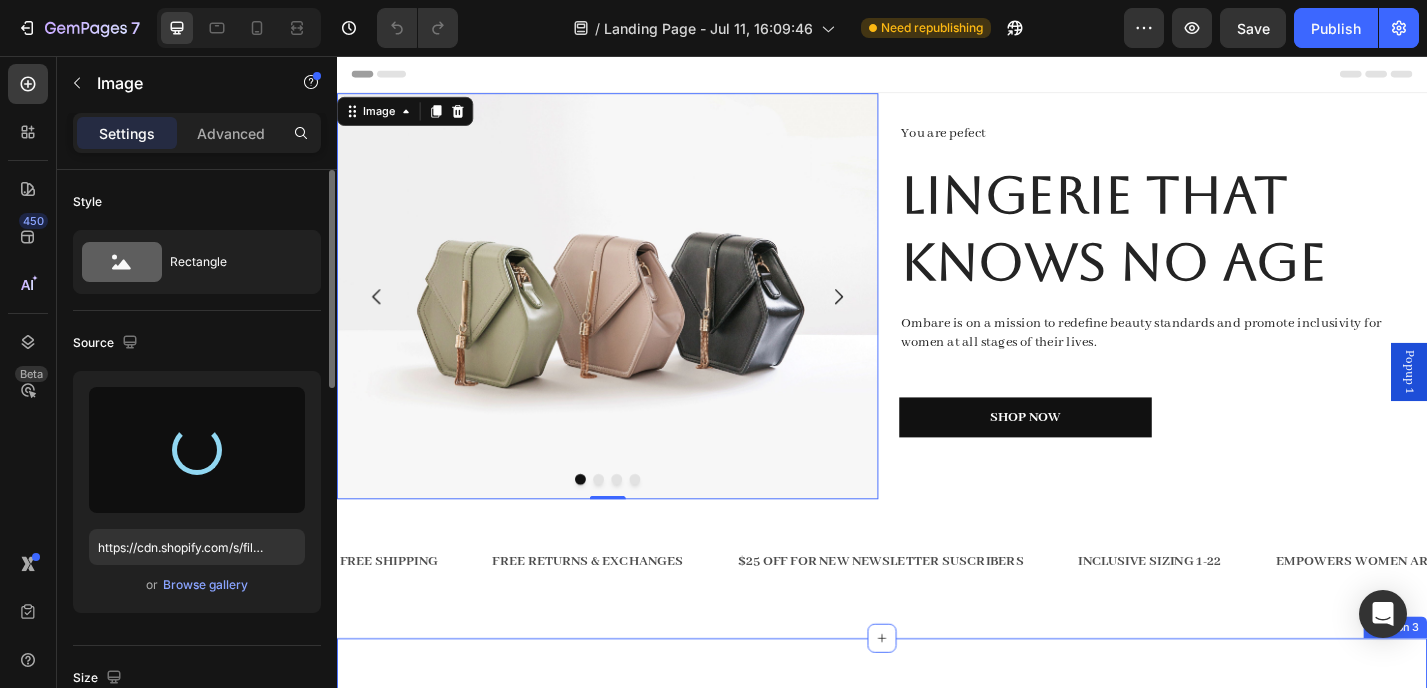 type on "https://cdn.shopify.com/s/files/1/0597/5120/2955/files/gempages_575019876574299248-5b1f2dac-0ddf-4310-9f18-1d7a6c0d2c1a.jpg" 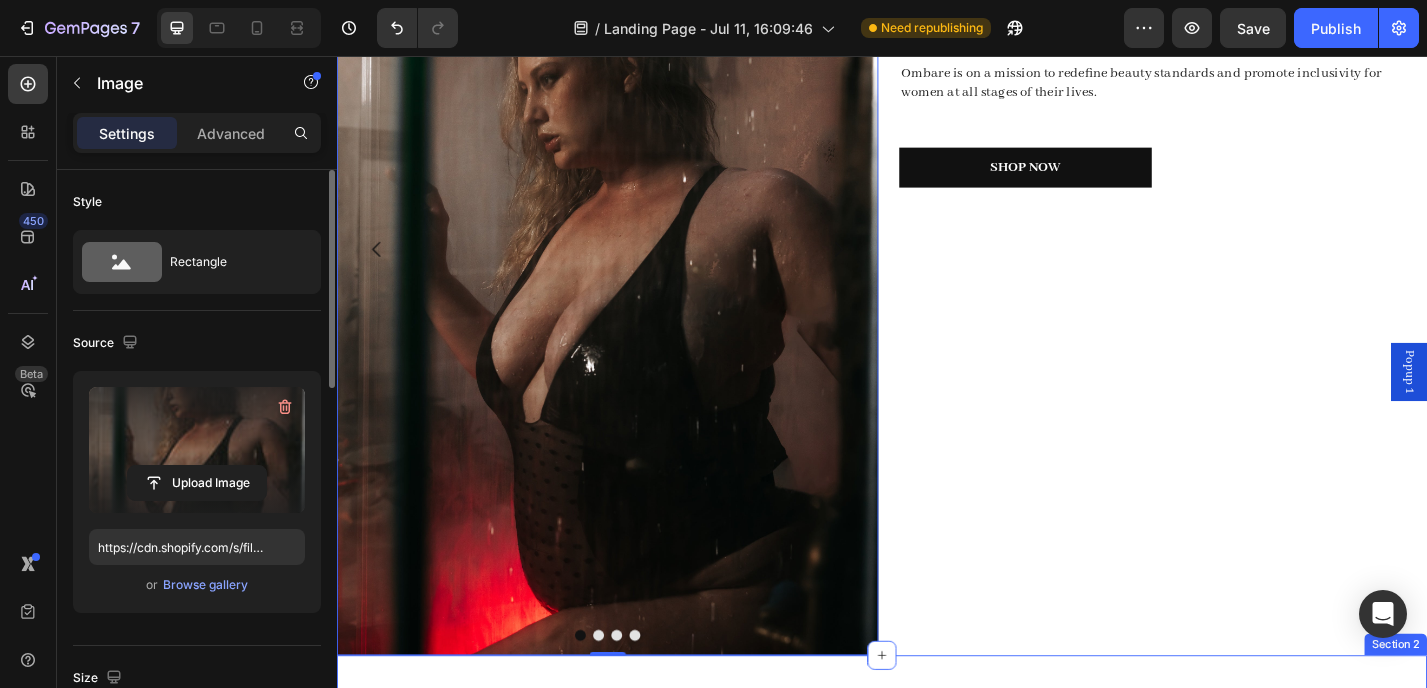 scroll, scrollTop: 430, scrollLeft: 0, axis: vertical 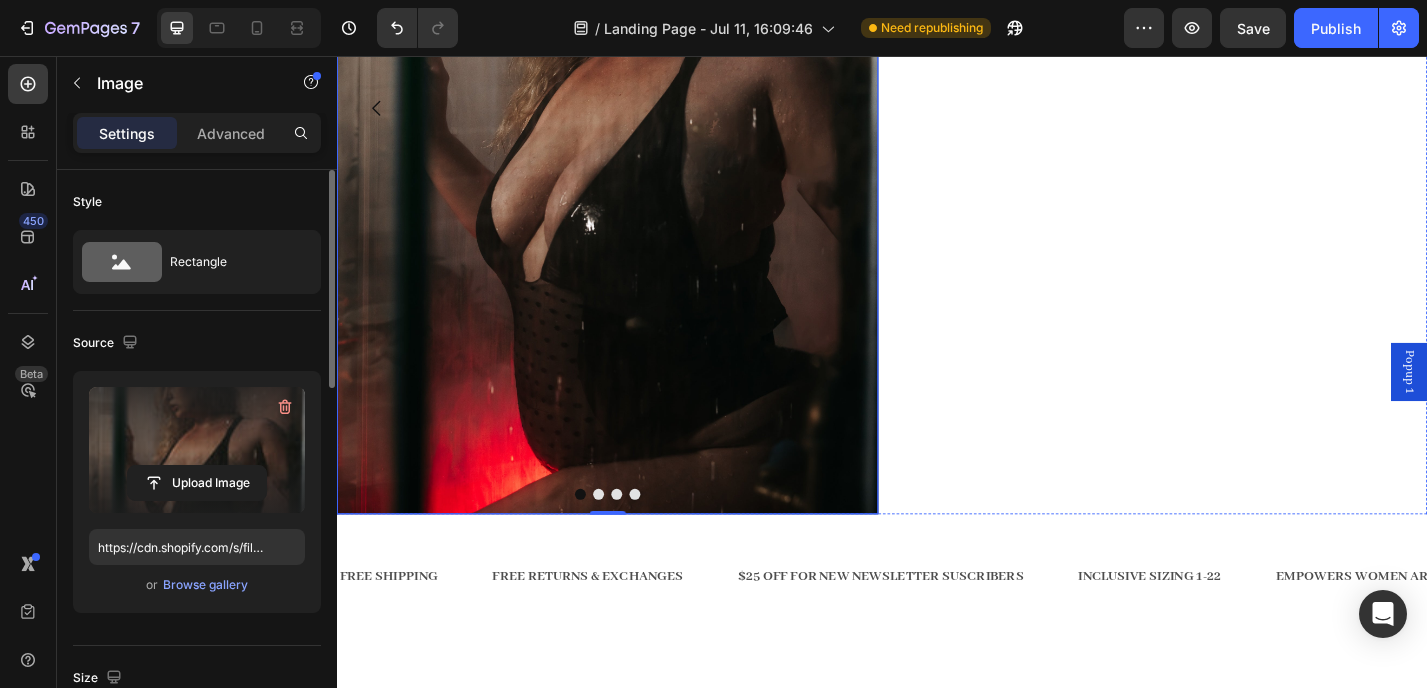 click at bounding box center (625, 539) 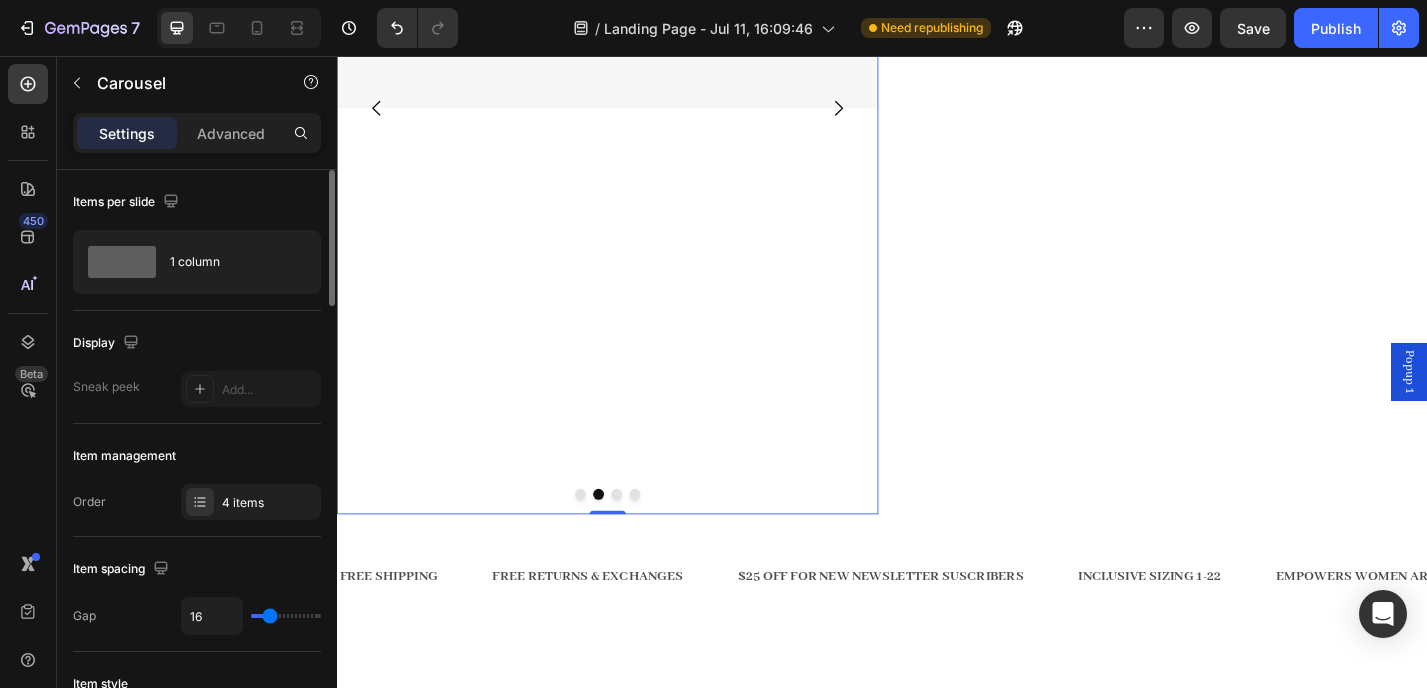 scroll, scrollTop: 0, scrollLeft: 0, axis: both 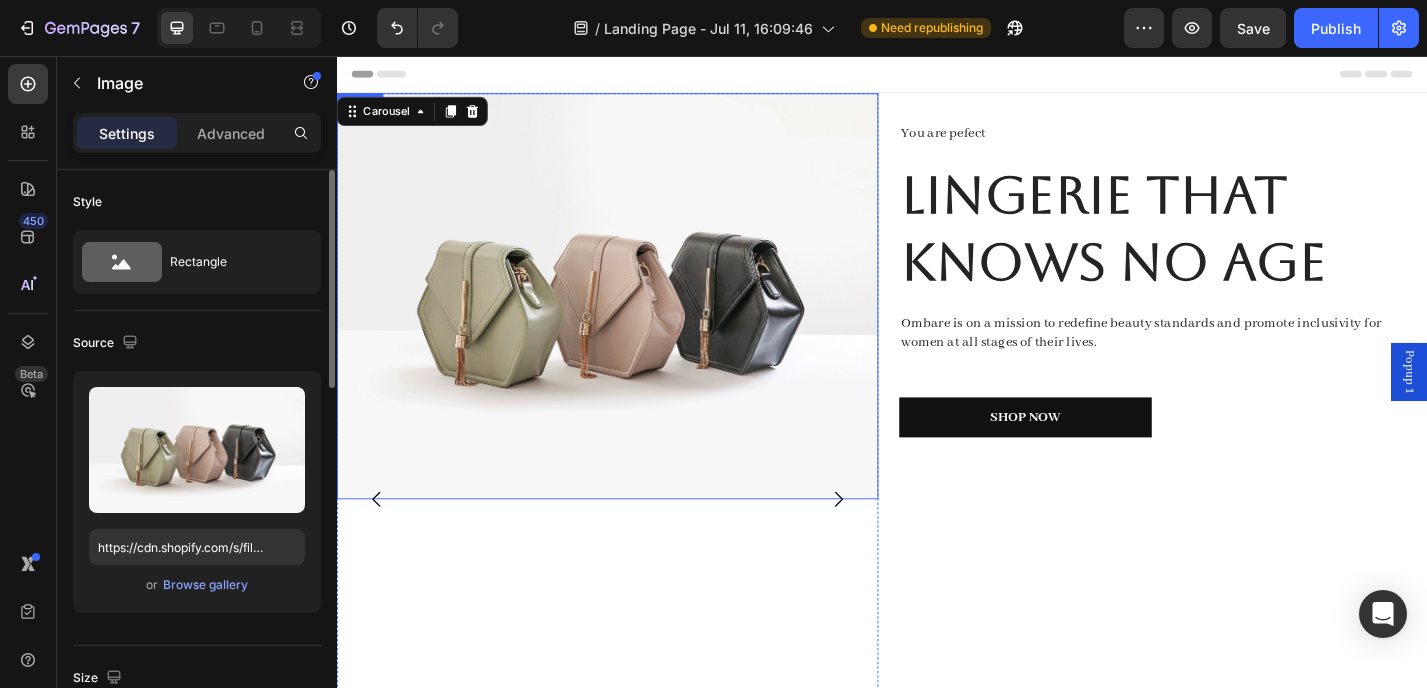 click at bounding box center [635, 320] 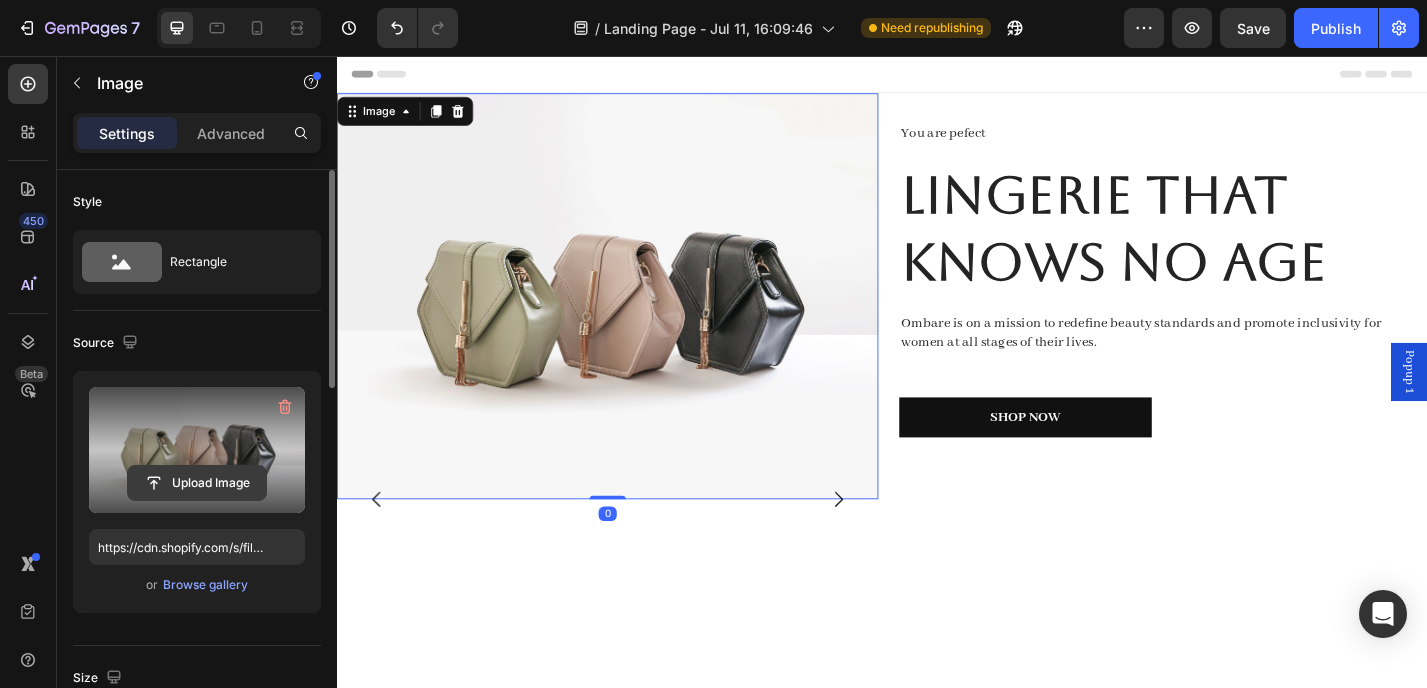 click 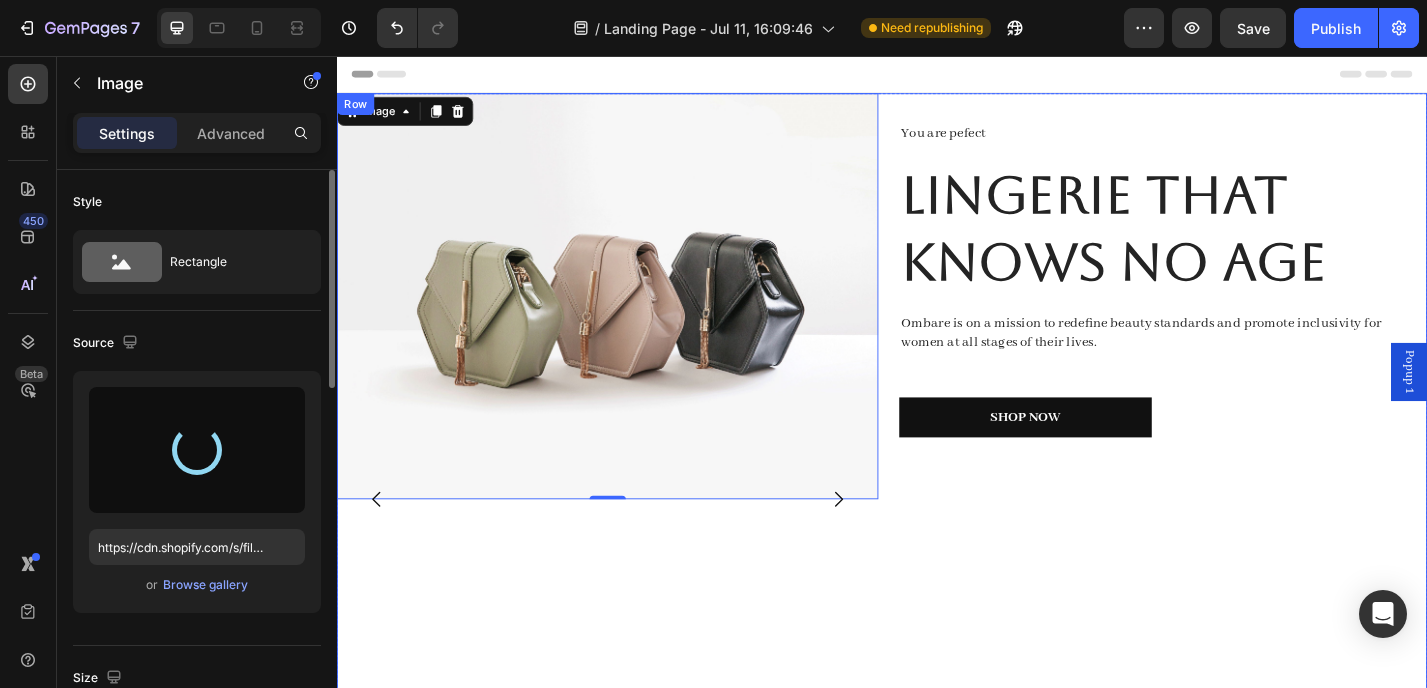 type on "https://cdn.shopify.com/s/files/1/0597/5120/2955/files/gempages_575019876574299248-3b69dbaf-72a5-46dd-a61a-52f37d48e318.jpg" 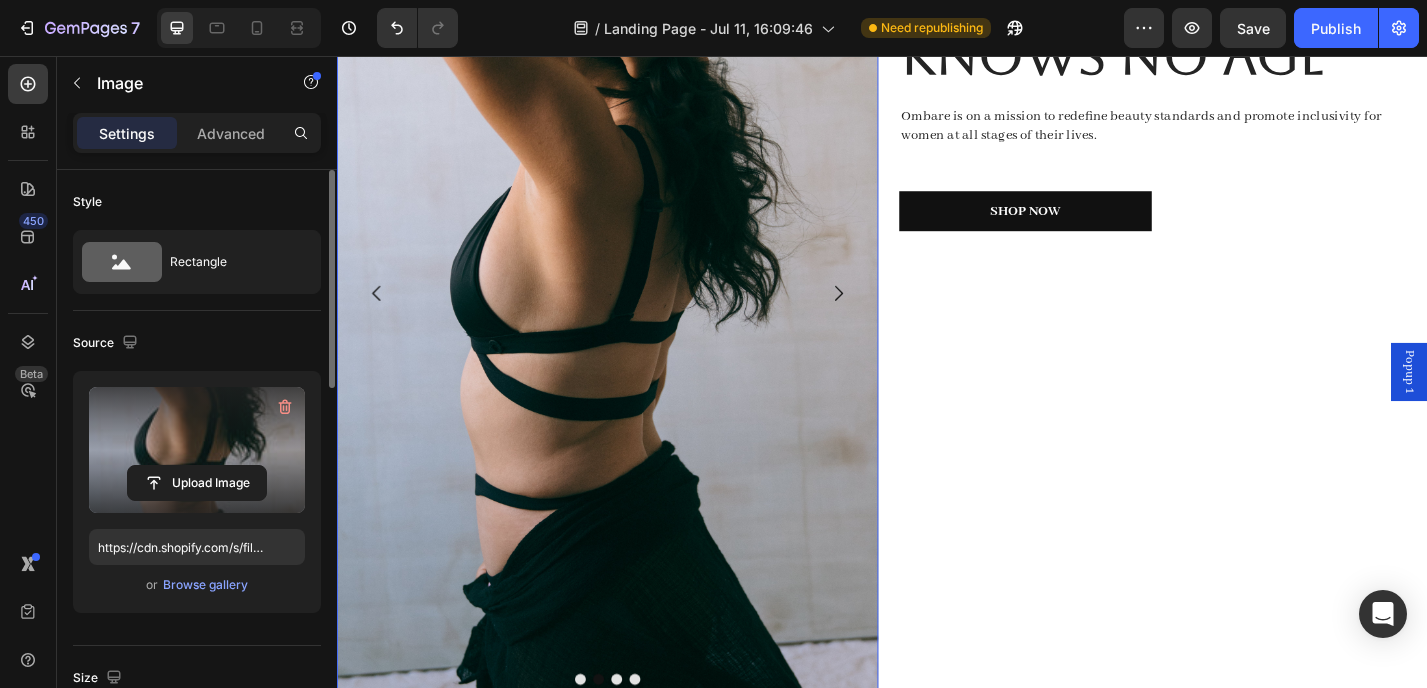 scroll, scrollTop: 188, scrollLeft: 0, axis: vertical 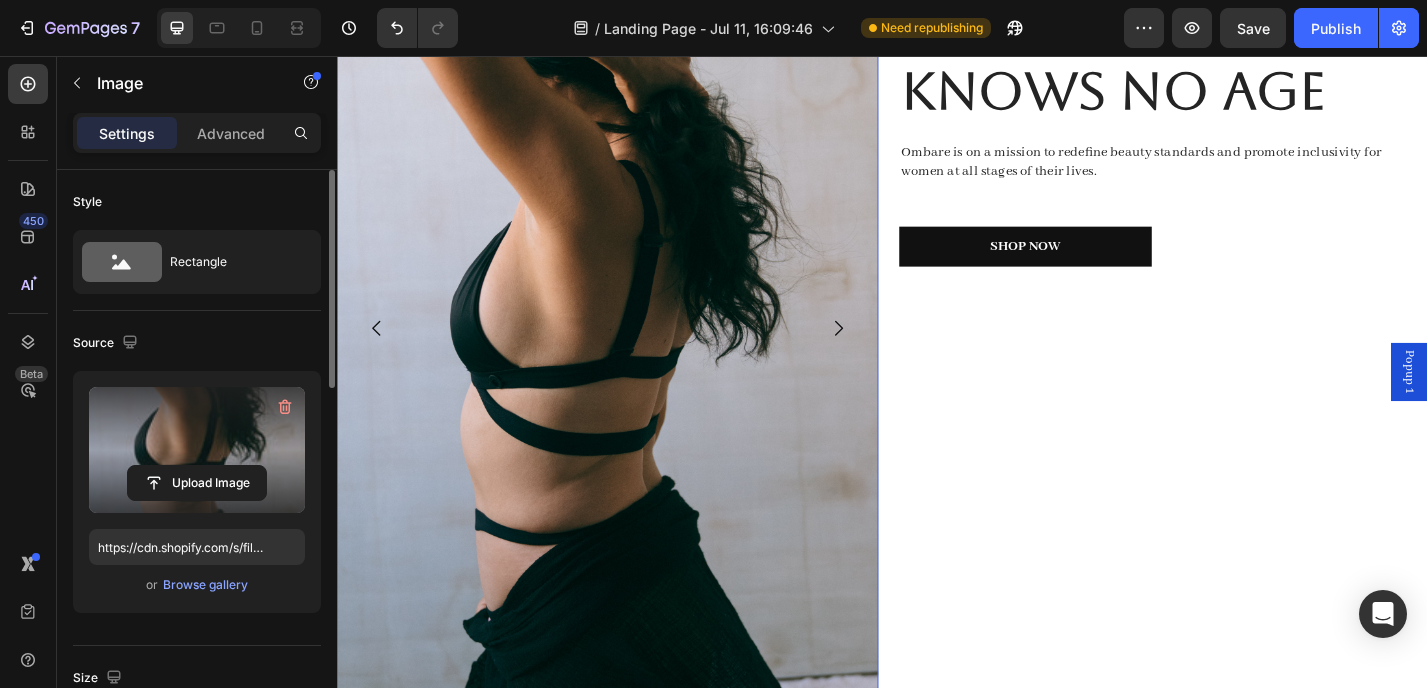 click 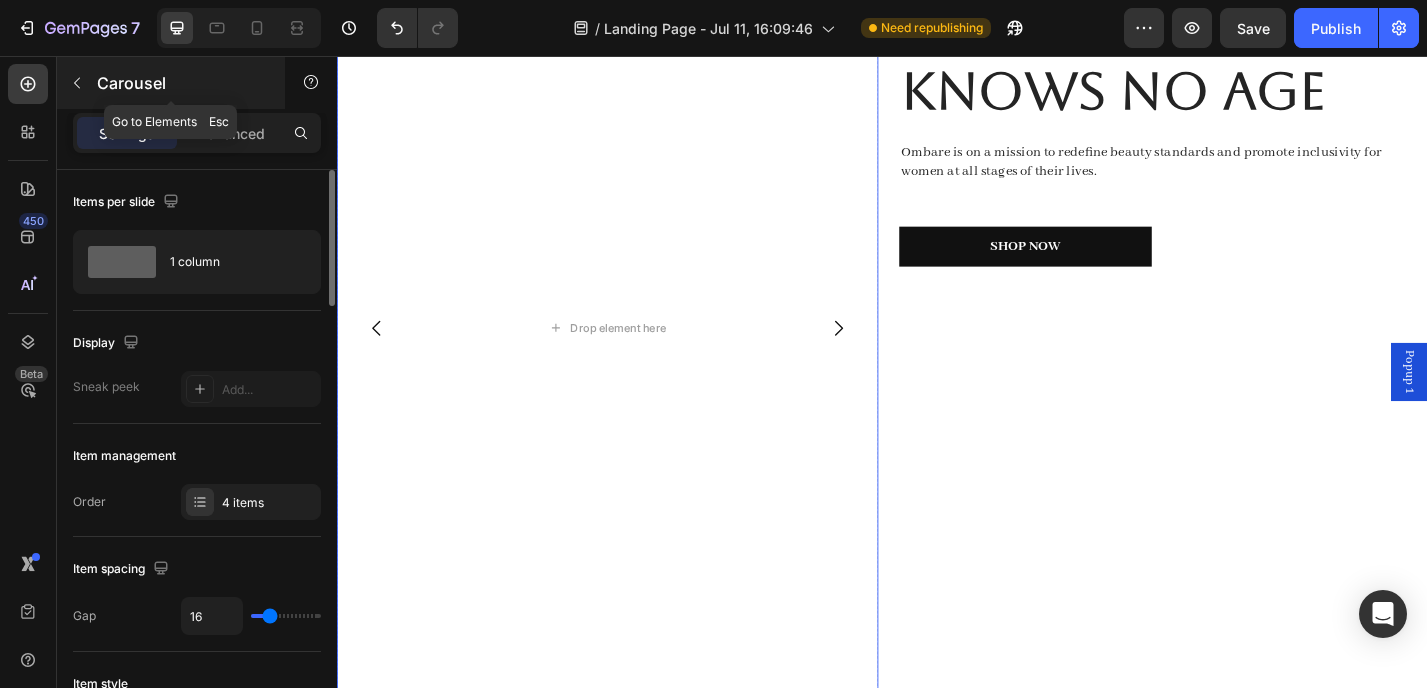 click 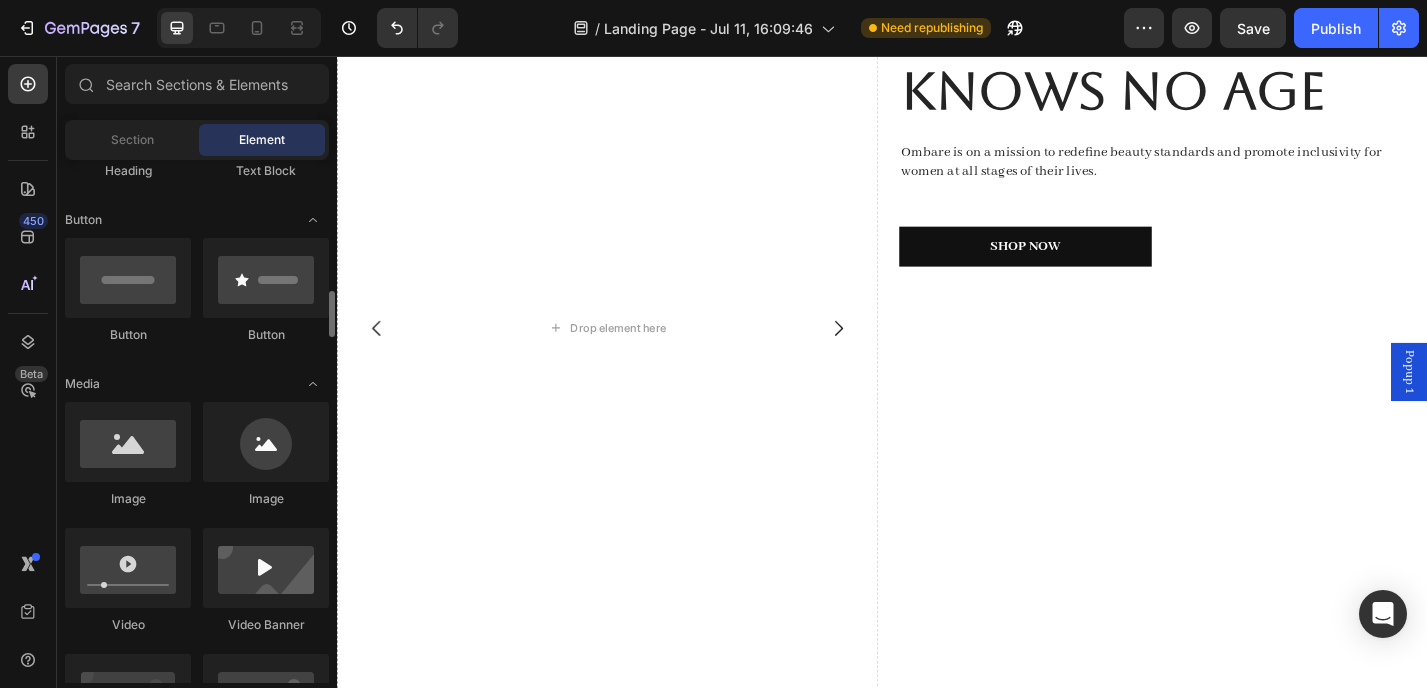 scroll, scrollTop: 543, scrollLeft: 0, axis: vertical 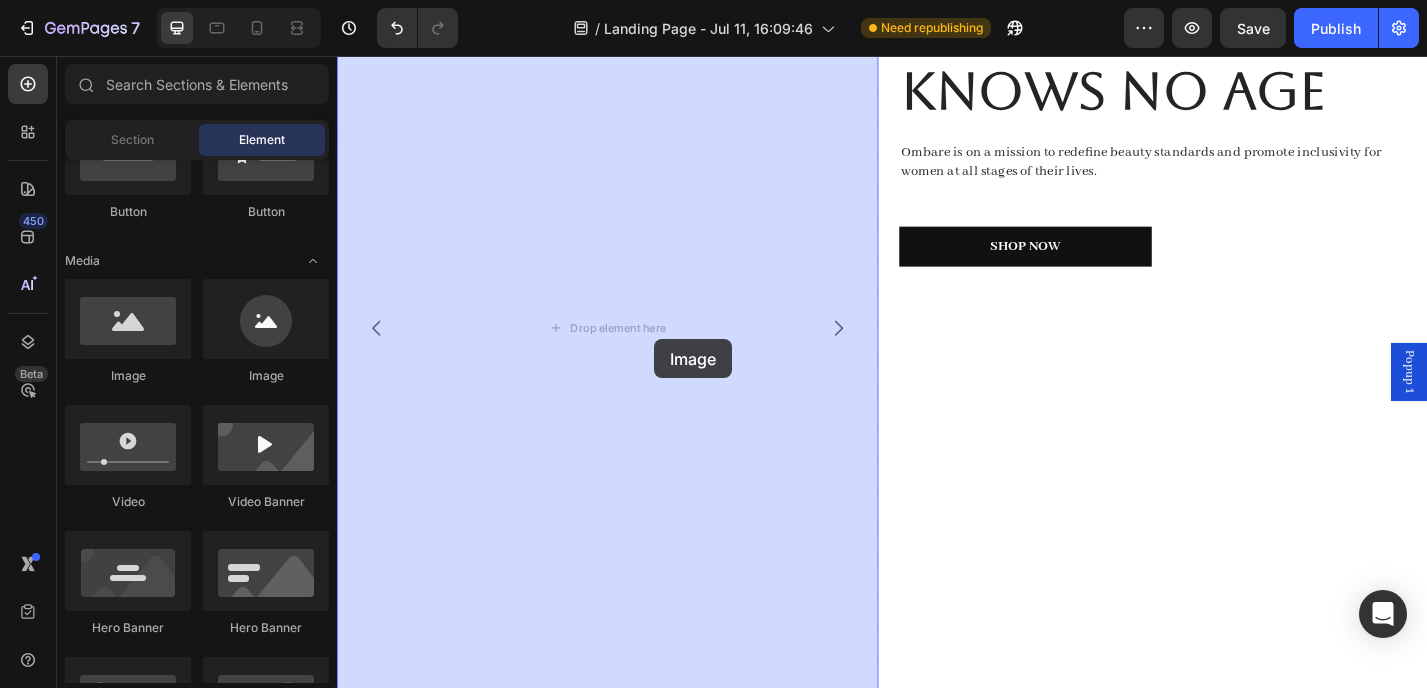 drag, startPoint x: 463, startPoint y: 378, endPoint x: 686, endPoint y: 368, distance: 223.2241 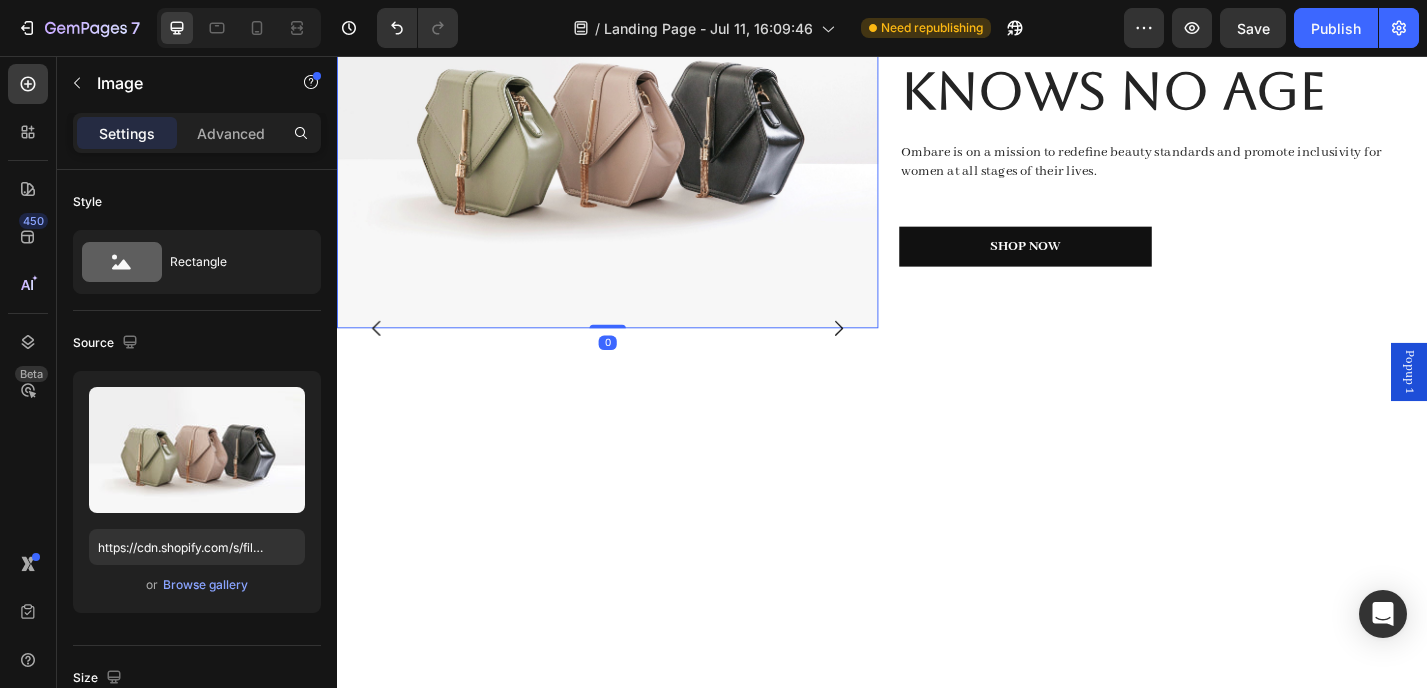 scroll, scrollTop: 135, scrollLeft: 0, axis: vertical 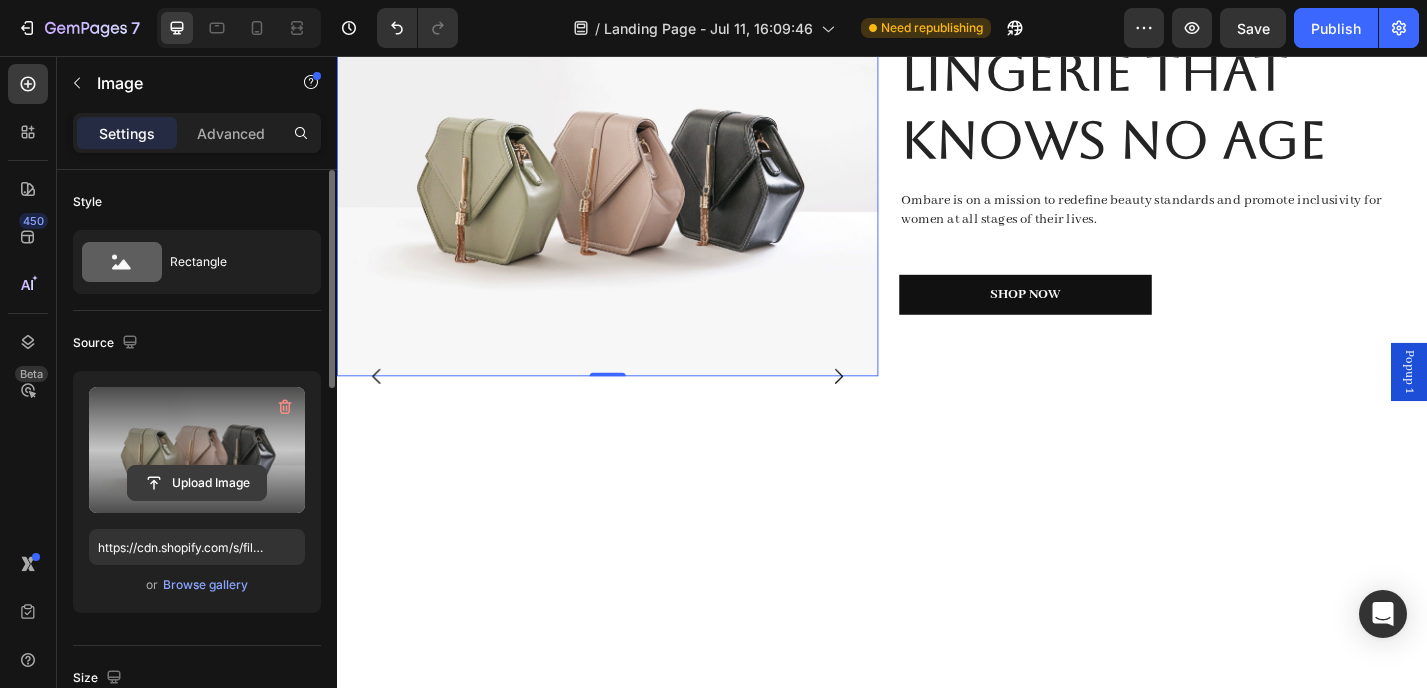 click 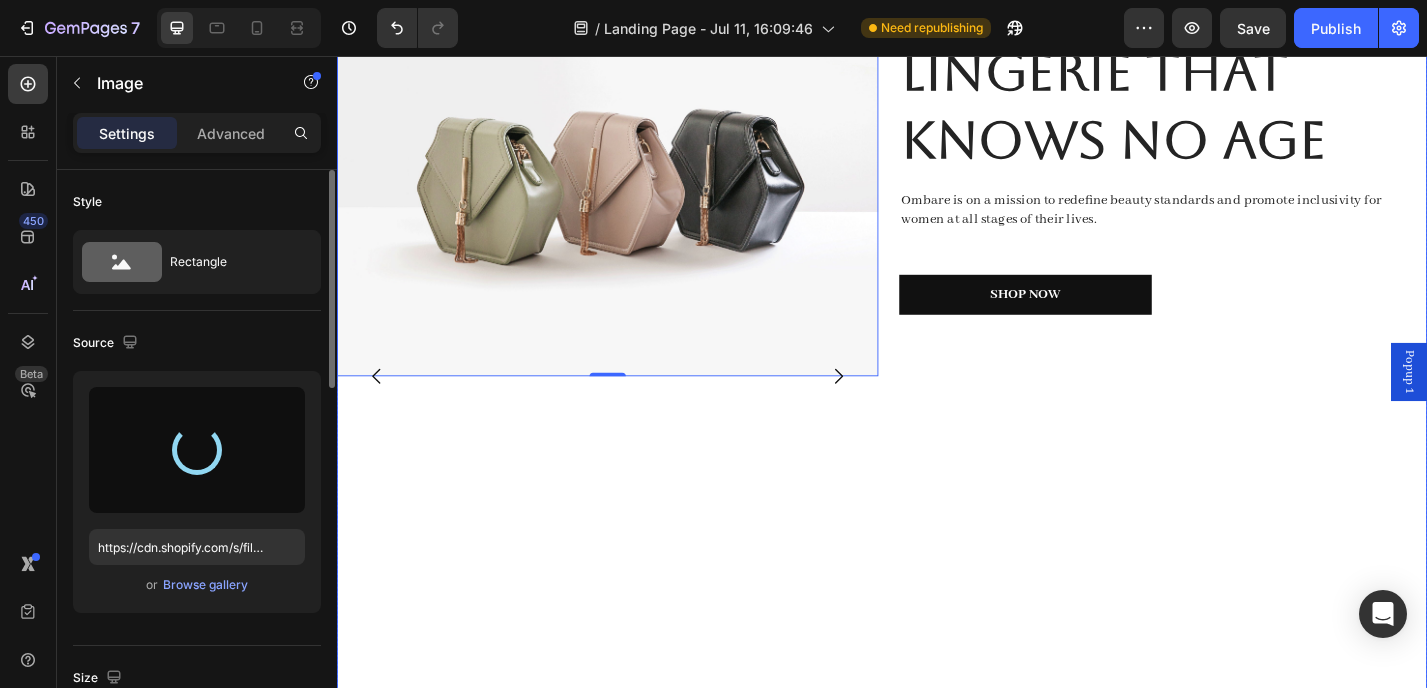 type on "https://cdn.shopify.com/s/files/1/0597/5120/2955/files/gempages_575019876574299248-ad78d952-bad1-4ac2-af69-1b124680d047.jpg" 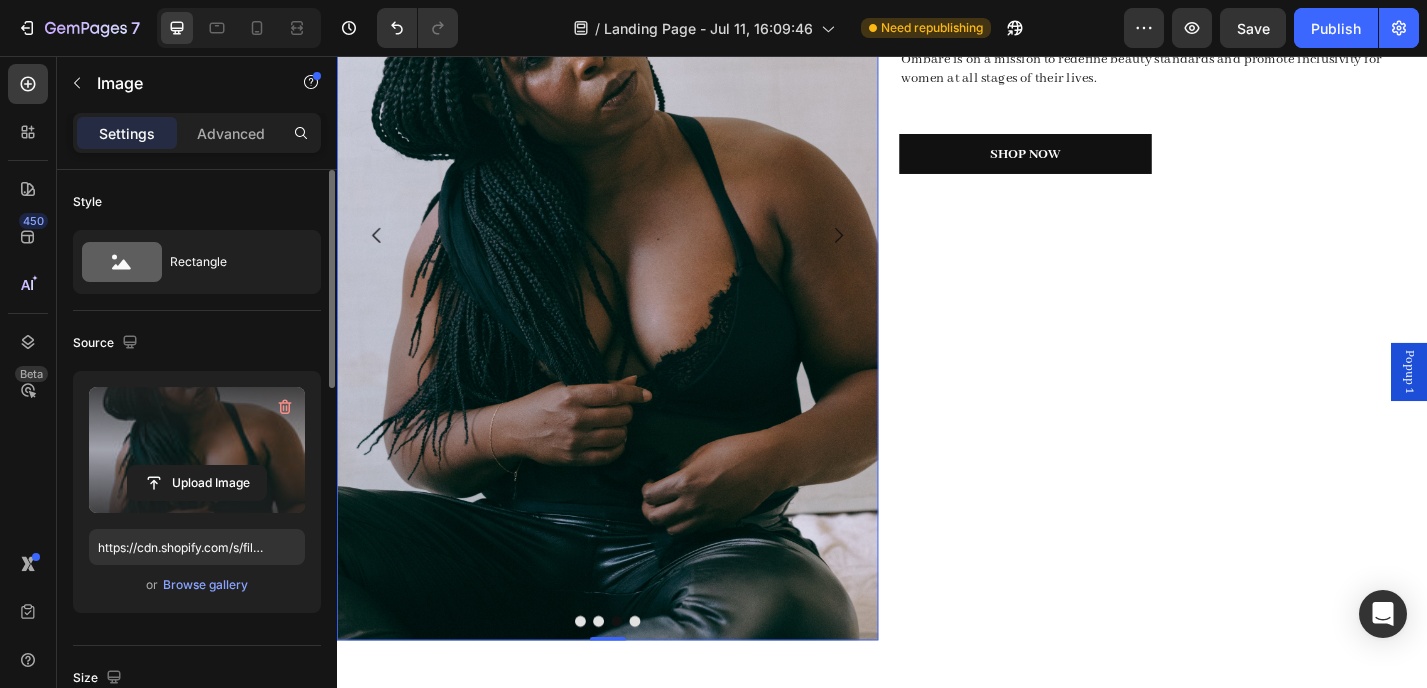 scroll, scrollTop: 260, scrollLeft: 0, axis: vertical 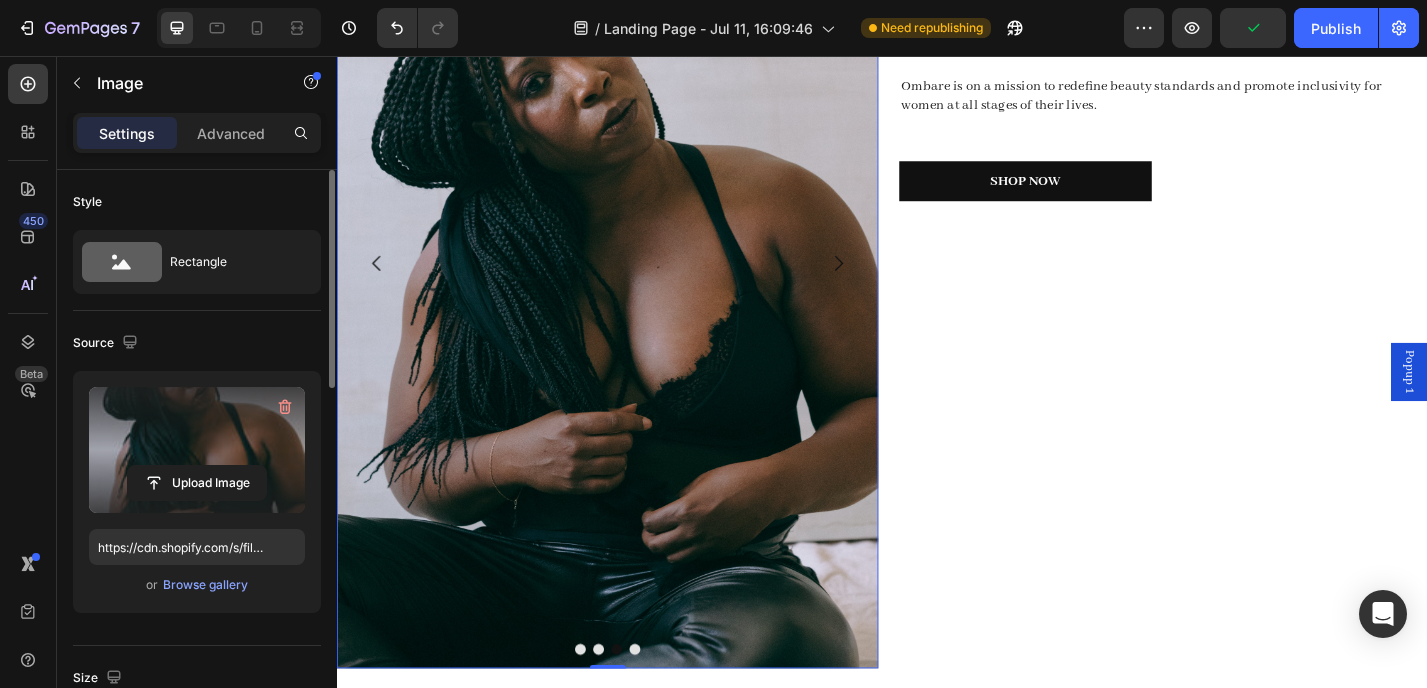 click at bounding box center [635, 283] 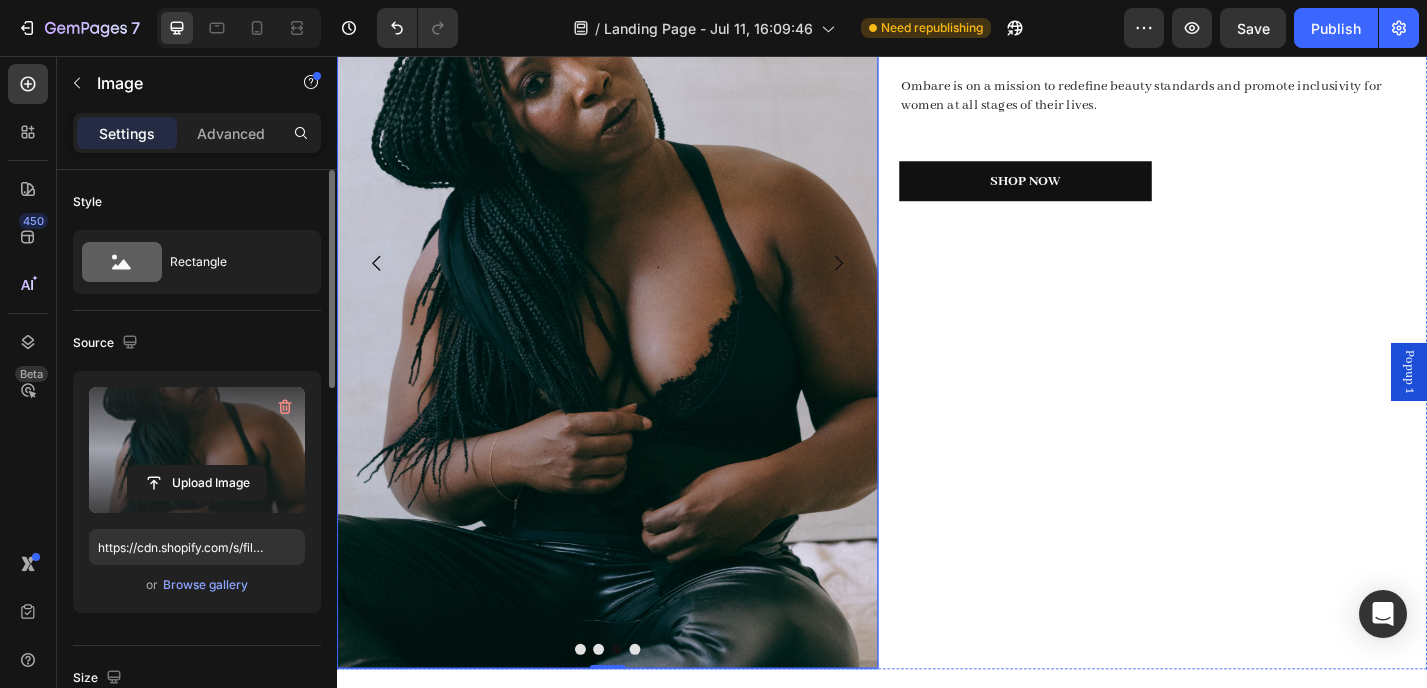 click 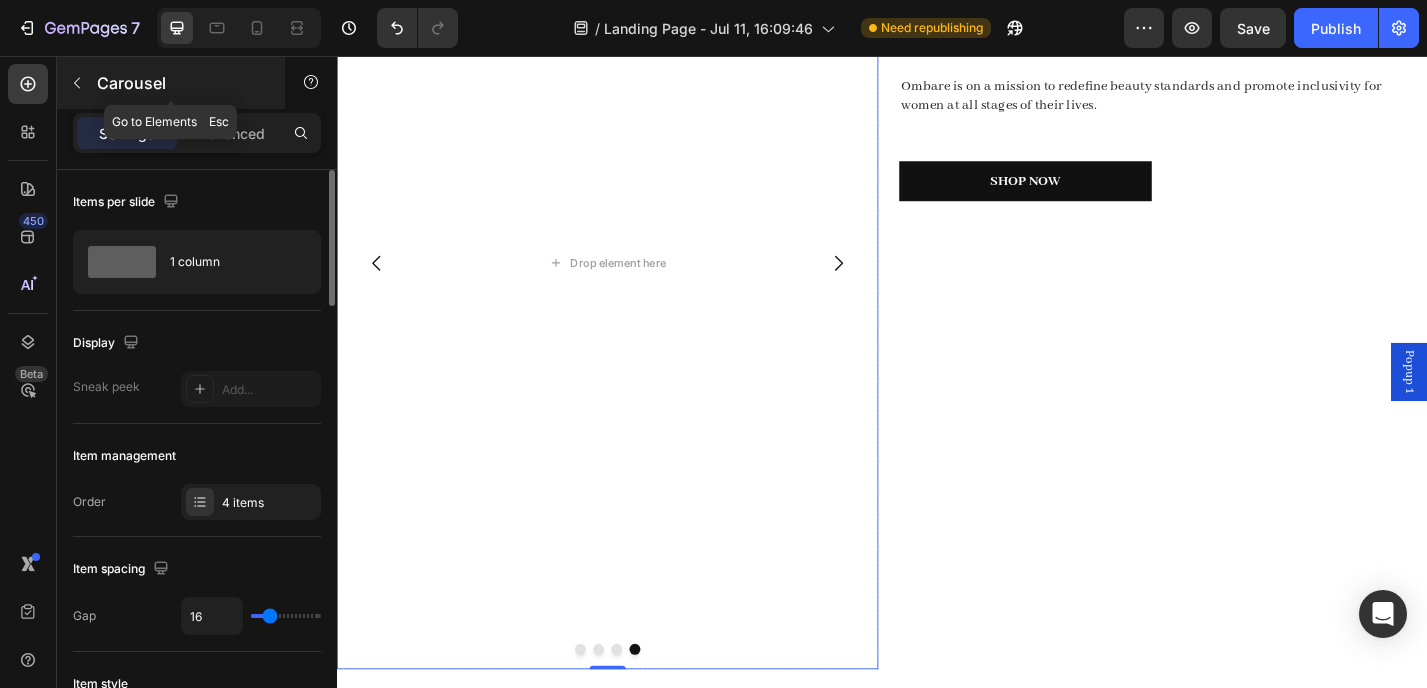 click 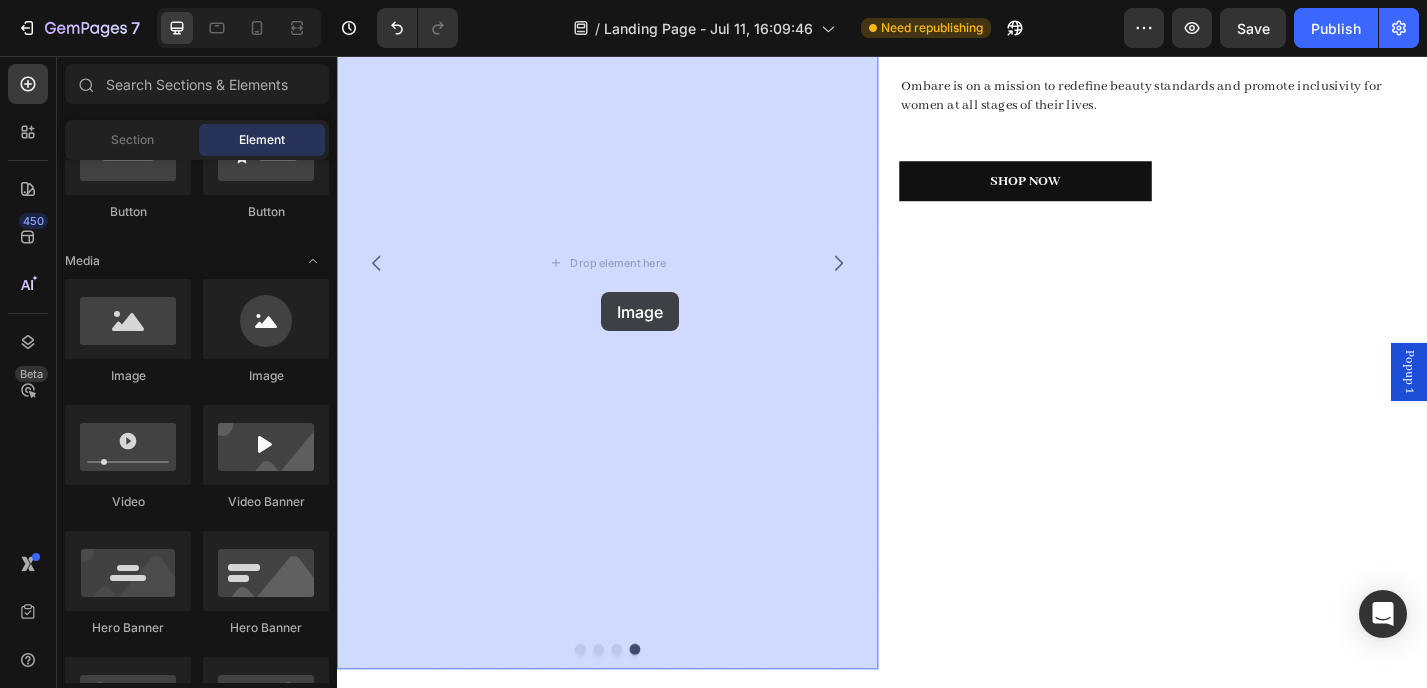 drag, startPoint x: 469, startPoint y: 392, endPoint x: 628, endPoint y: 316, distance: 176.22997 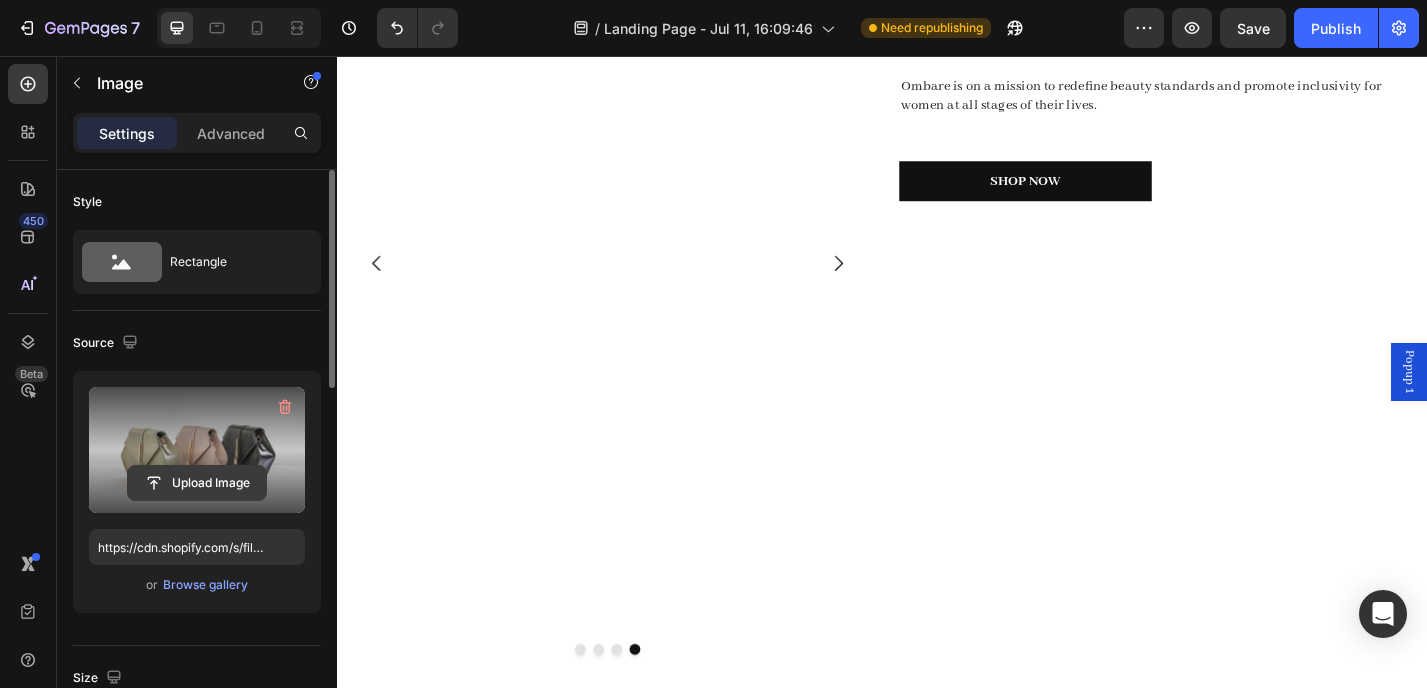 click 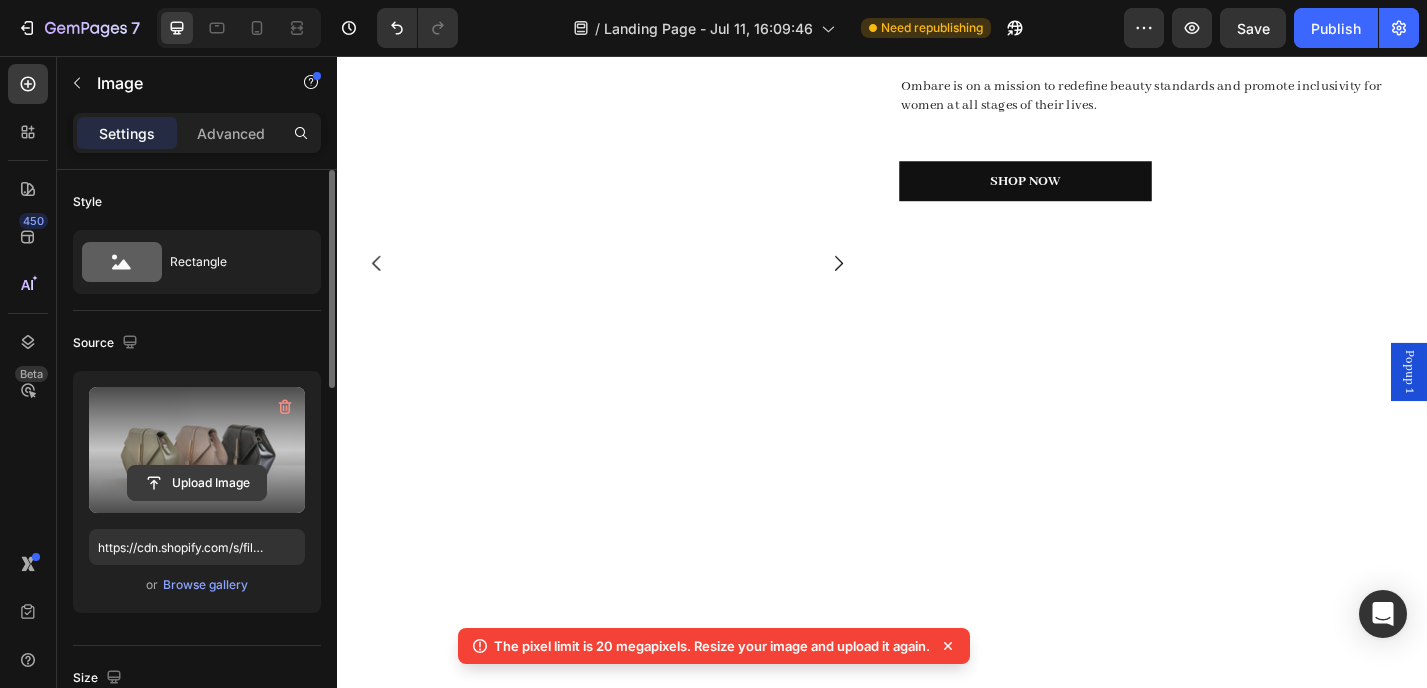 click 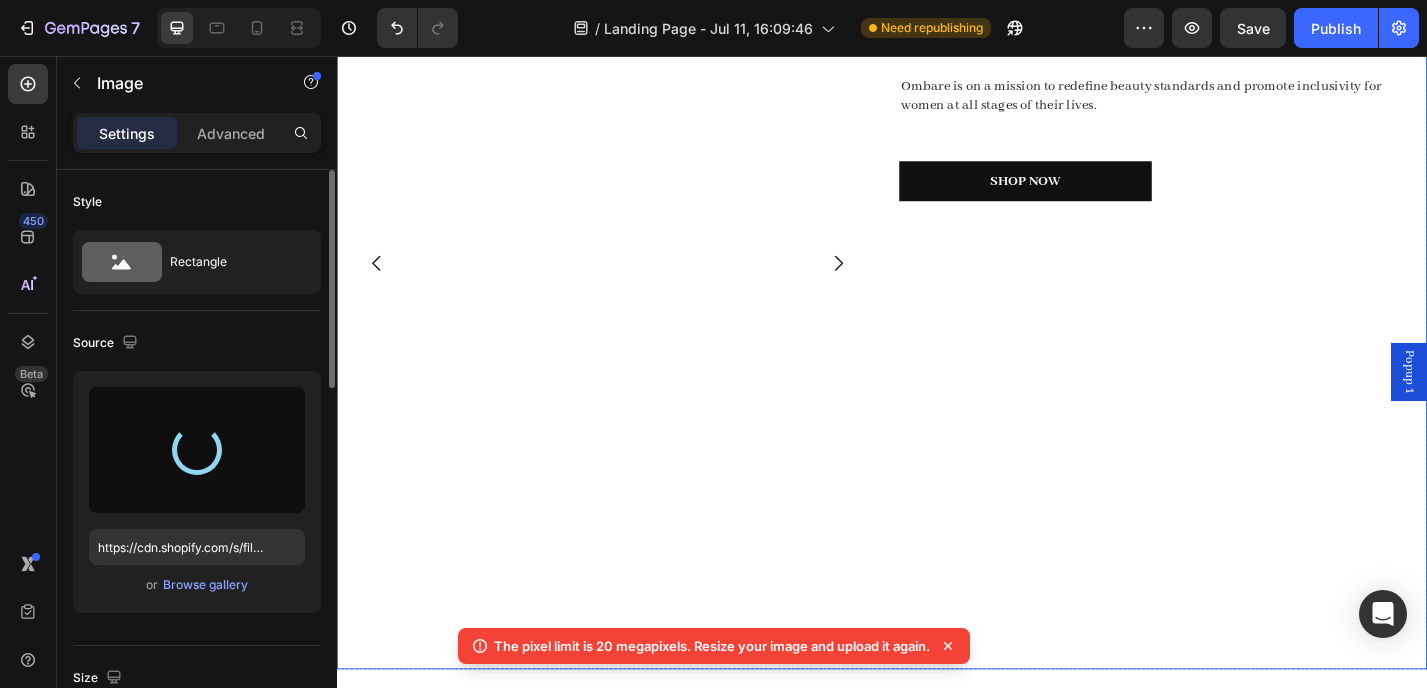 type on "https://cdn.shopify.com/s/files/1/0597/5120/2955/files/gempages_575019876574299248-305fbae6-b649-4a66-a8e7-b6e72a170369.jpg" 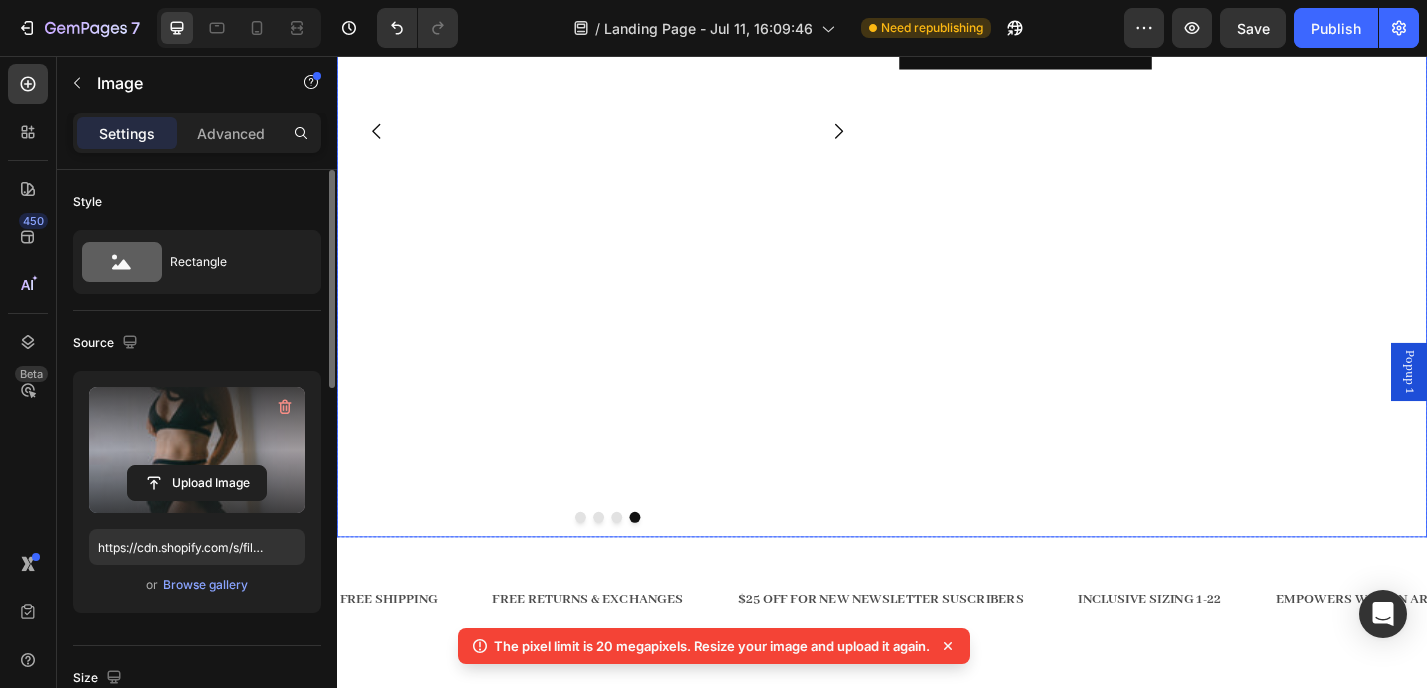scroll, scrollTop: 354, scrollLeft: 0, axis: vertical 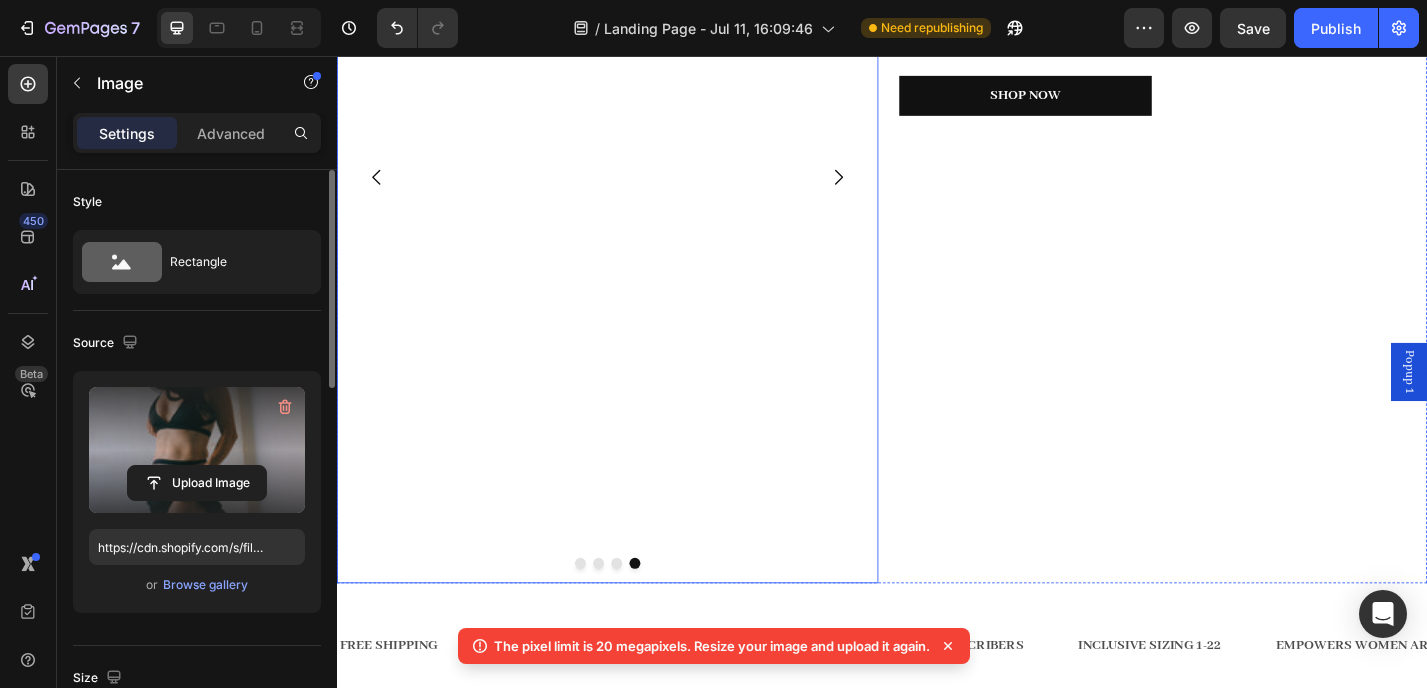 click 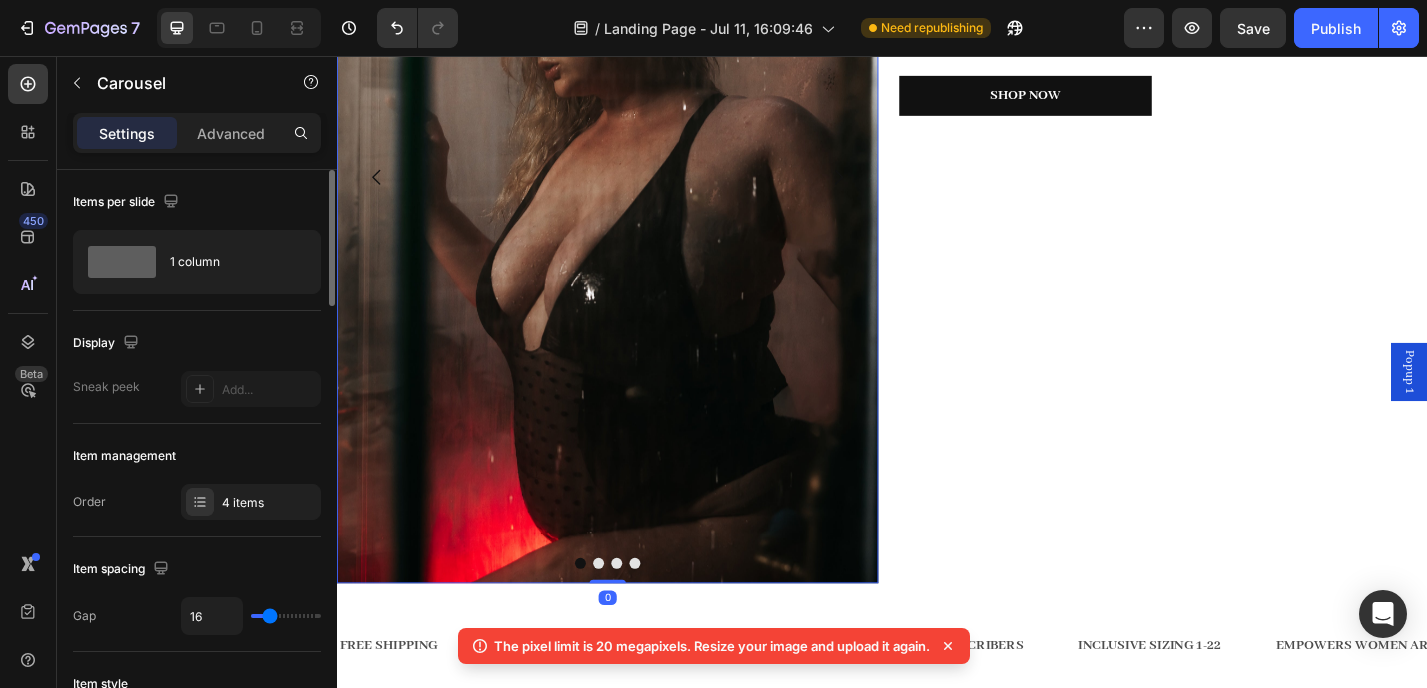click 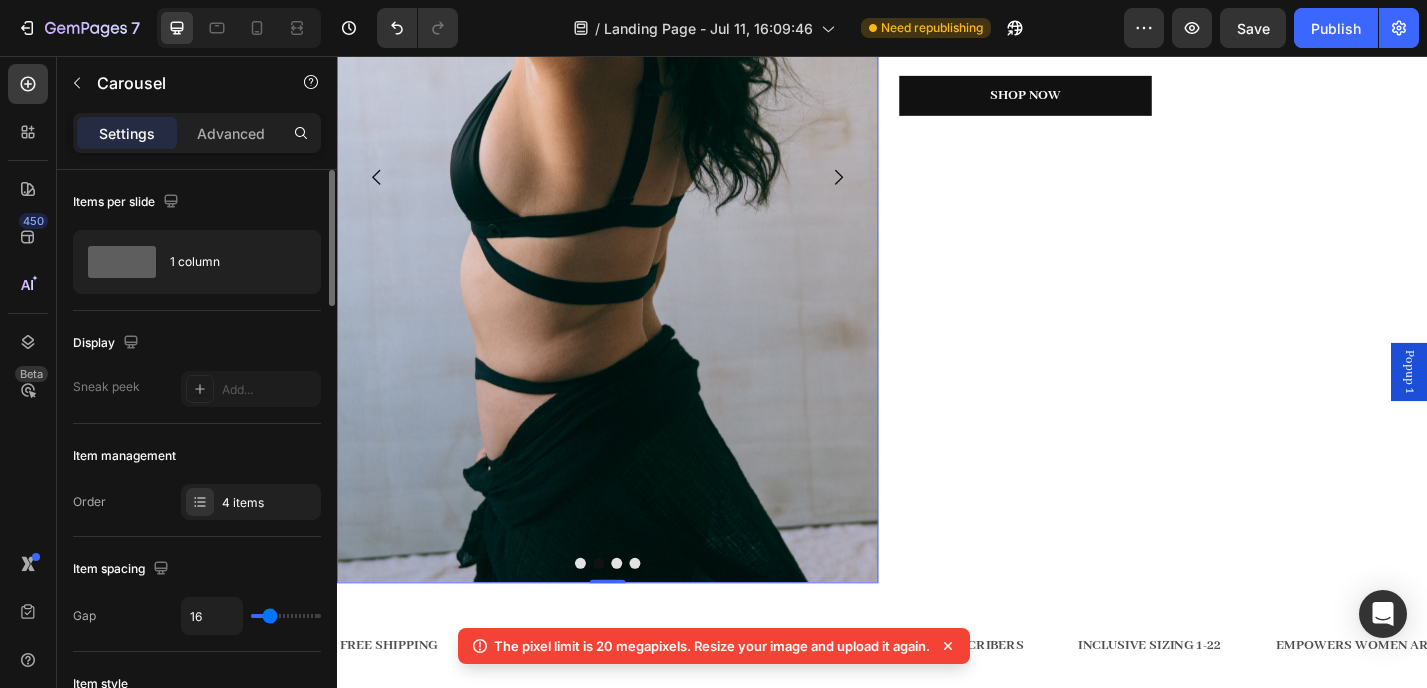 click 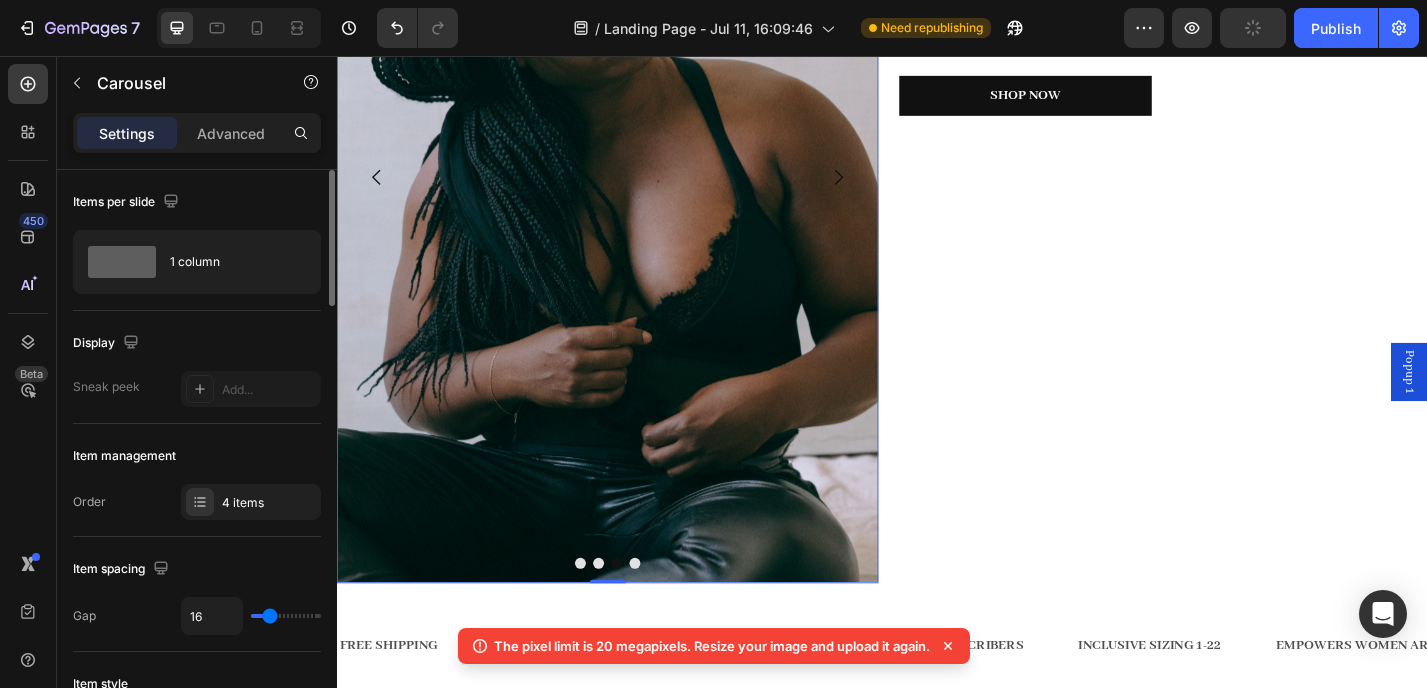 click 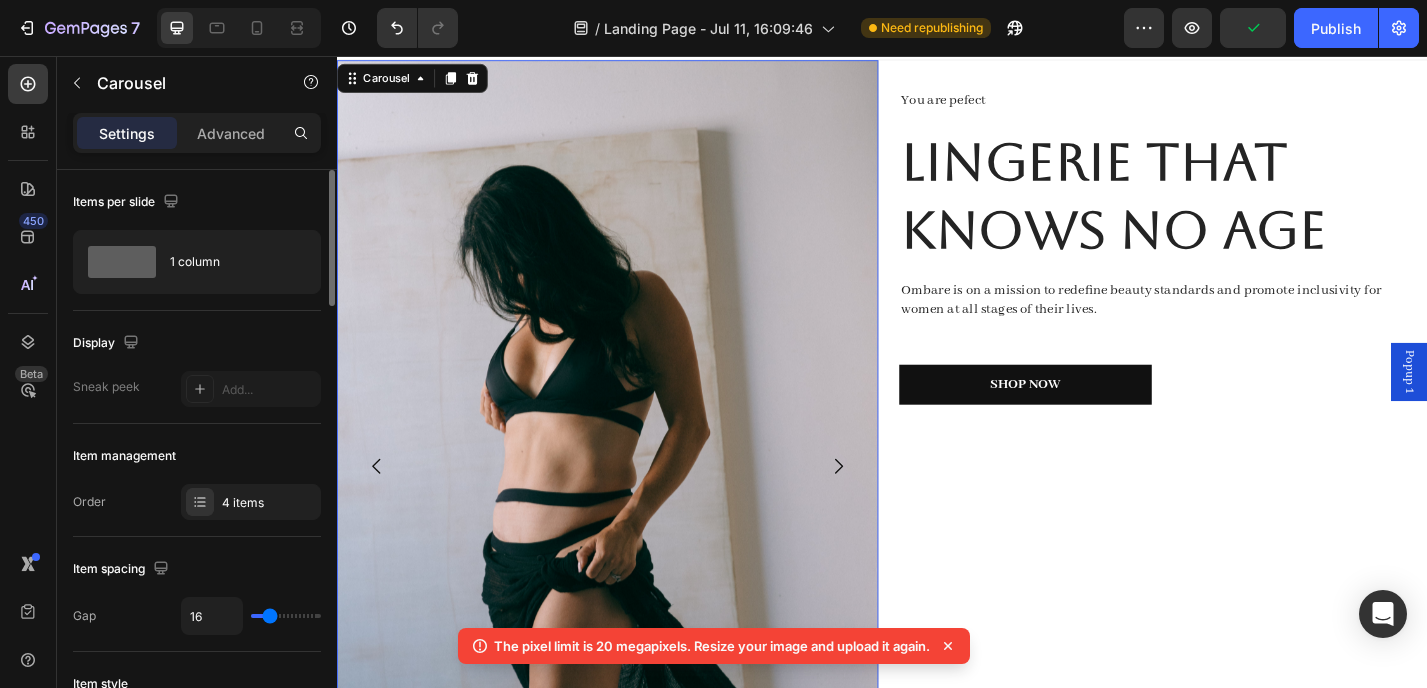 scroll, scrollTop: 0, scrollLeft: 0, axis: both 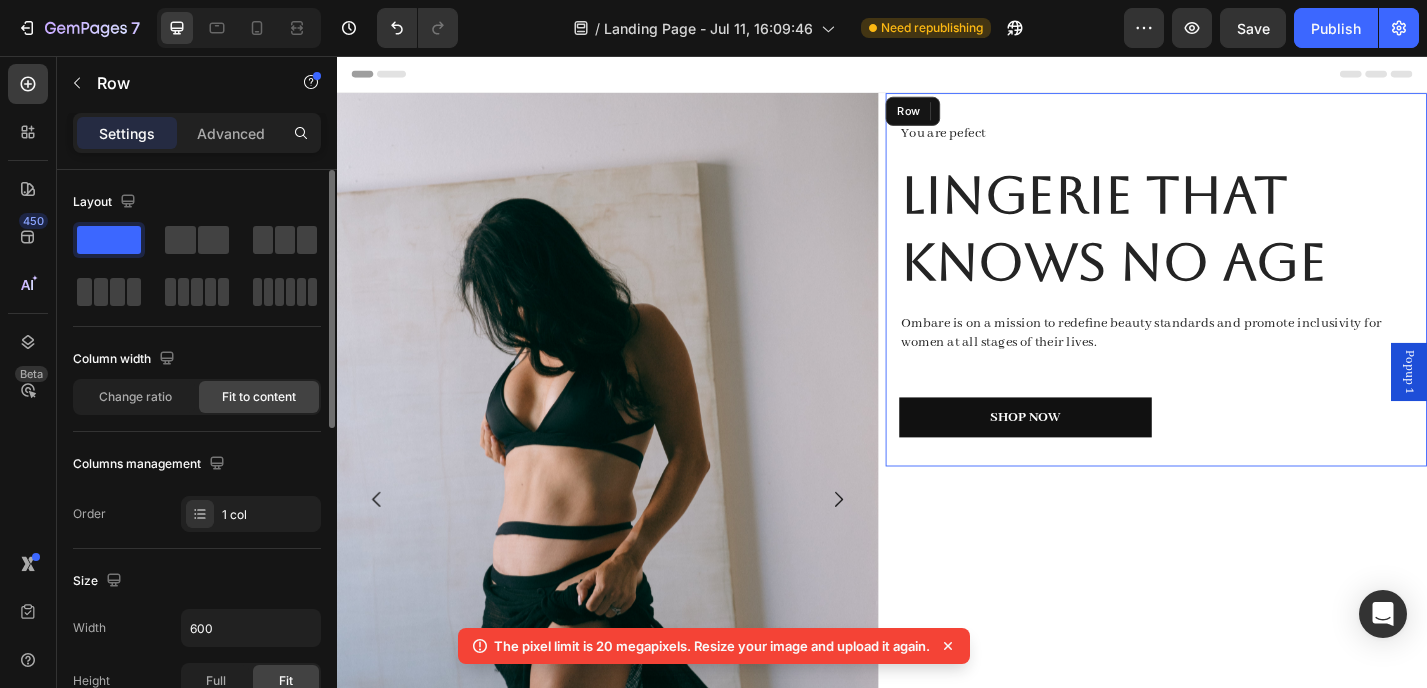 click on "You are pefect Text Block Lingerie that Knows No Age Heading Ombare is on a mission to redefine beauty standards and promote inclusivity for women at all stages of their lives. Text Block Shop Now Button Row" at bounding box center (1239, 302) 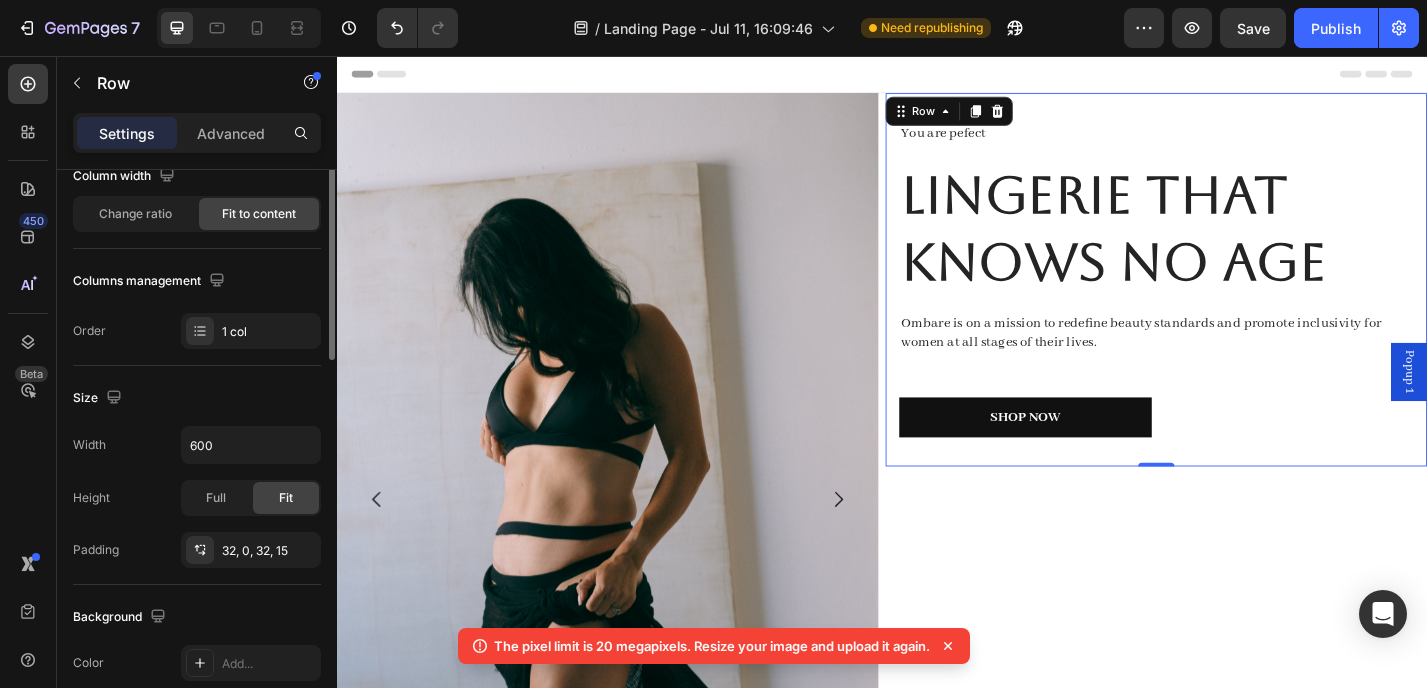 scroll, scrollTop: 304, scrollLeft: 0, axis: vertical 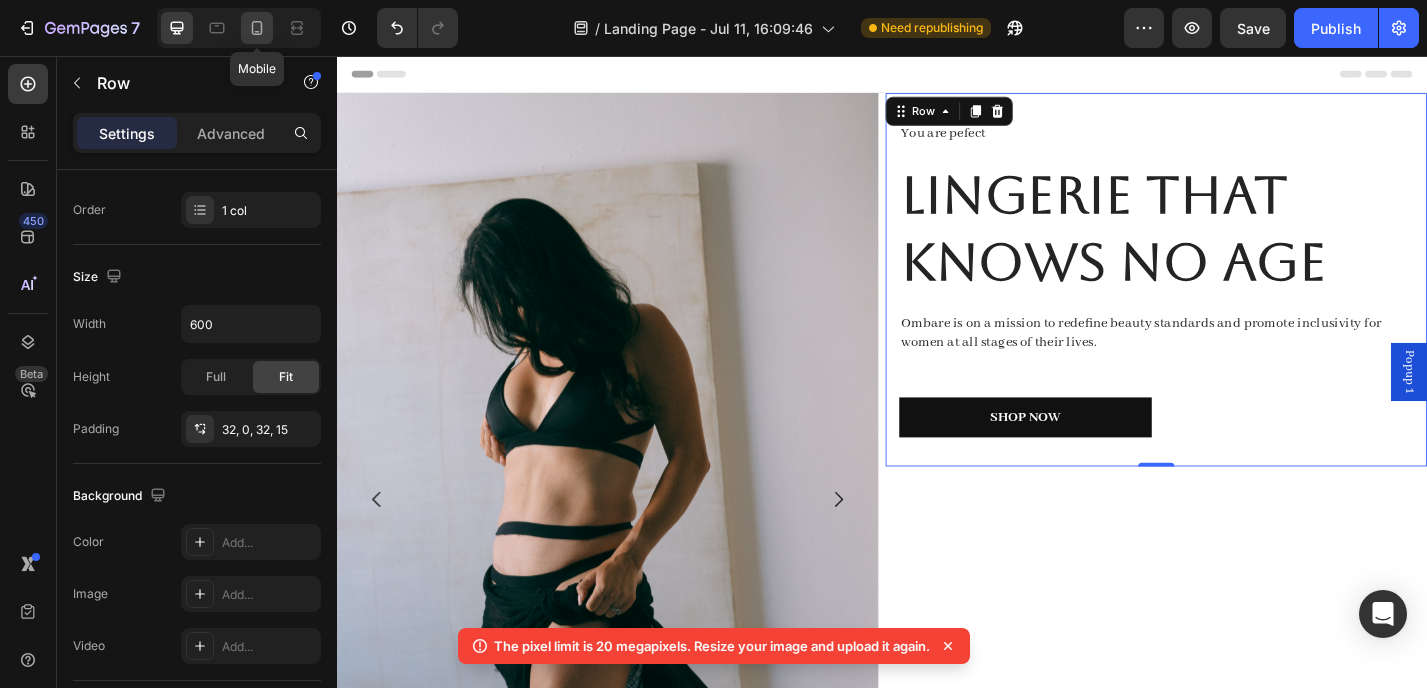 click 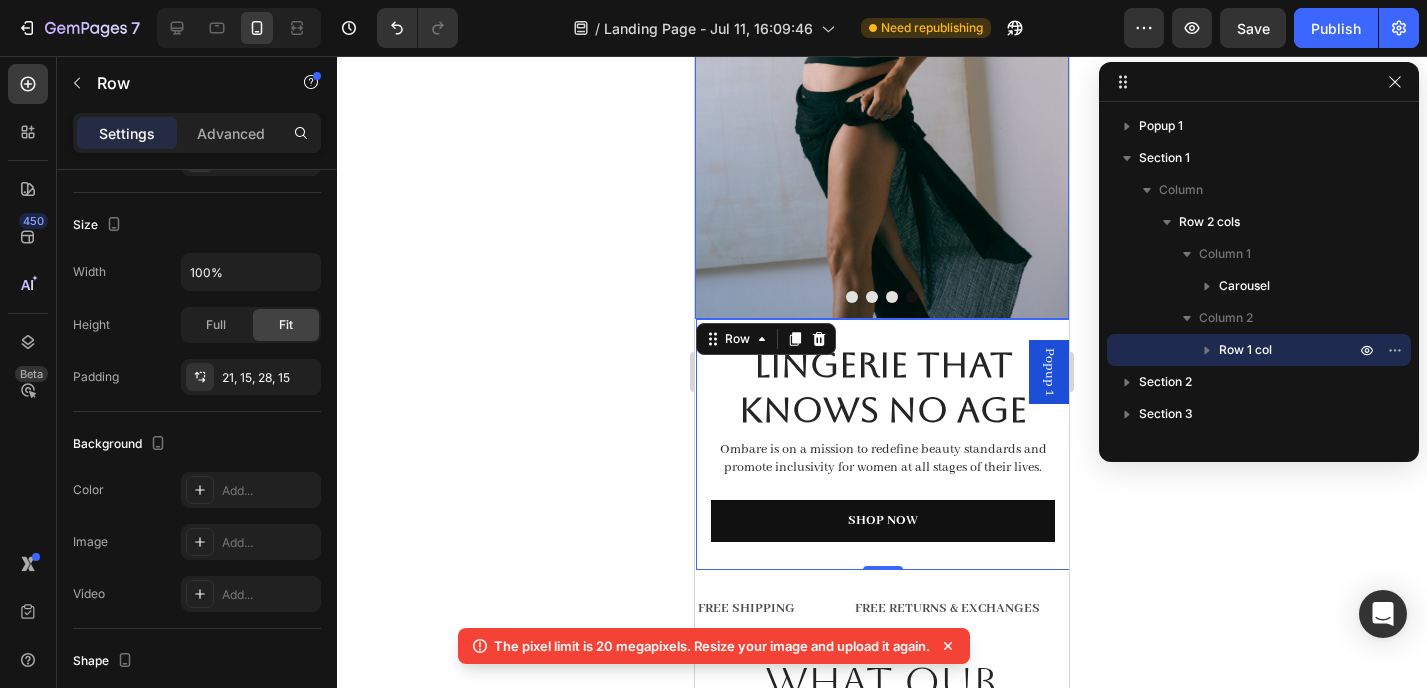 scroll, scrollTop: 532, scrollLeft: 0, axis: vertical 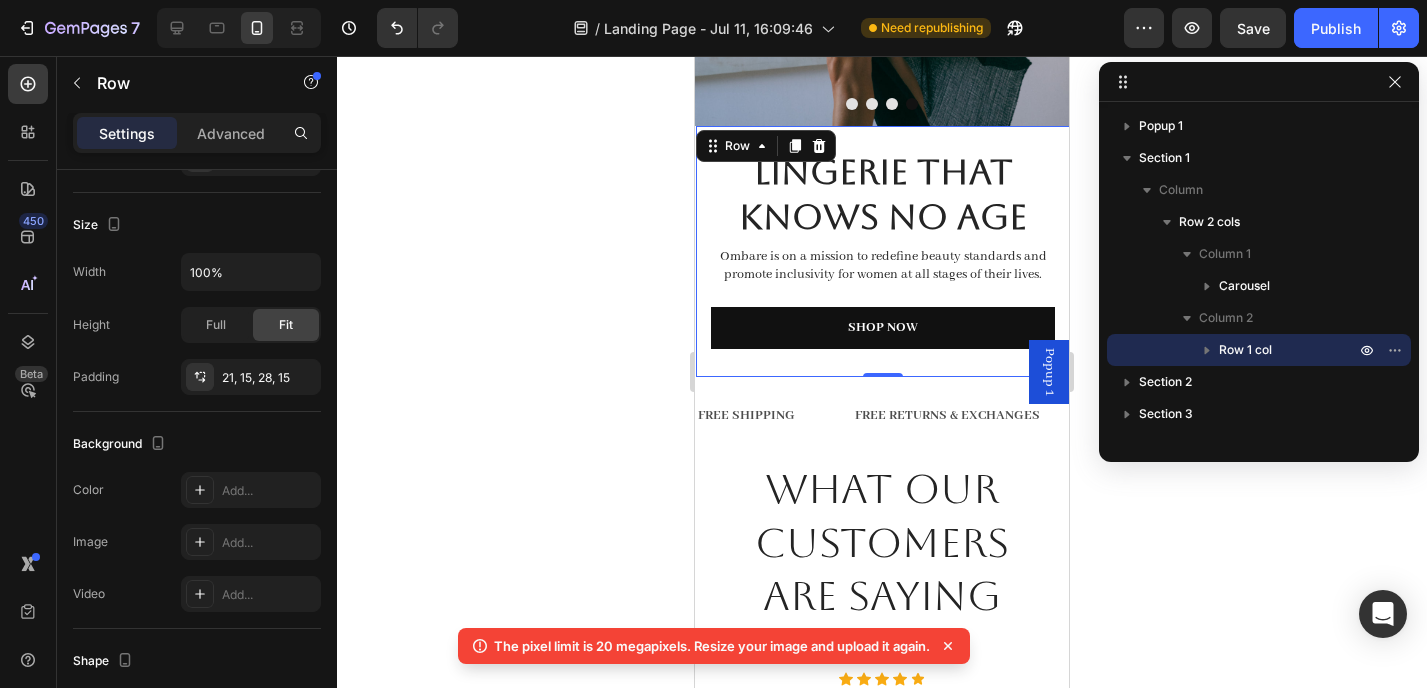 click 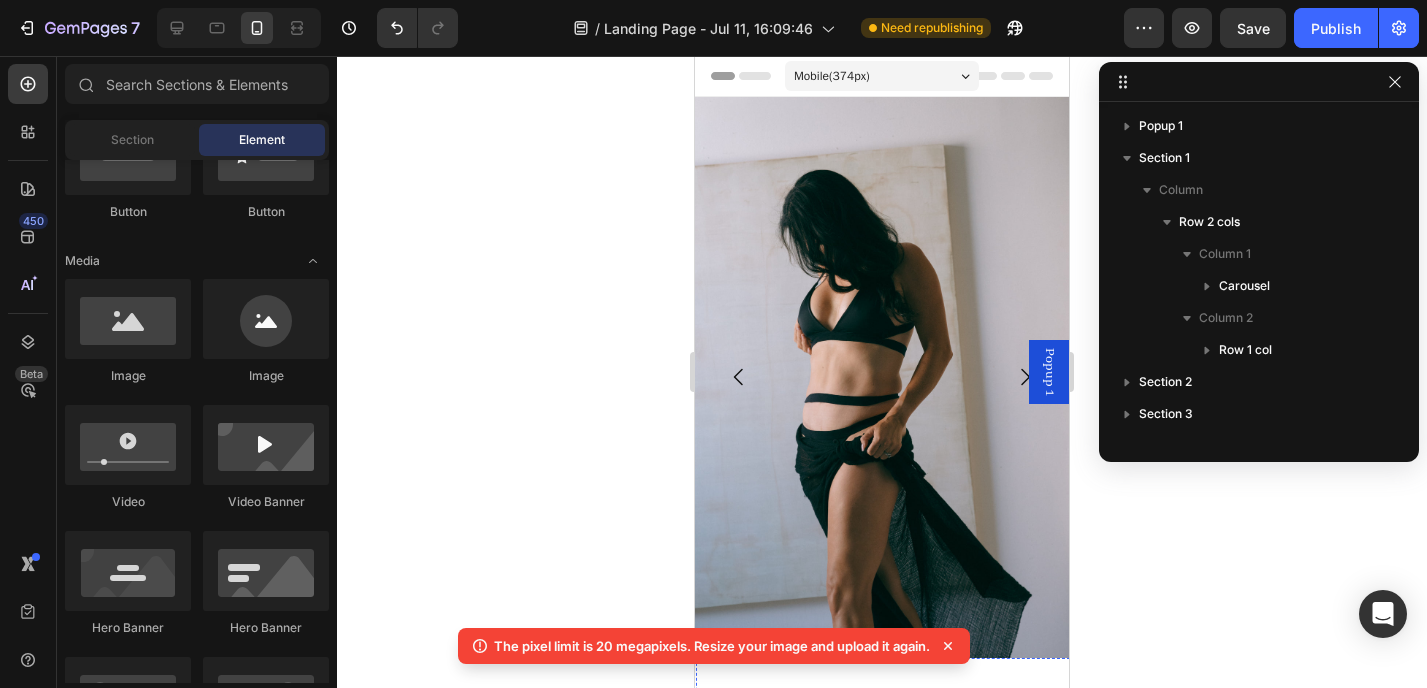 scroll, scrollTop: 12, scrollLeft: 0, axis: vertical 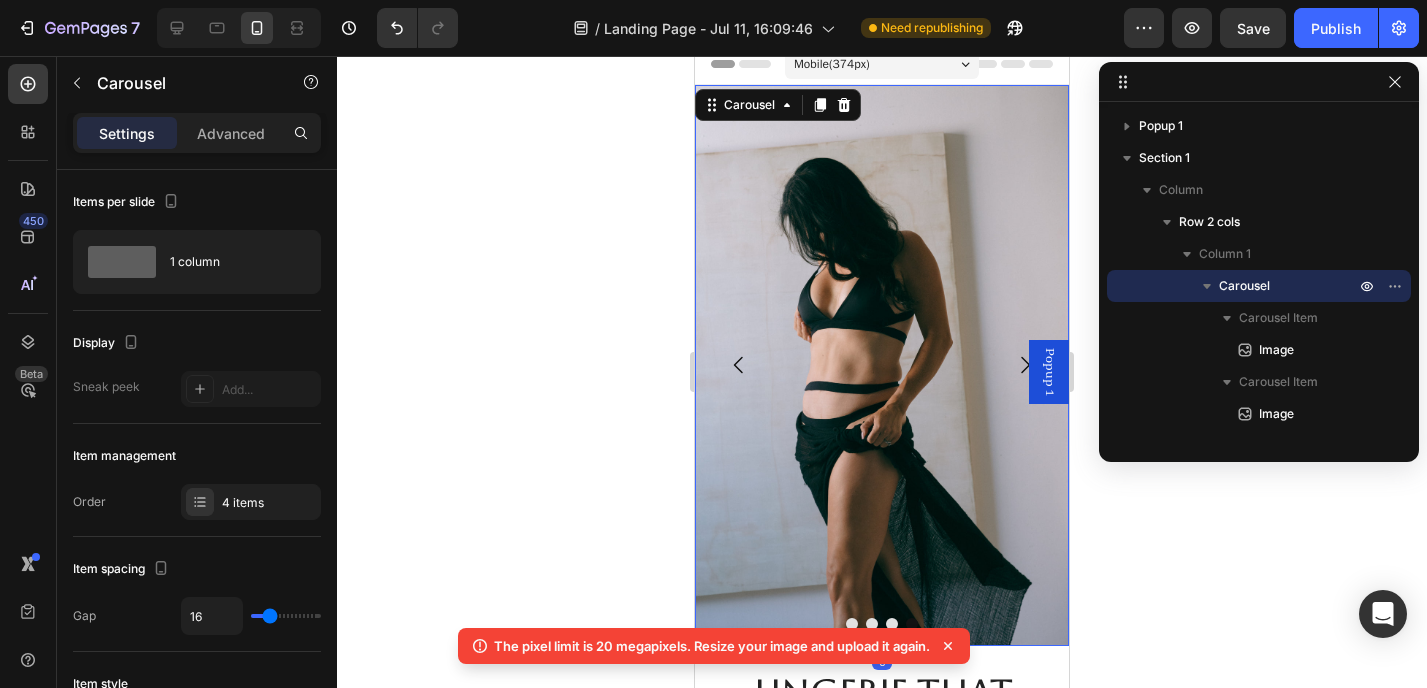 click 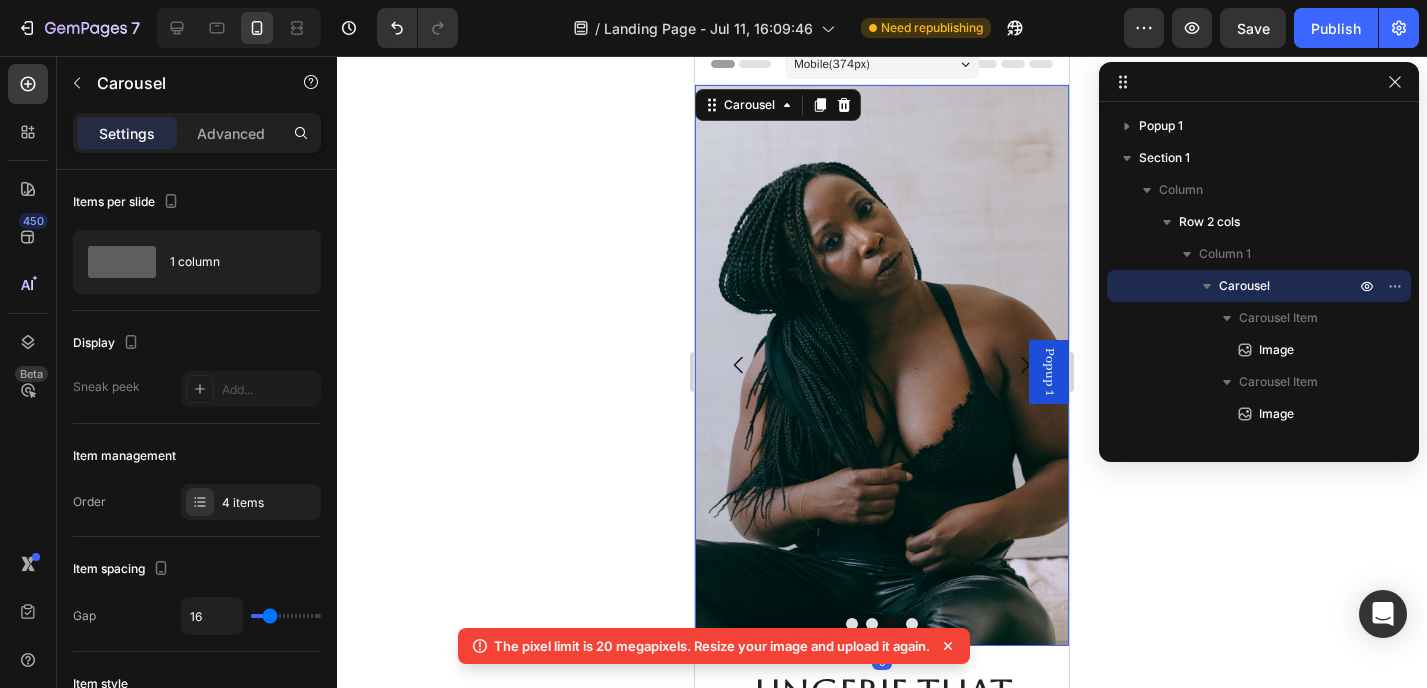 click 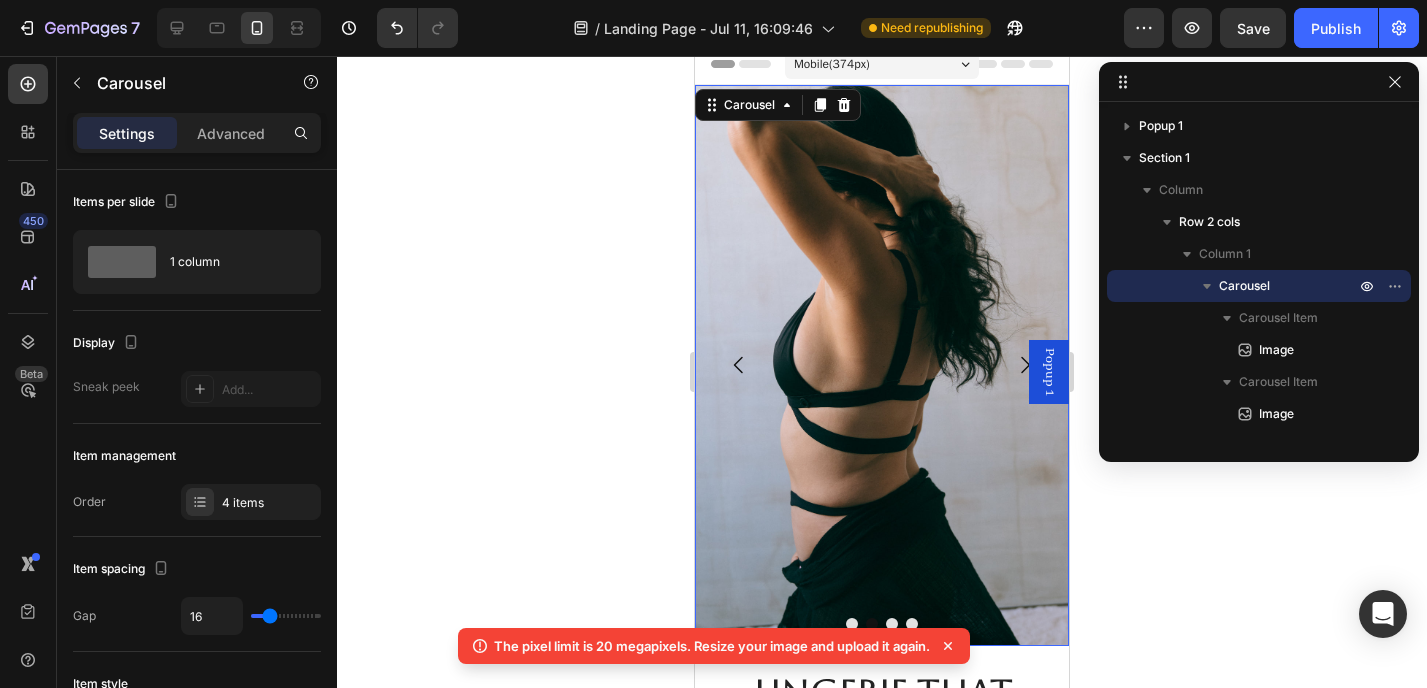 click 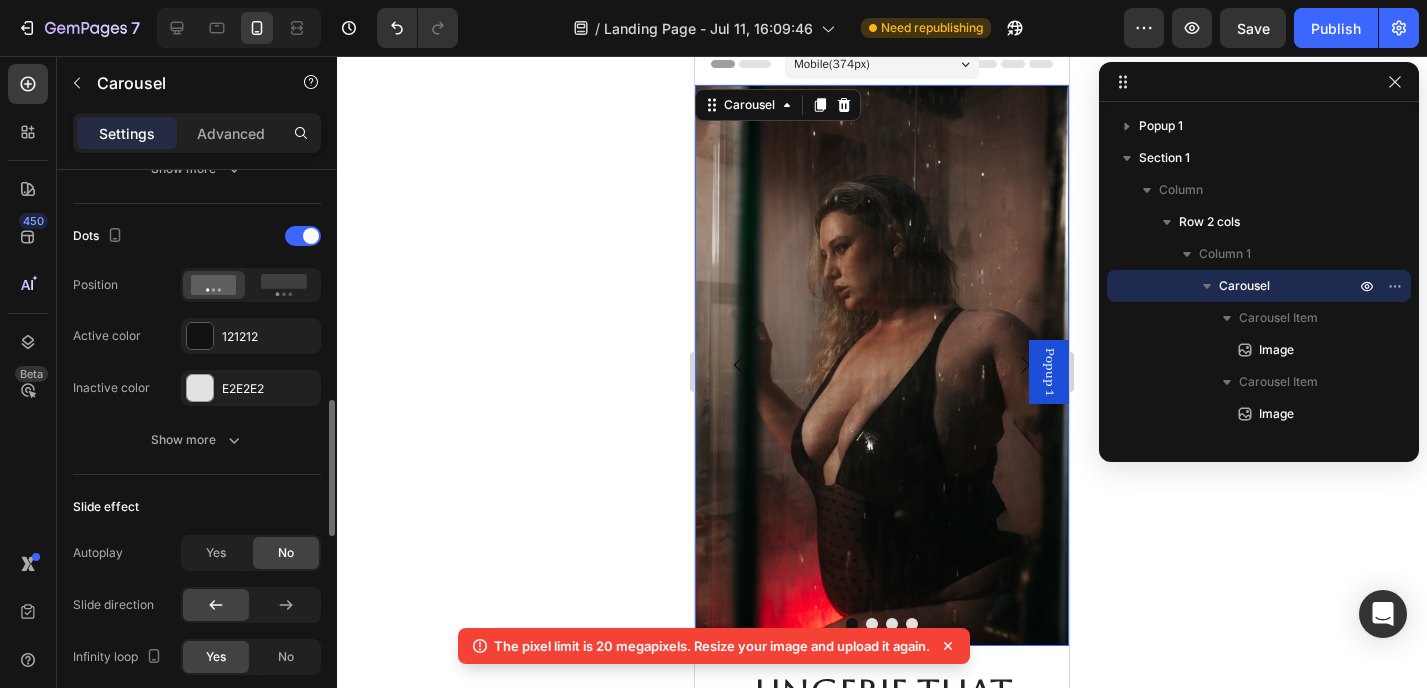 scroll, scrollTop: 991, scrollLeft: 0, axis: vertical 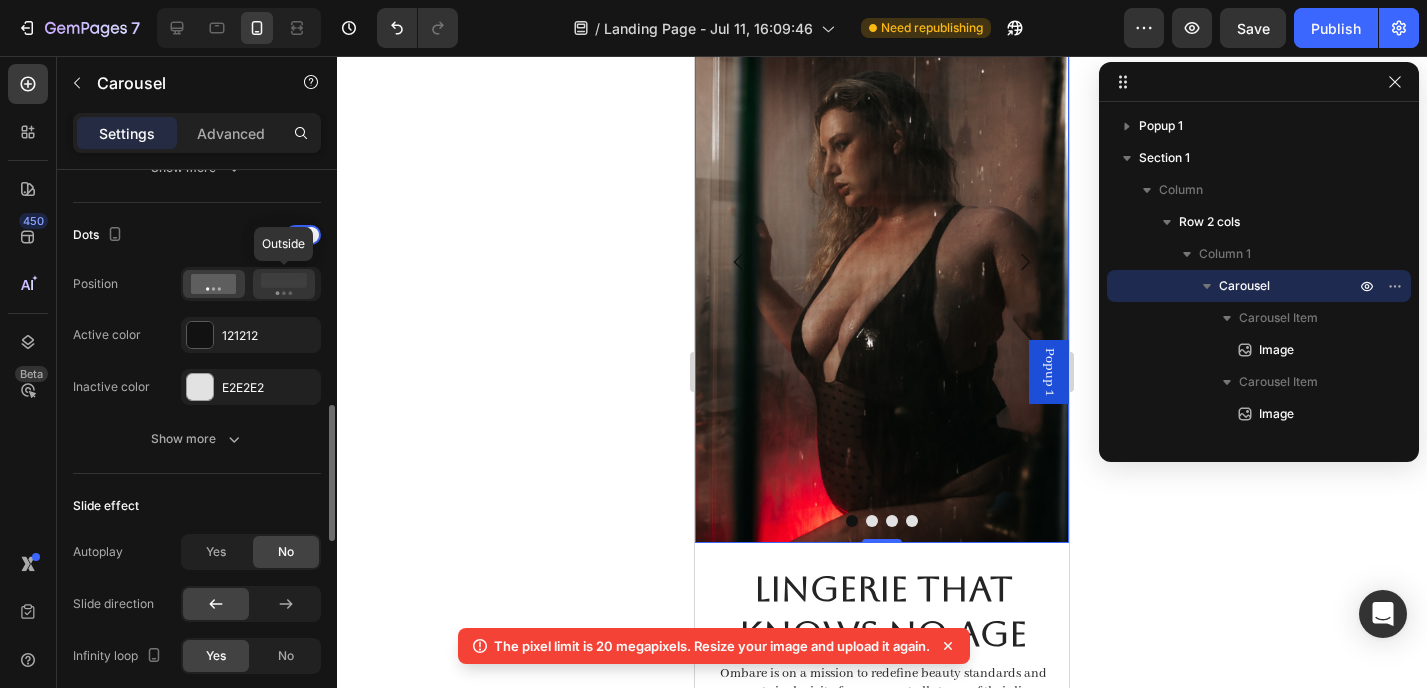 click 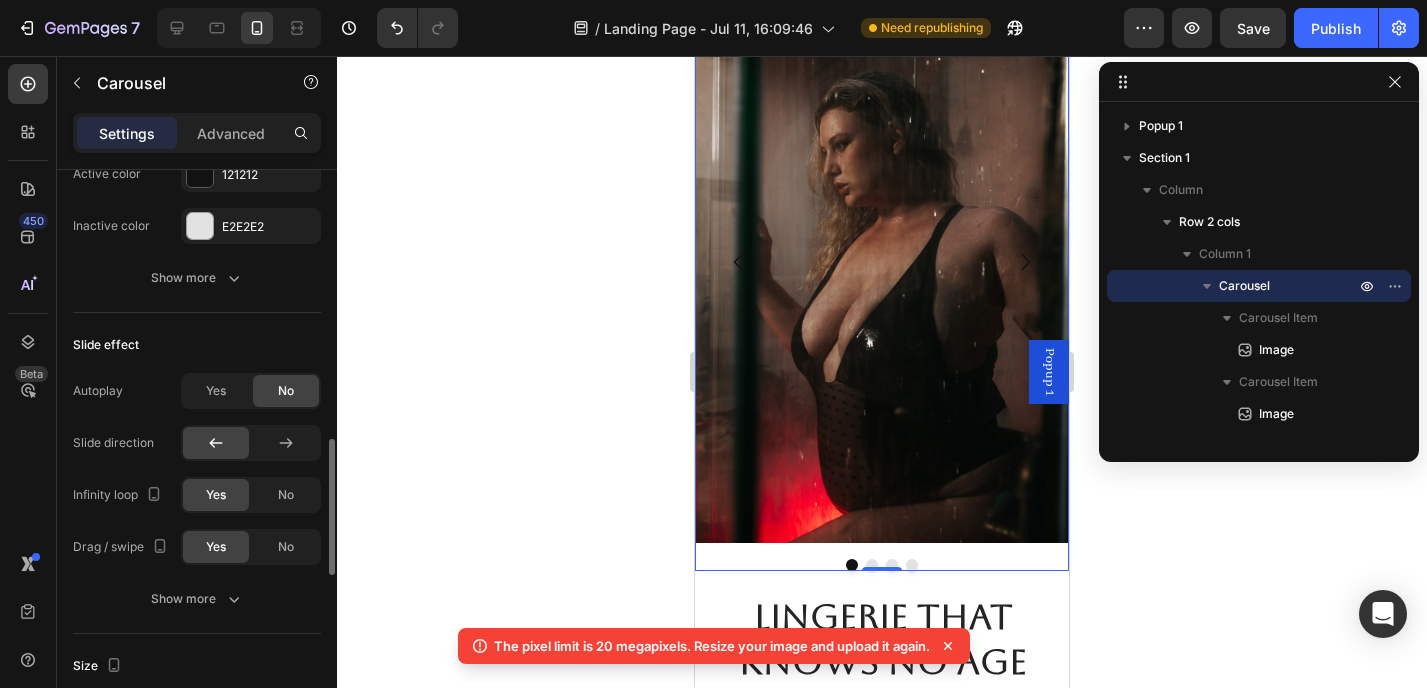 scroll, scrollTop: 1167, scrollLeft: 0, axis: vertical 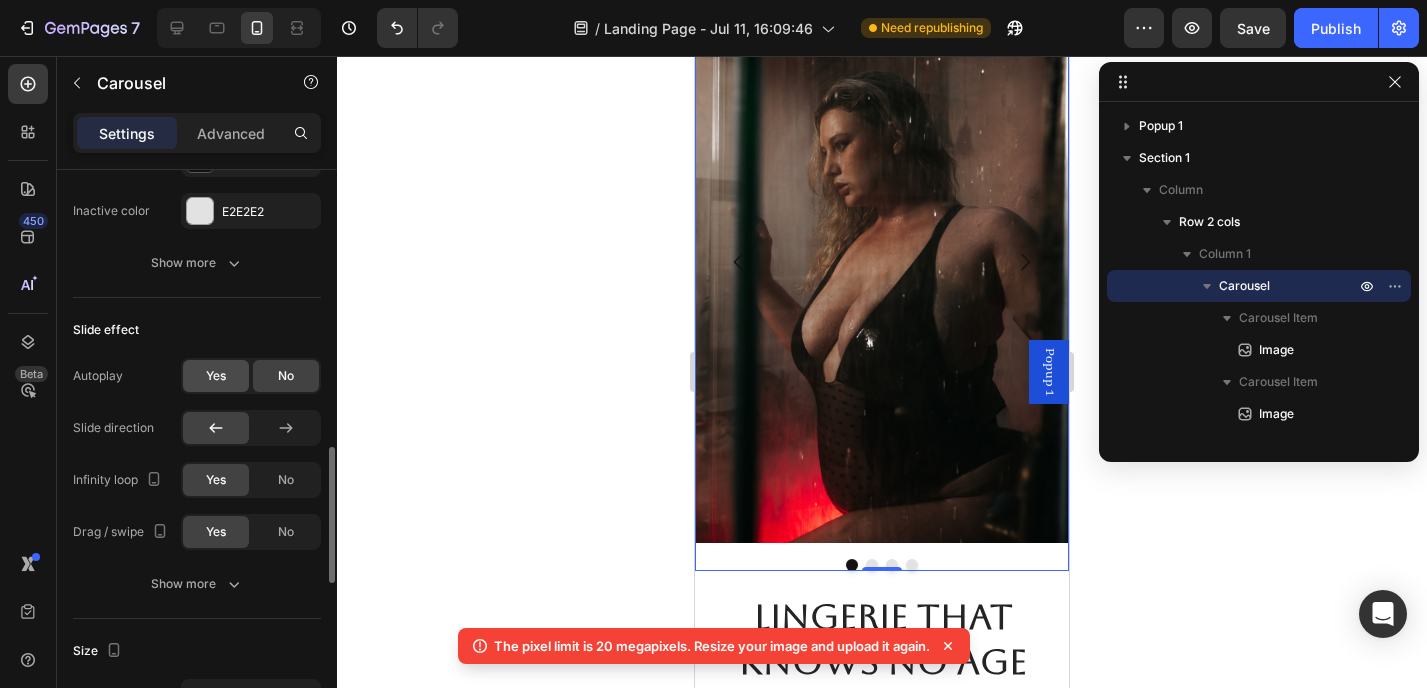 click on "Yes" 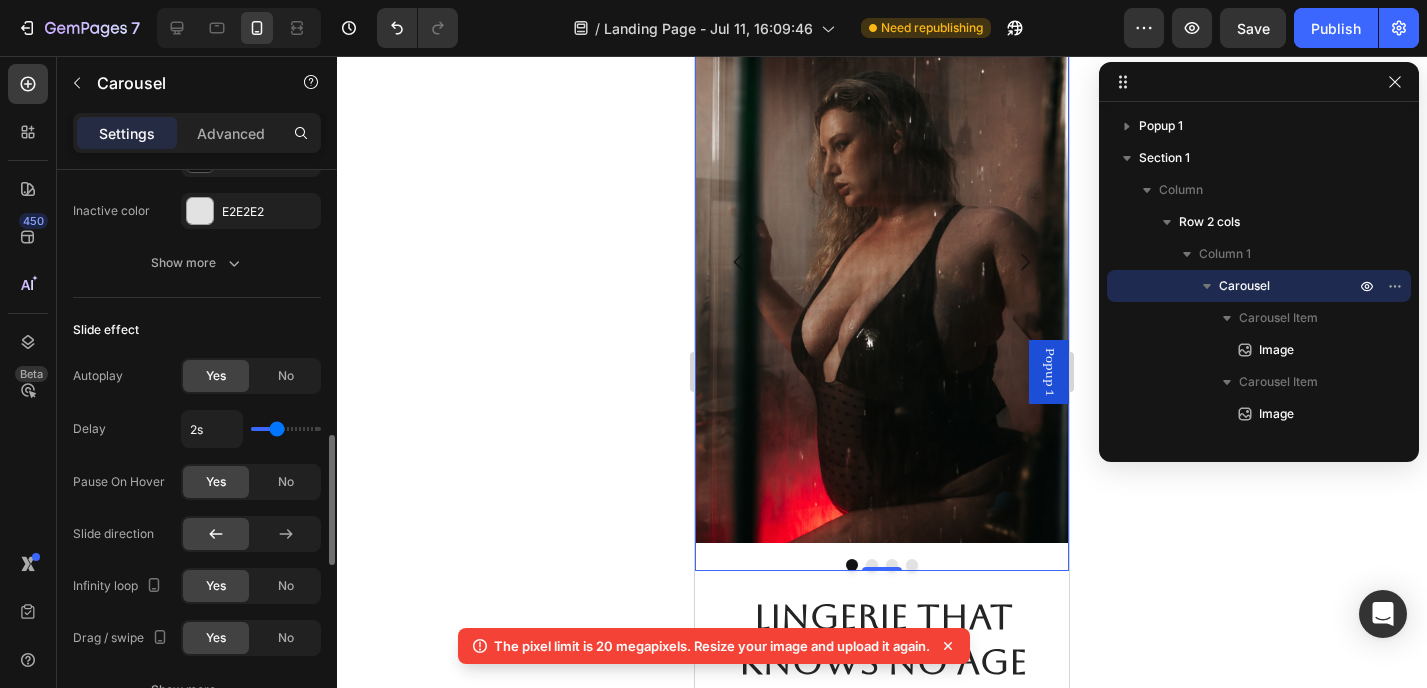type on "2.2s" 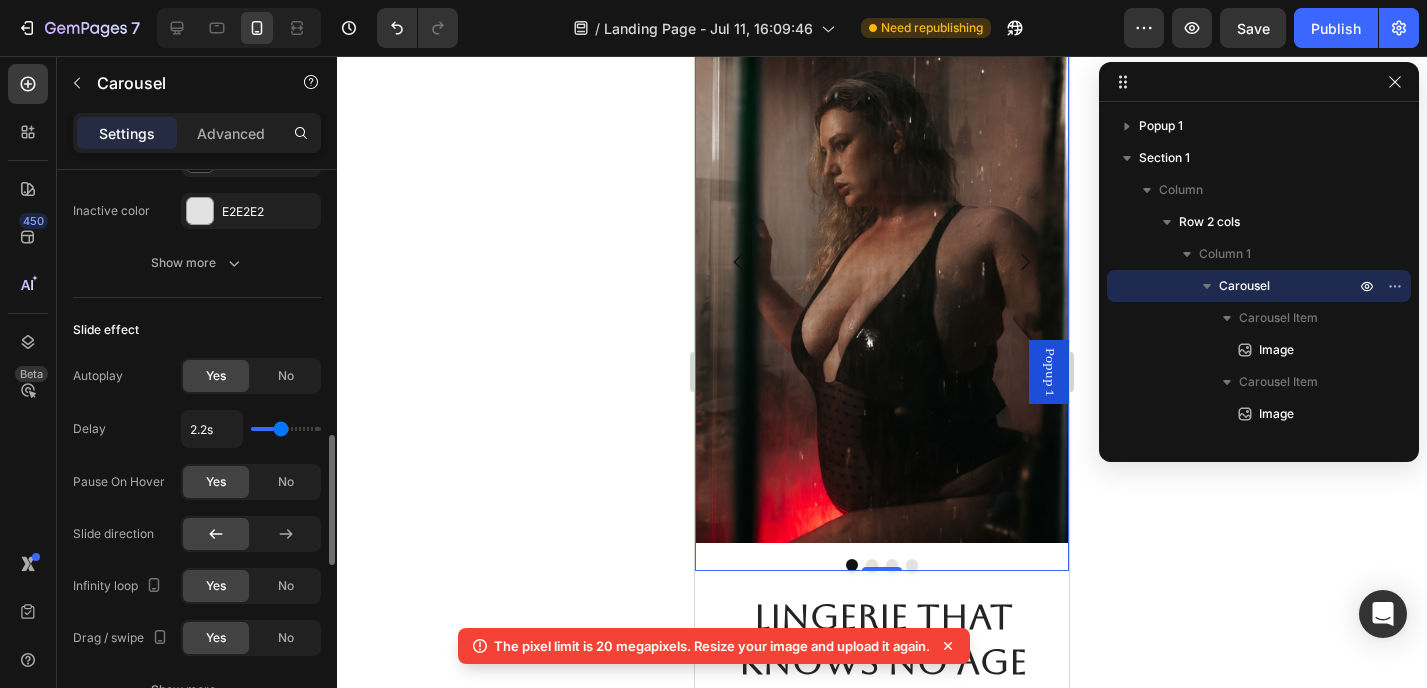 type on "2.3s" 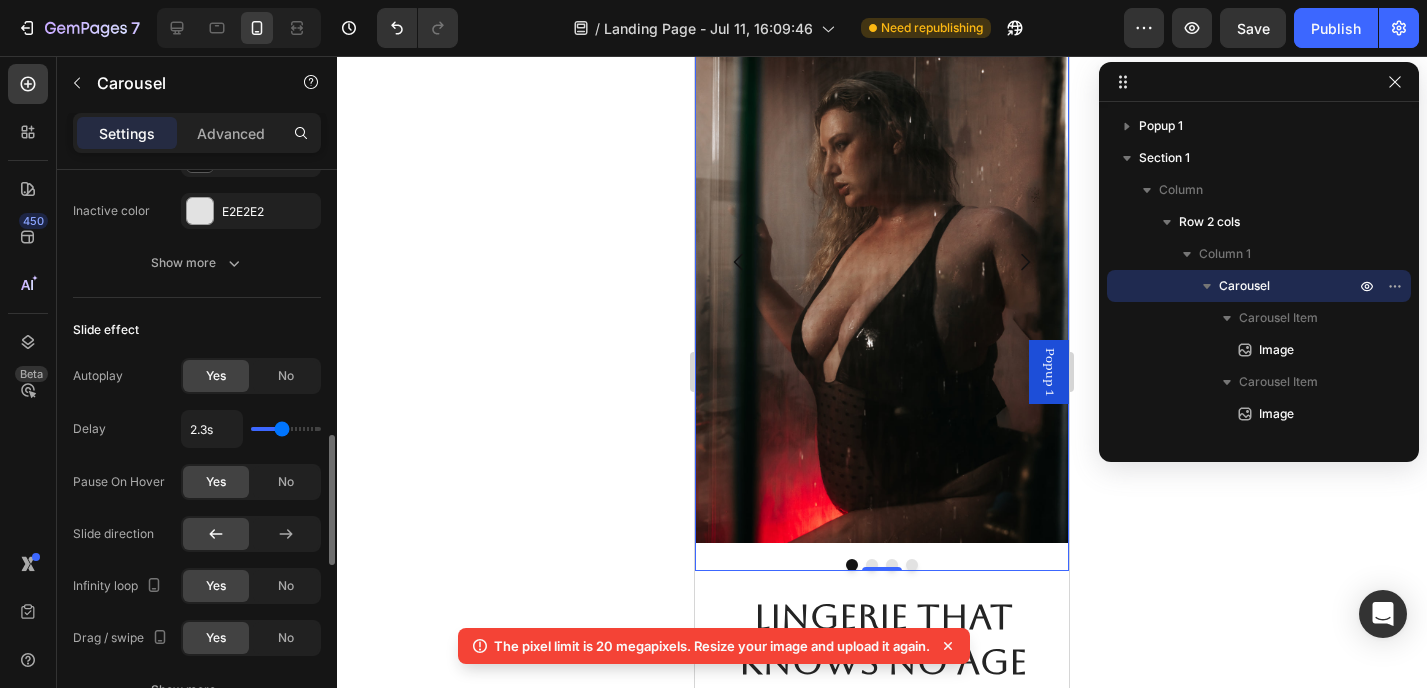 type on "2.4s" 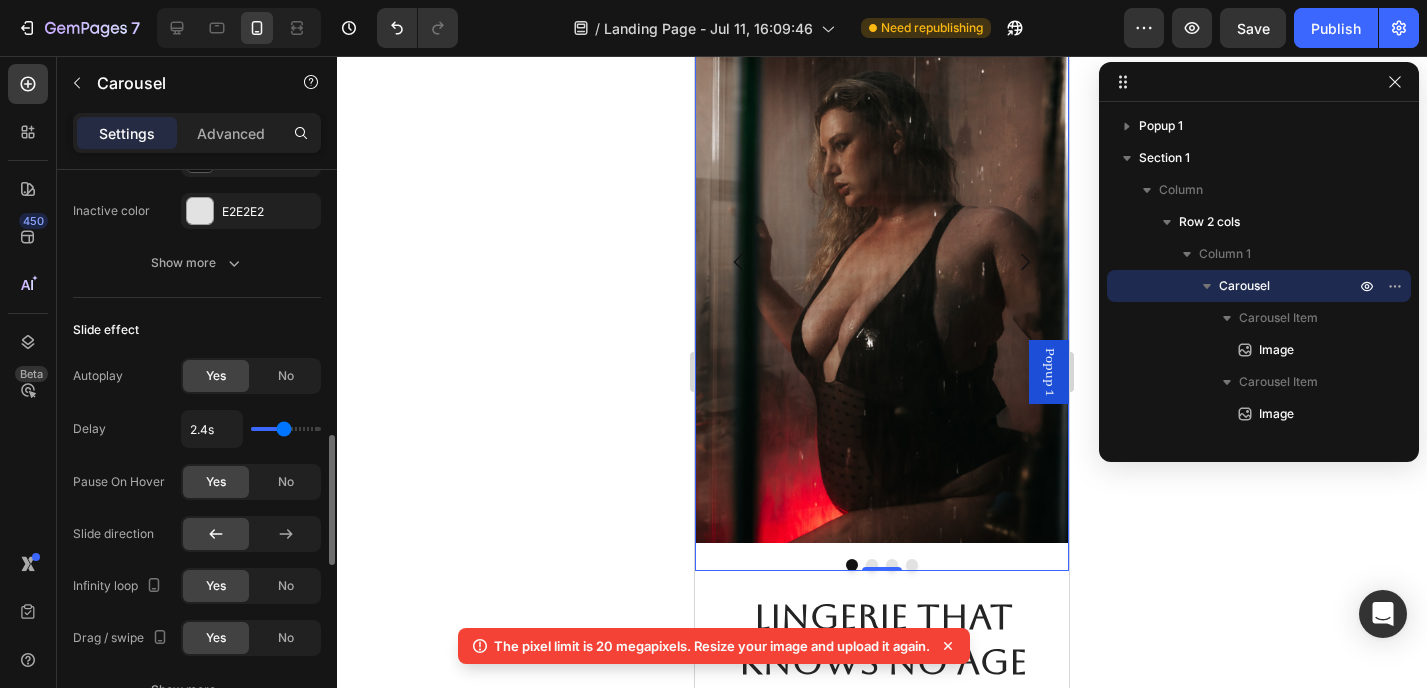 type on "2.3s" 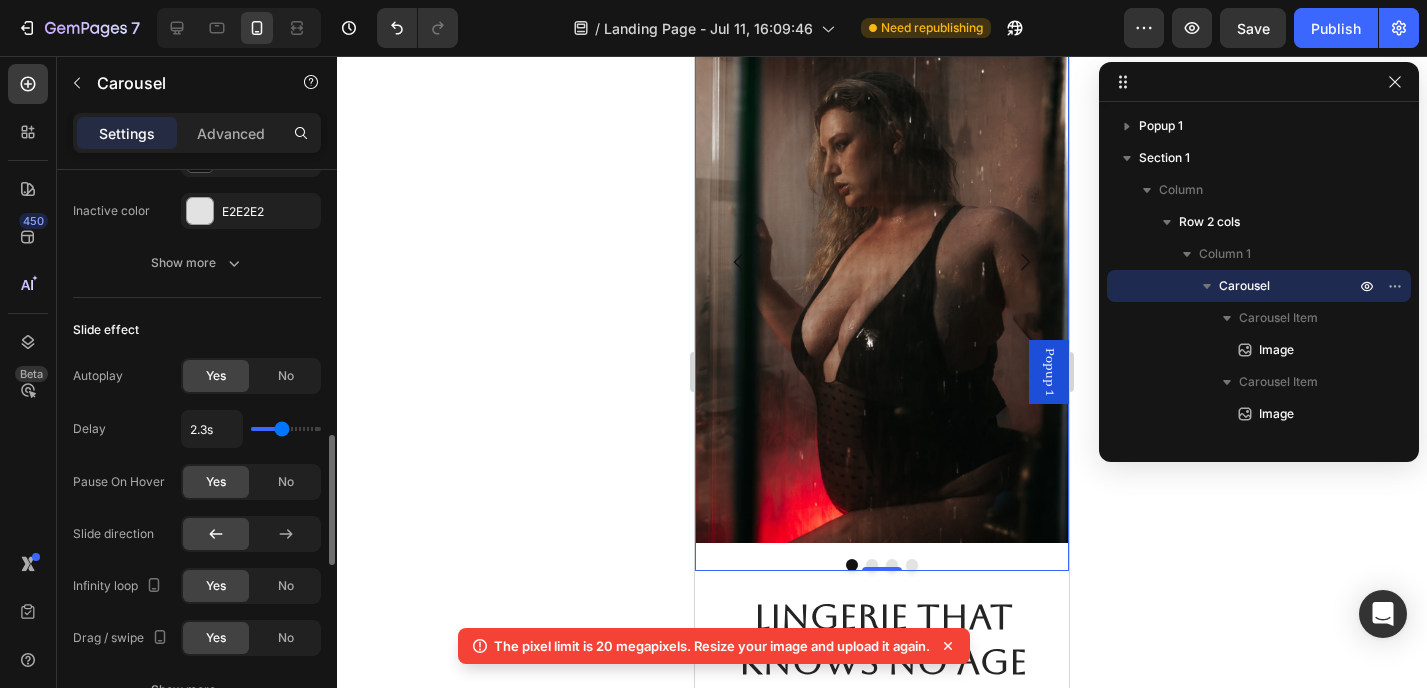 type on "2.4s" 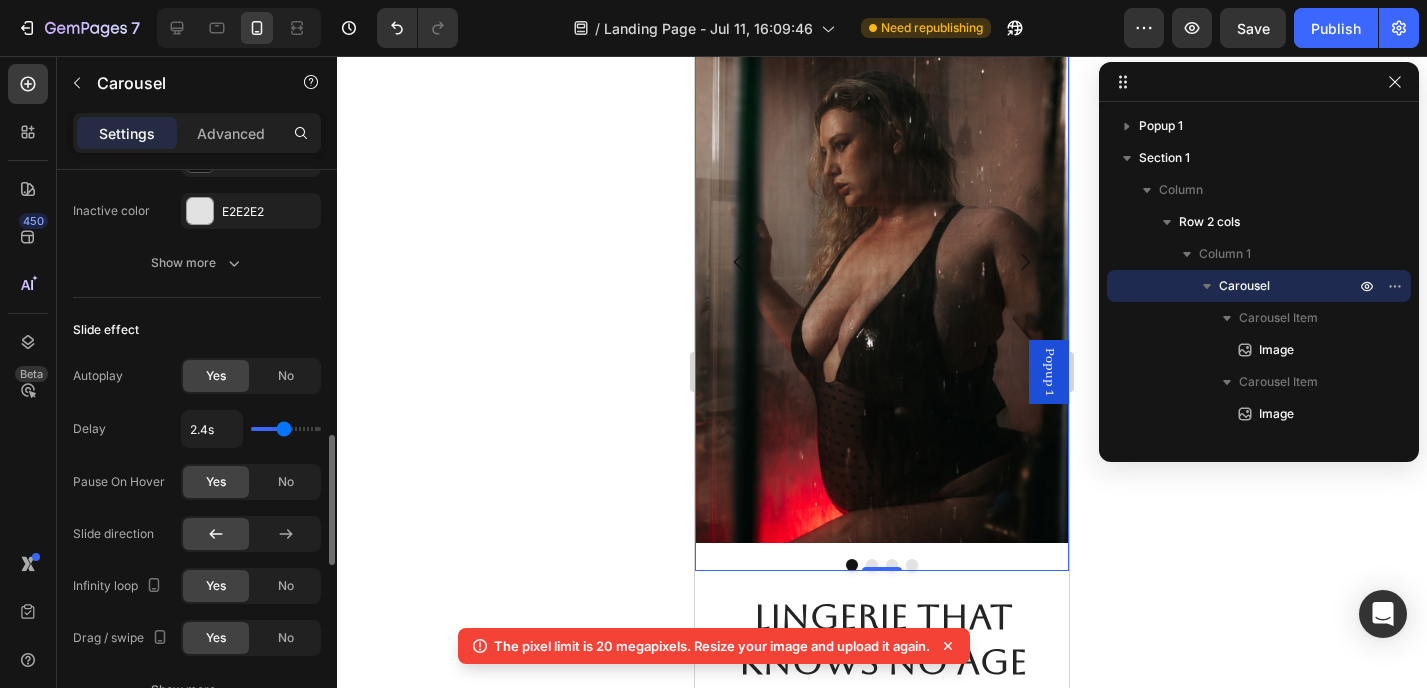 type on "2.4" 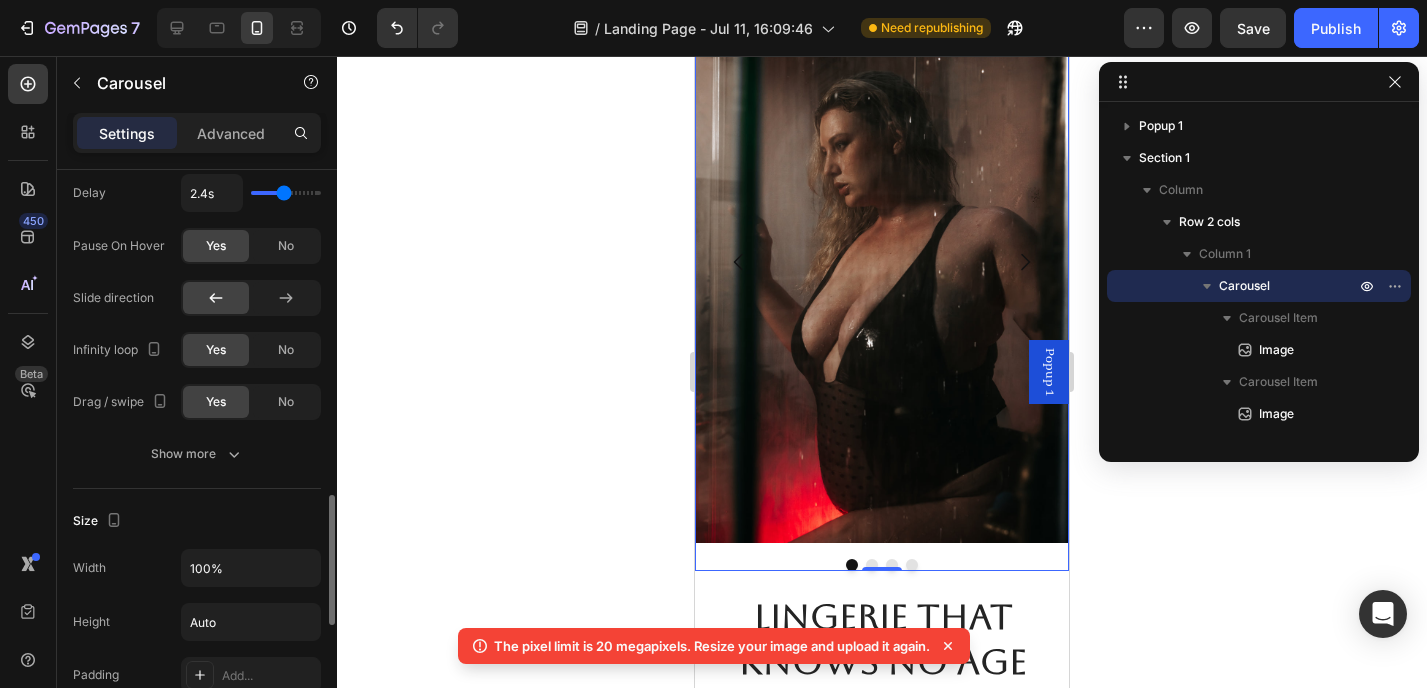 scroll, scrollTop: 1408, scrollLeft: 0, axis: vertical 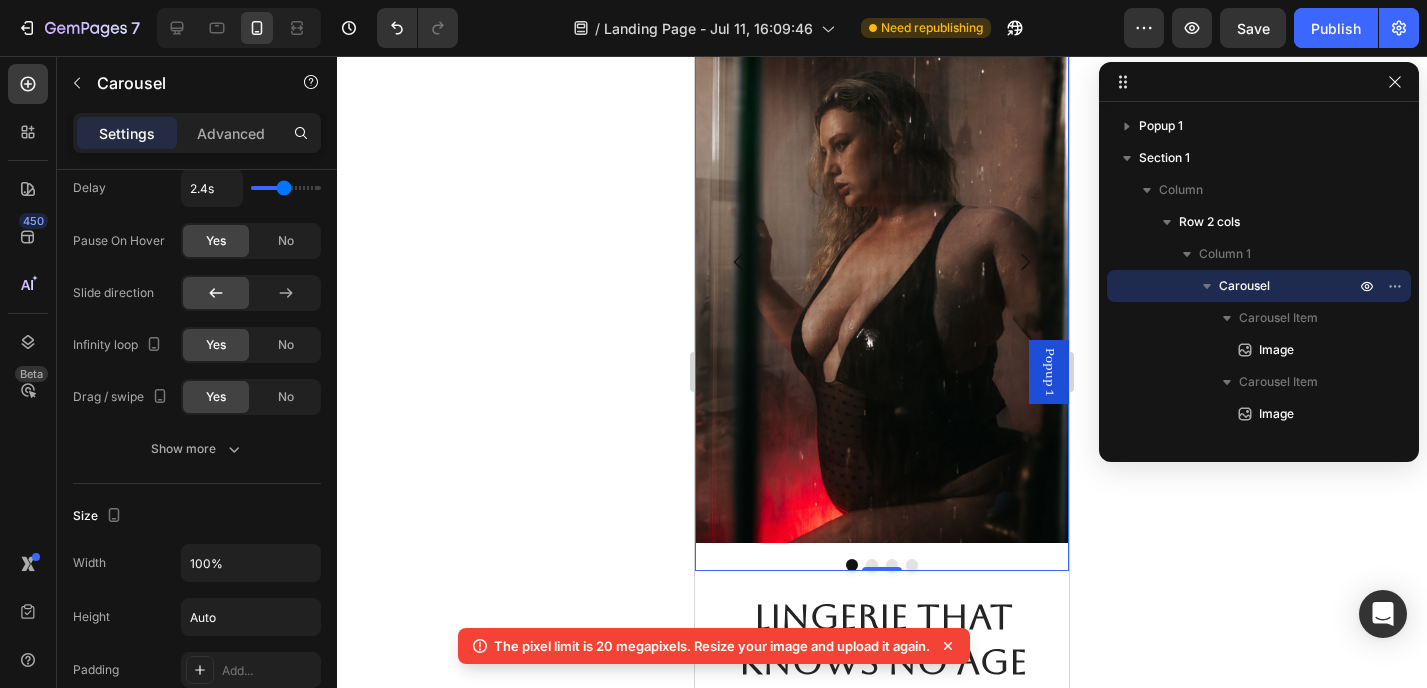click 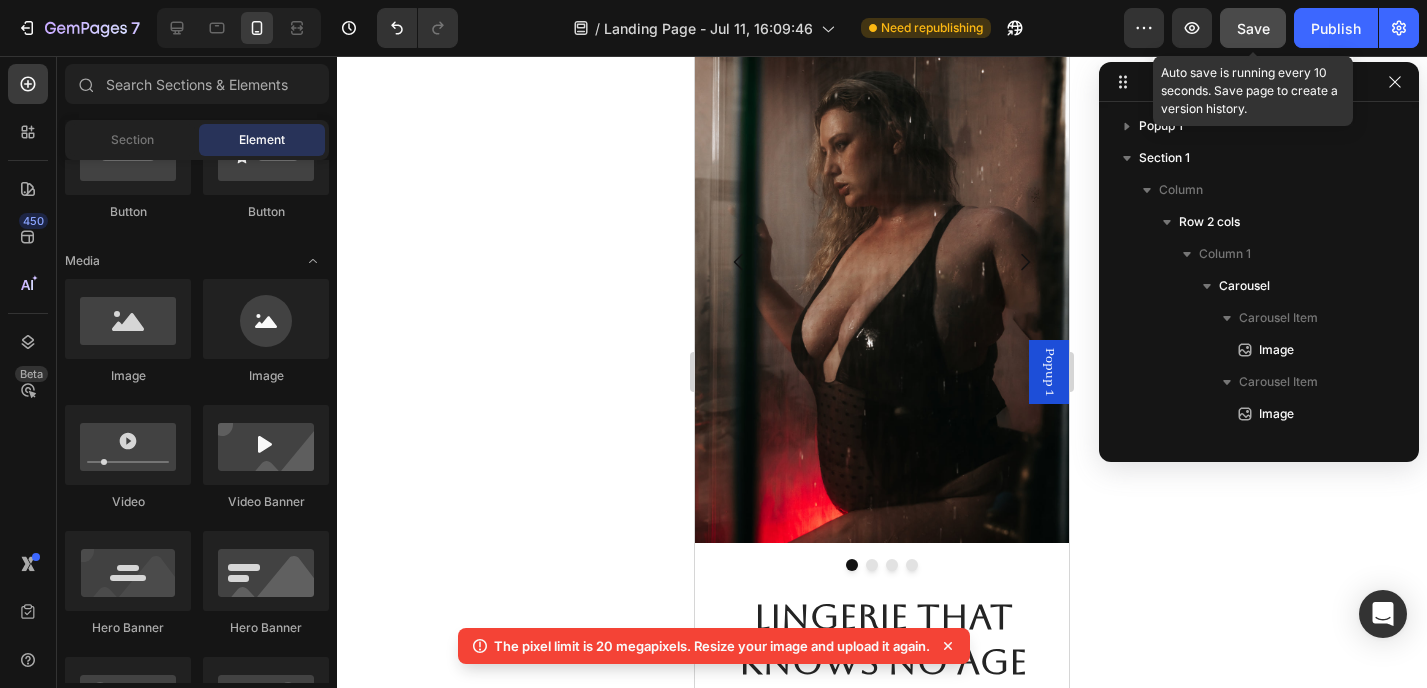 click on "Save" at bounding box center (1253, 28) 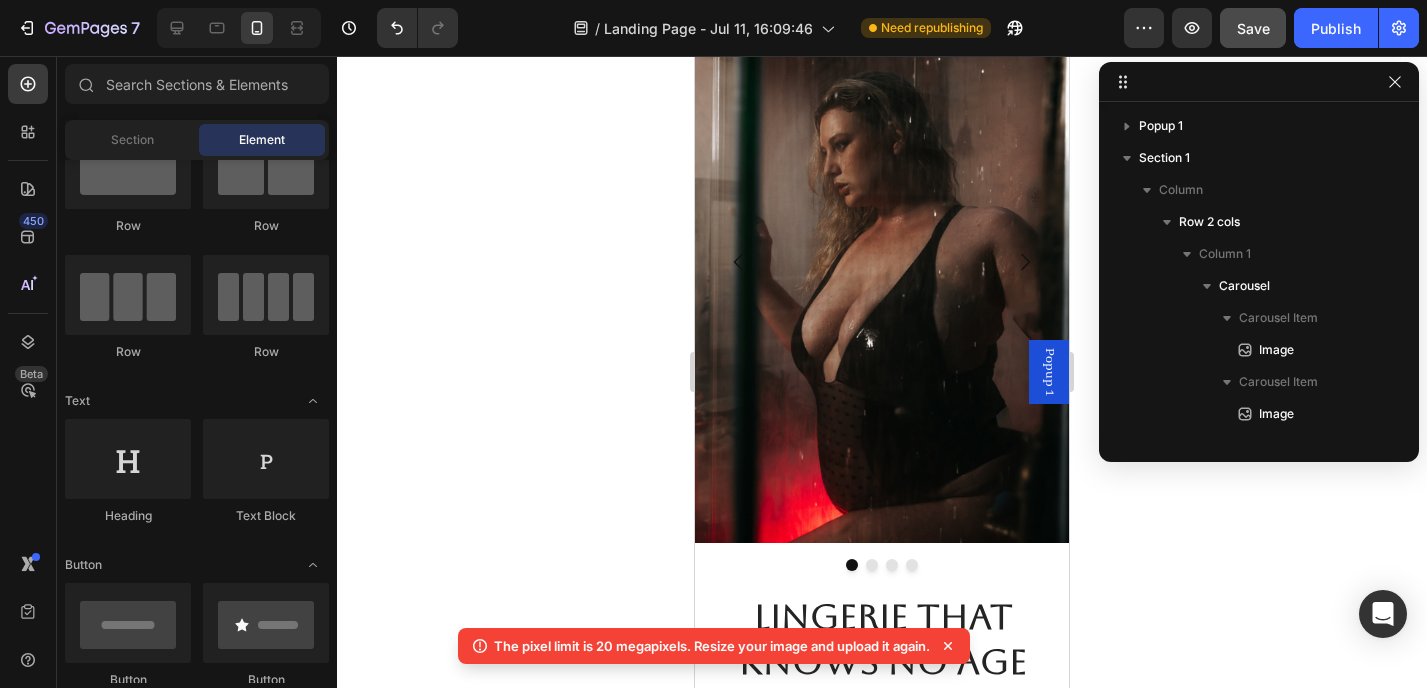 scroll, scrollTop: 0, scrollLeft: 0, axis: both 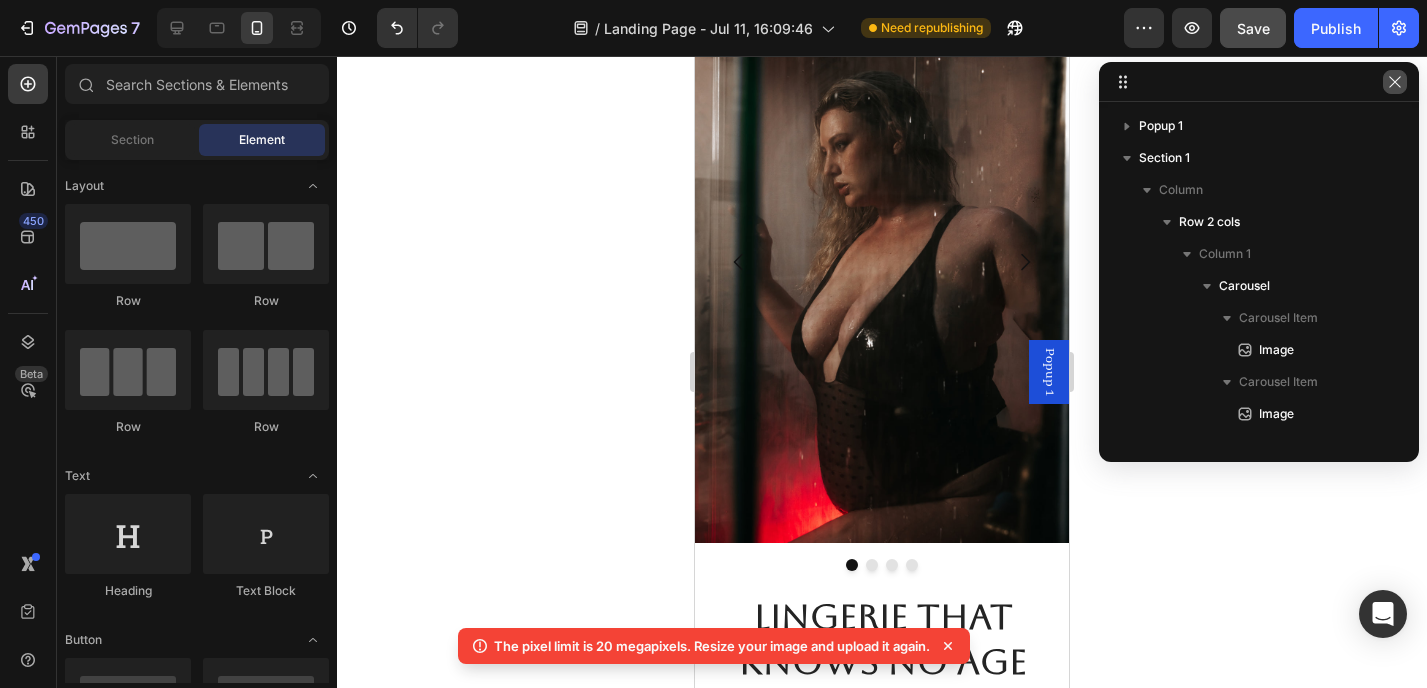 click 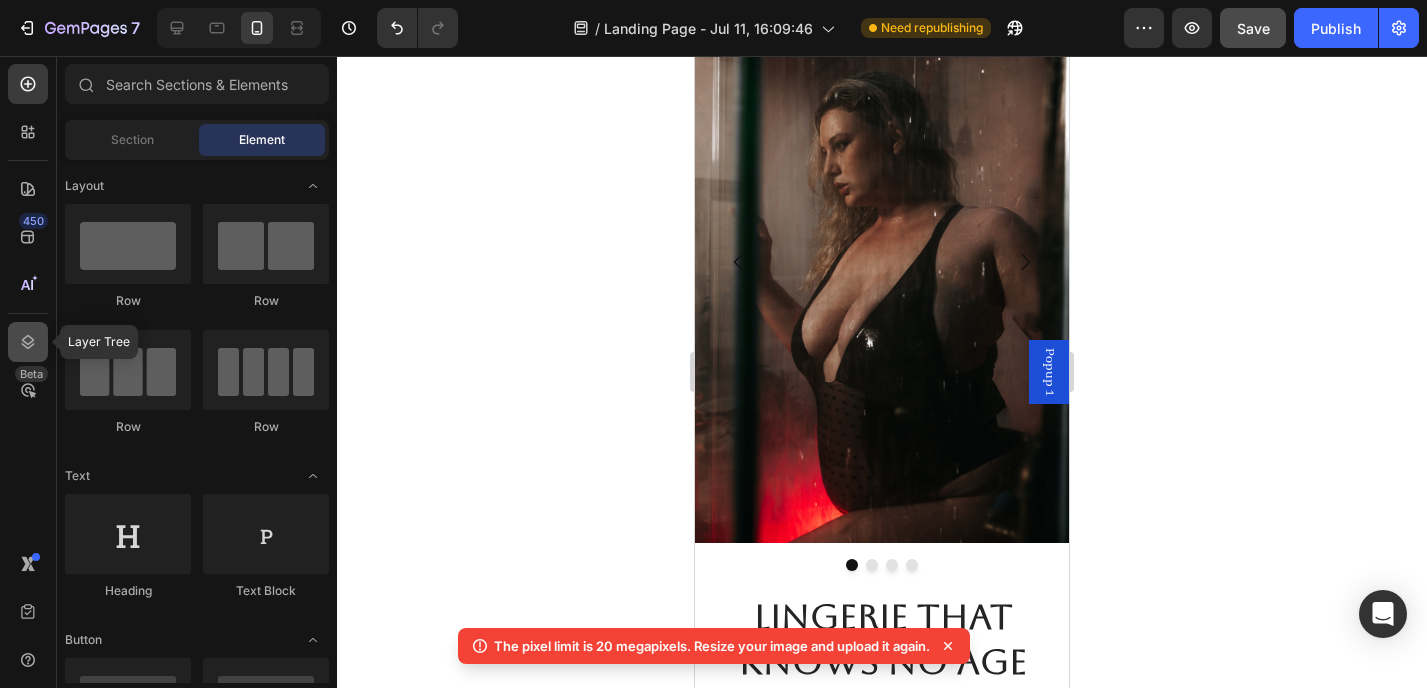 click 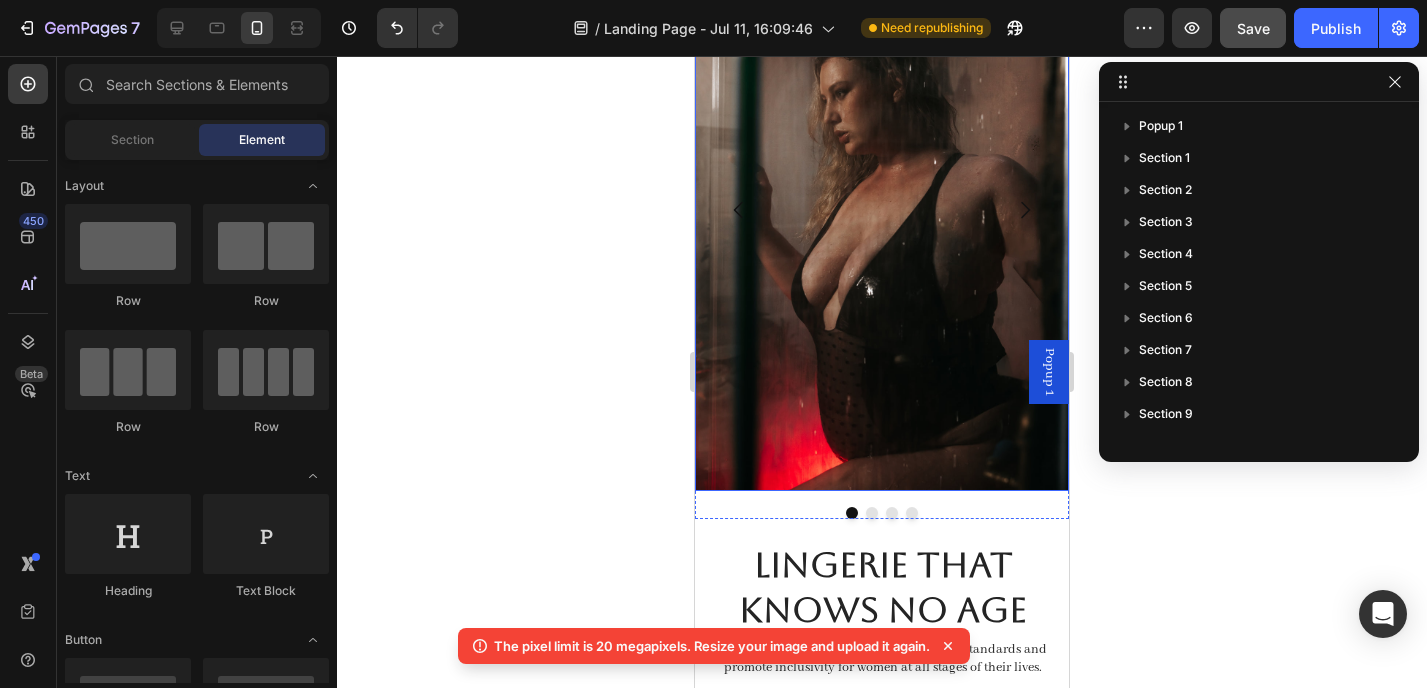 scroll, scrollTop: 212, scrollLeft: 0, axis: vertical 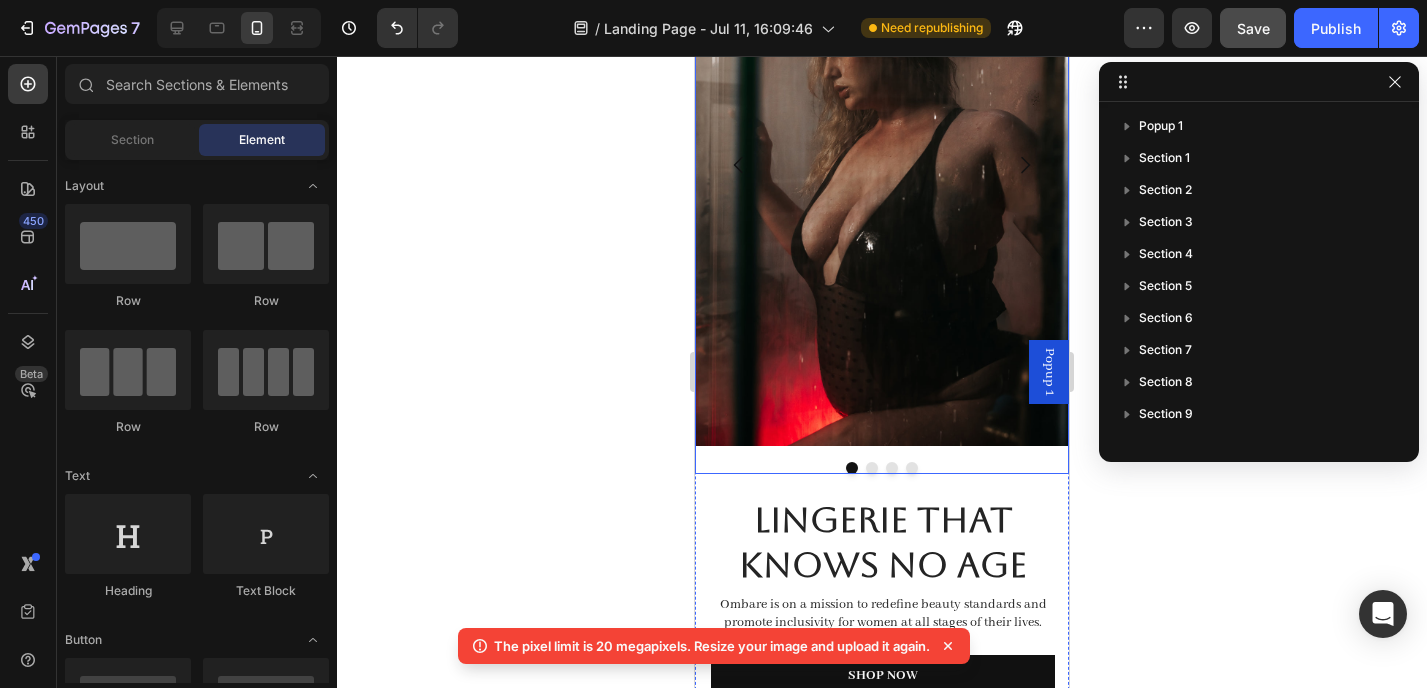 click on "Image Image Image Image
Carousel" at bounding box center (882, 179) 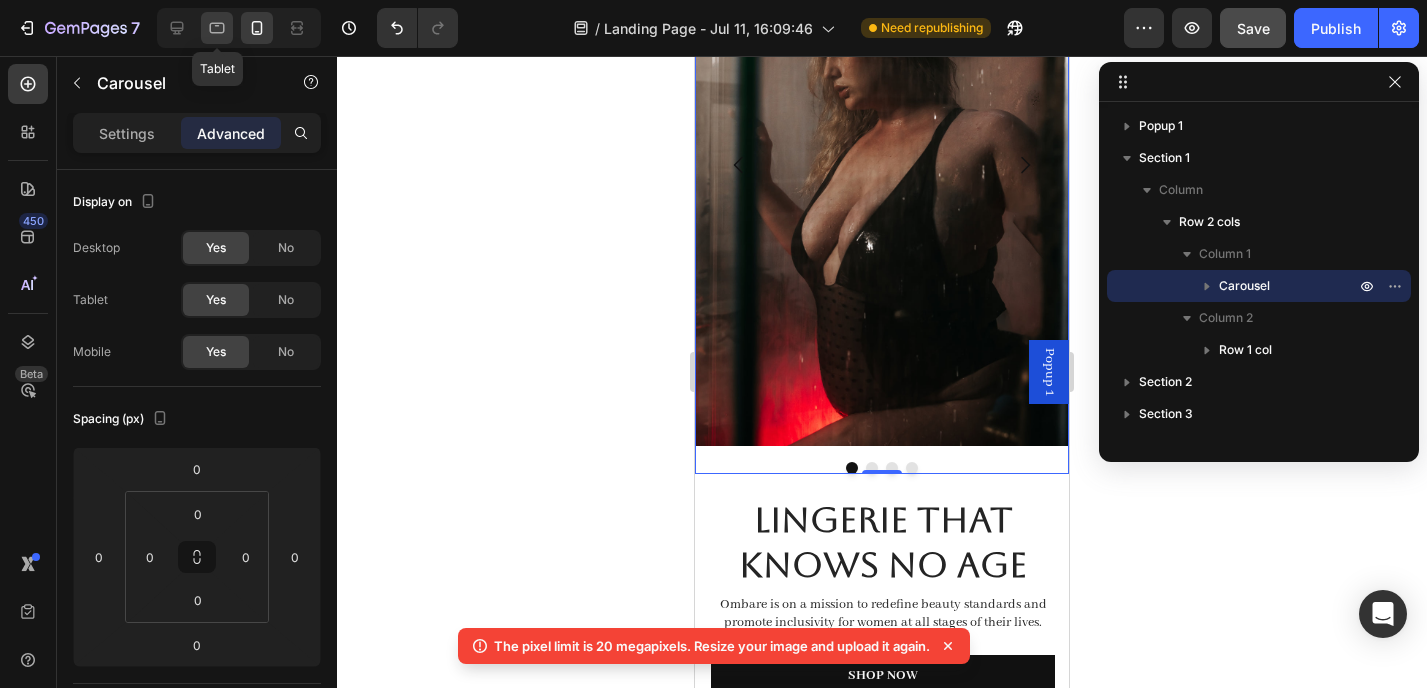 click 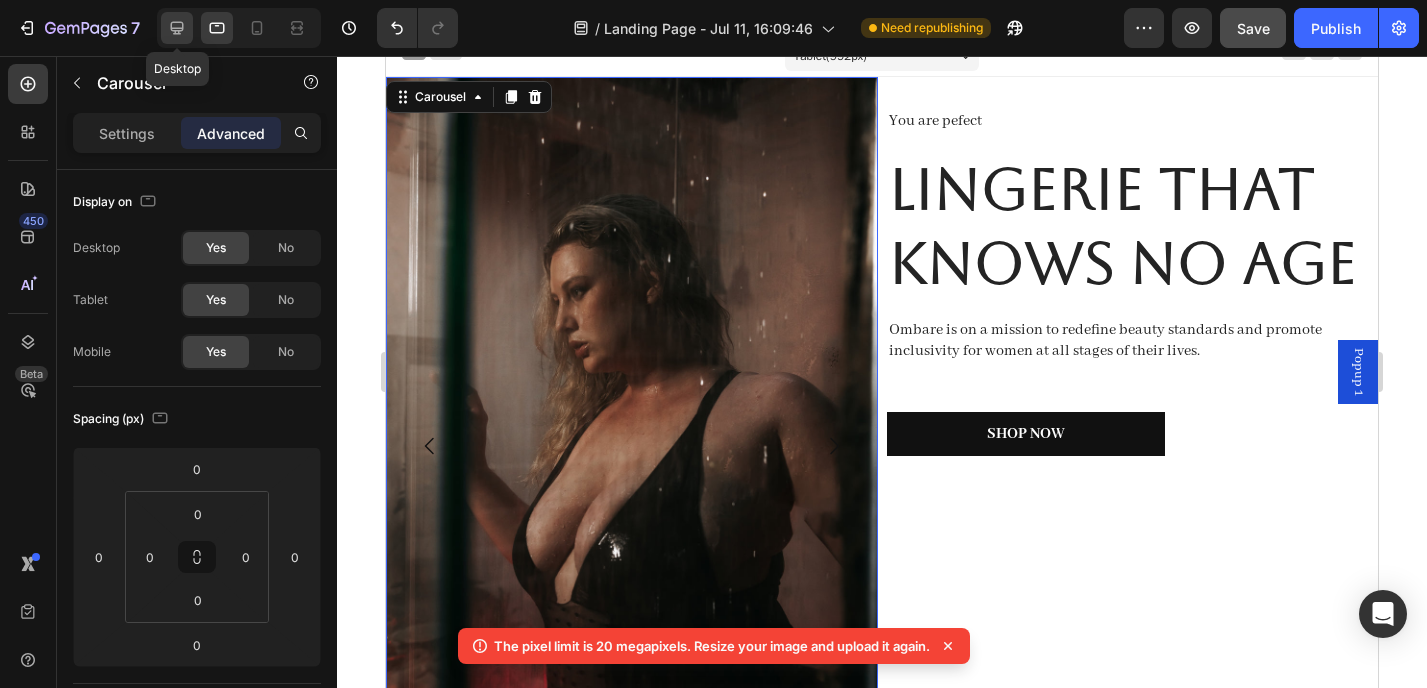 scroll, scrollTop: 0, scrollLeft: 0, axis: both 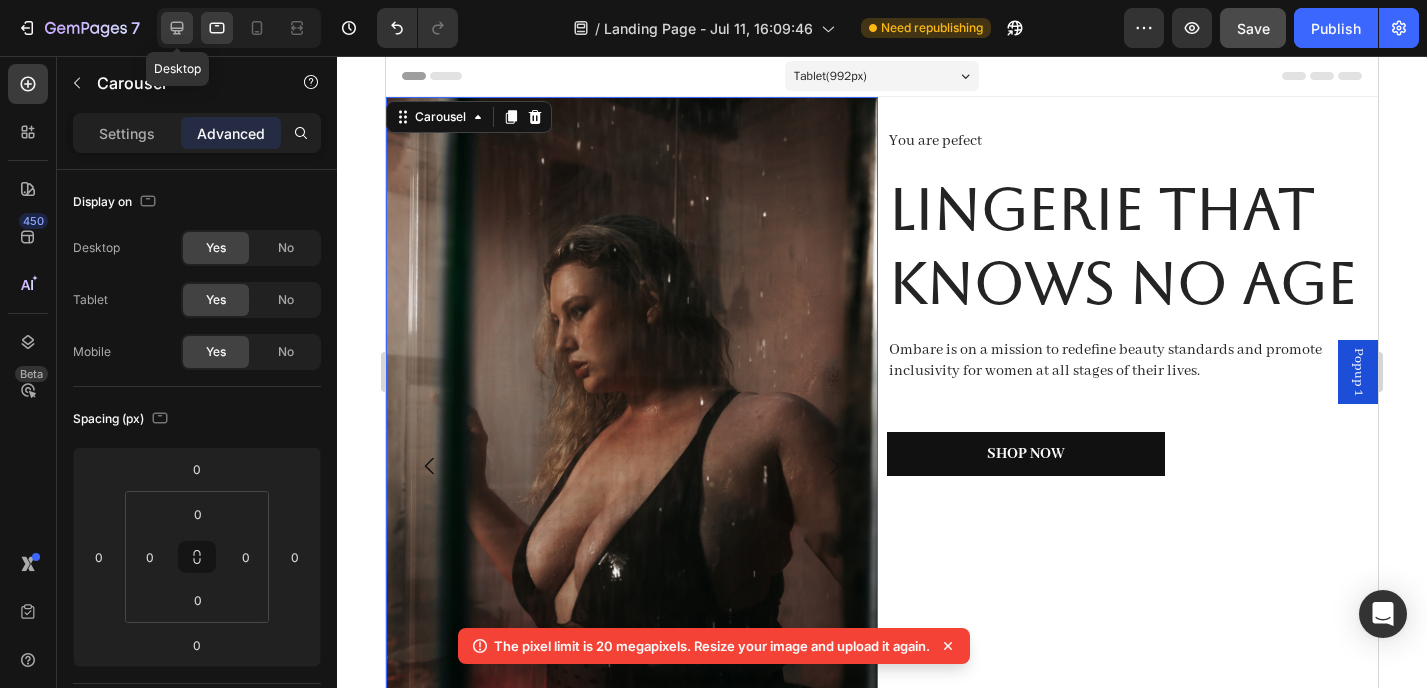 click 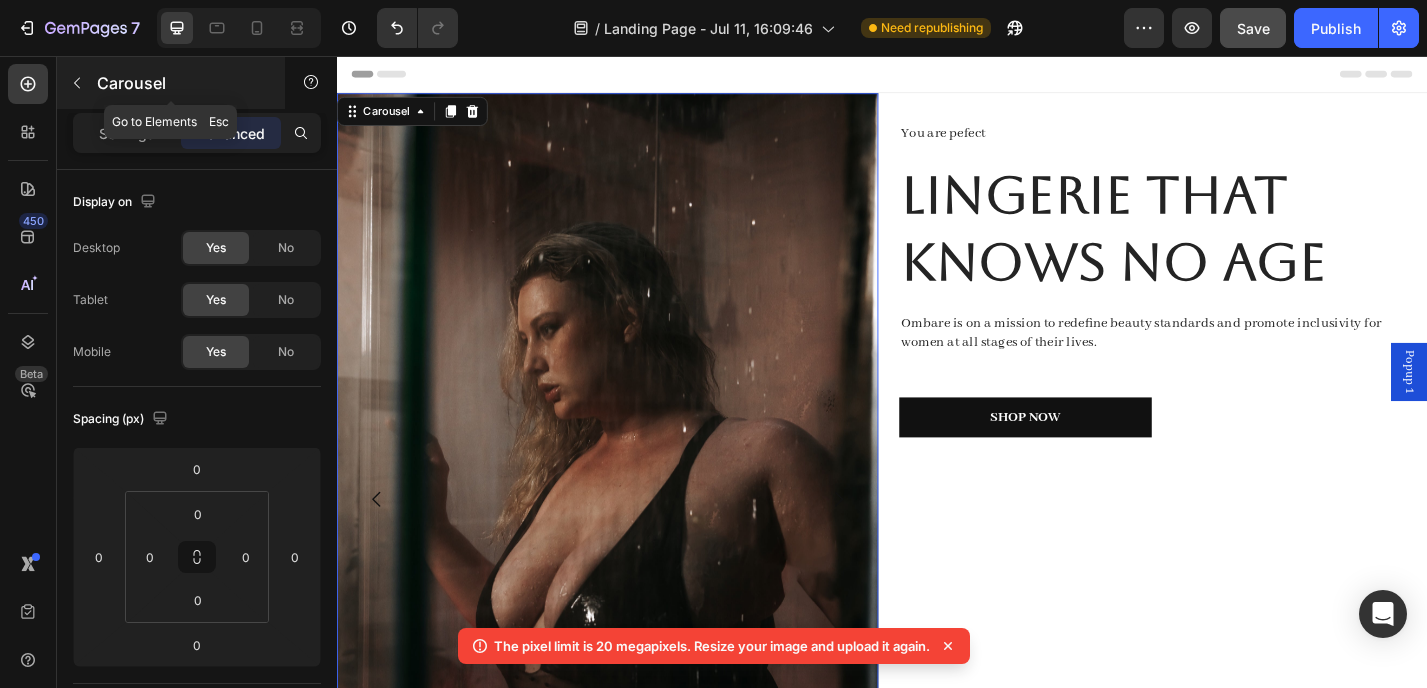 click 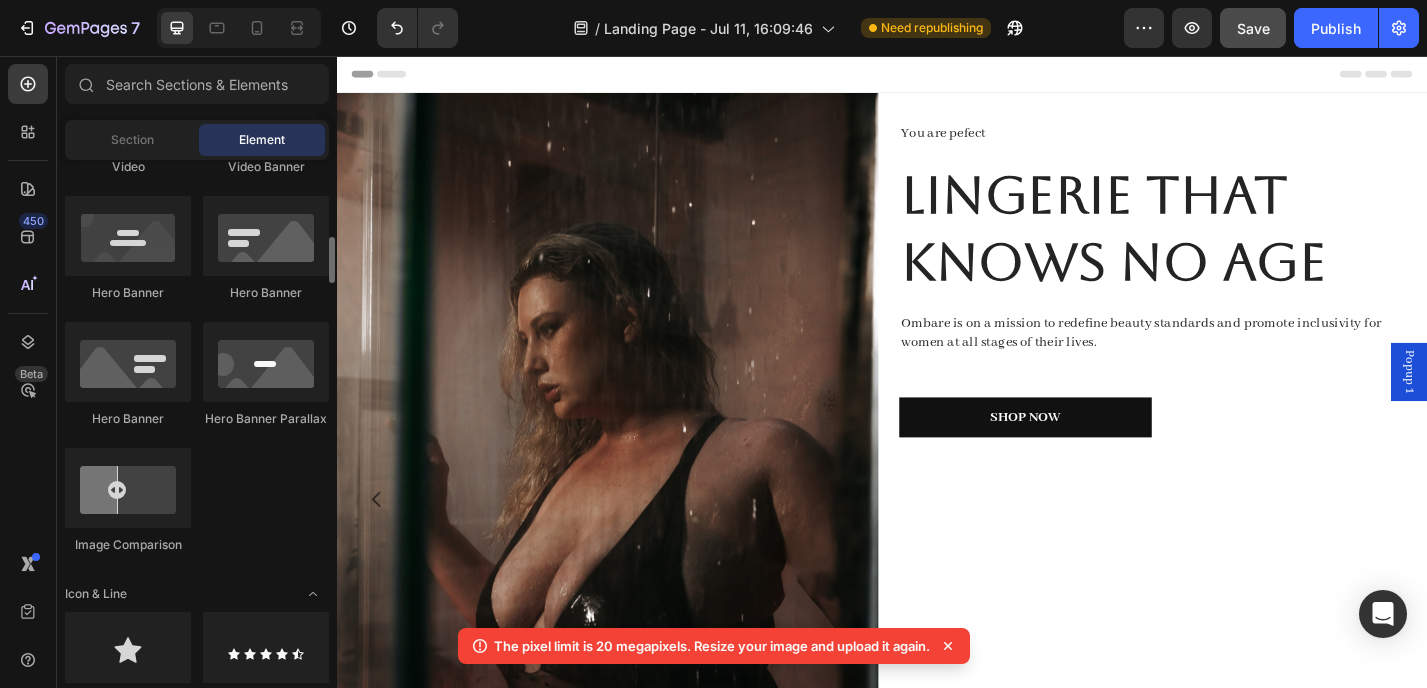 scroll, scrollTop: 897, scrollLeft: 0, axis: vertical 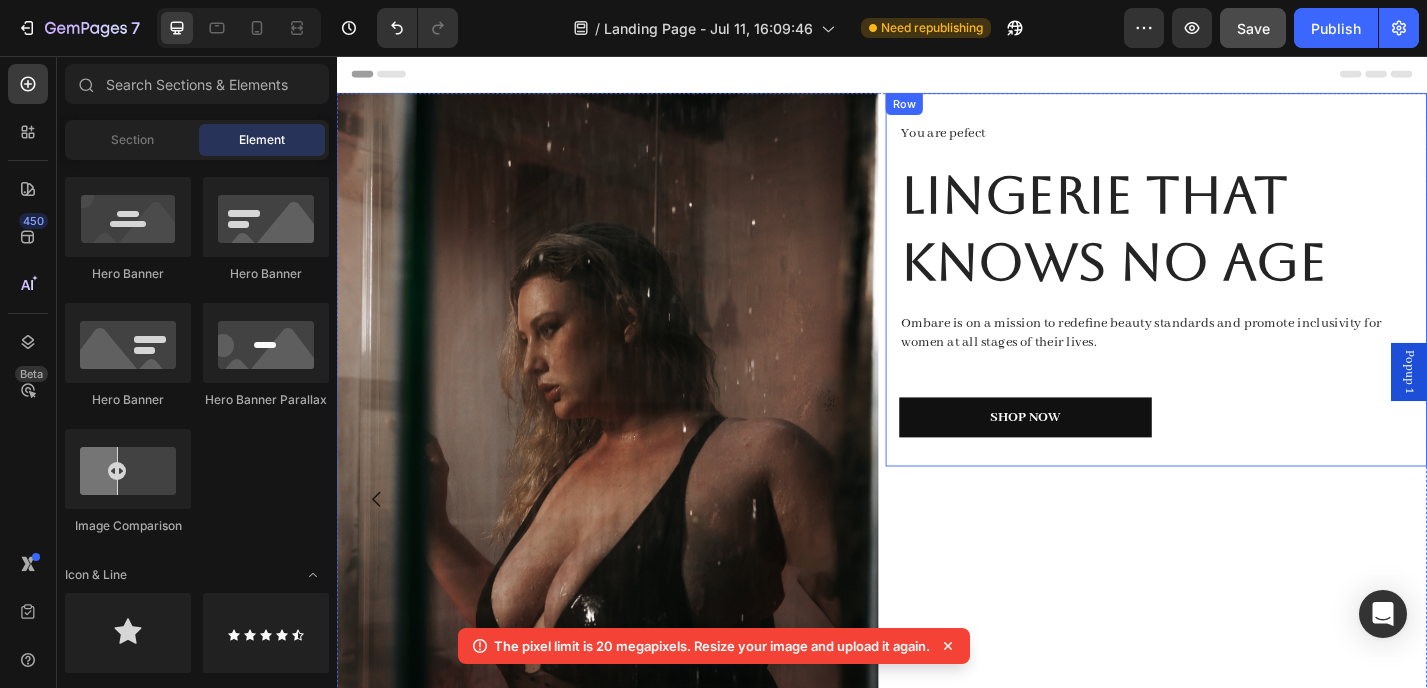 click on "You are pefect Text Block Lingerie that Knows No Age Heading Ombare is on a mission to redefine beauty standards and promote inclusivity for women at all stages of their lives. Text Block Shop Now Button Row" at bounding box center (1239, 302) 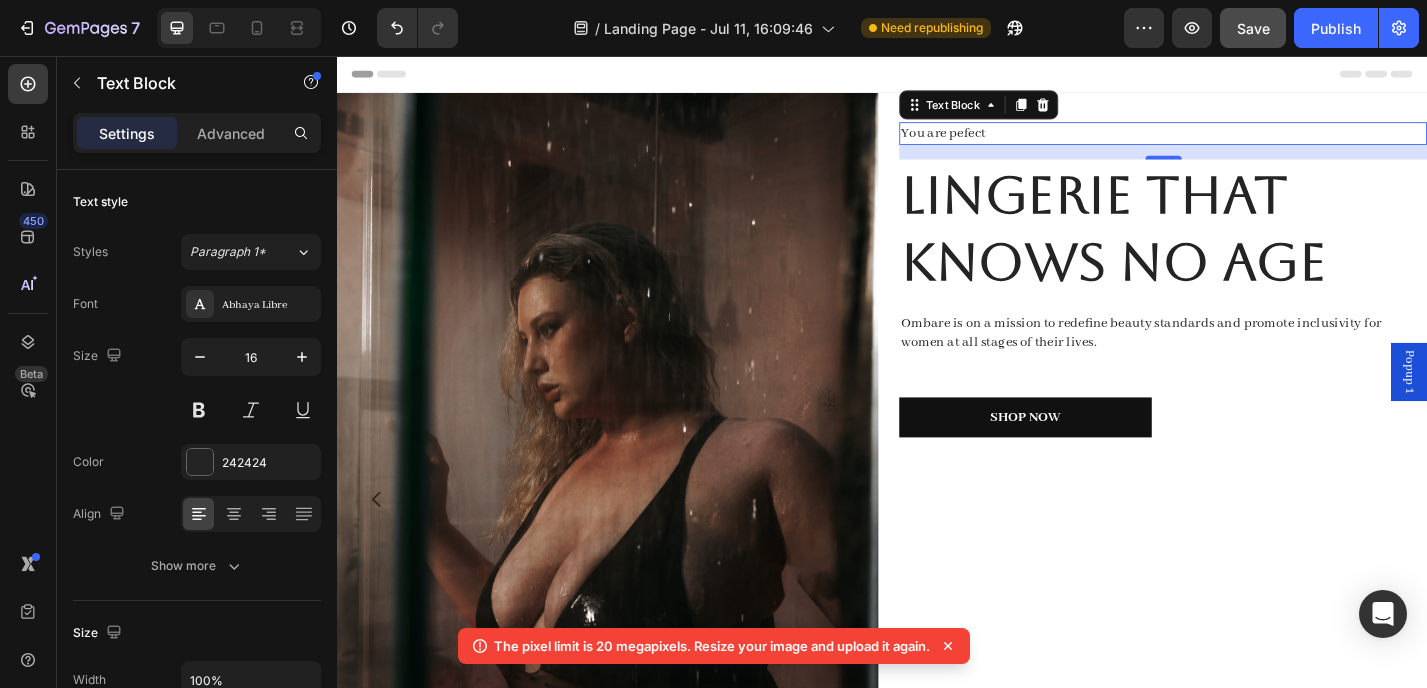 click on "You are pefect" at bounding box center (1246, 141) 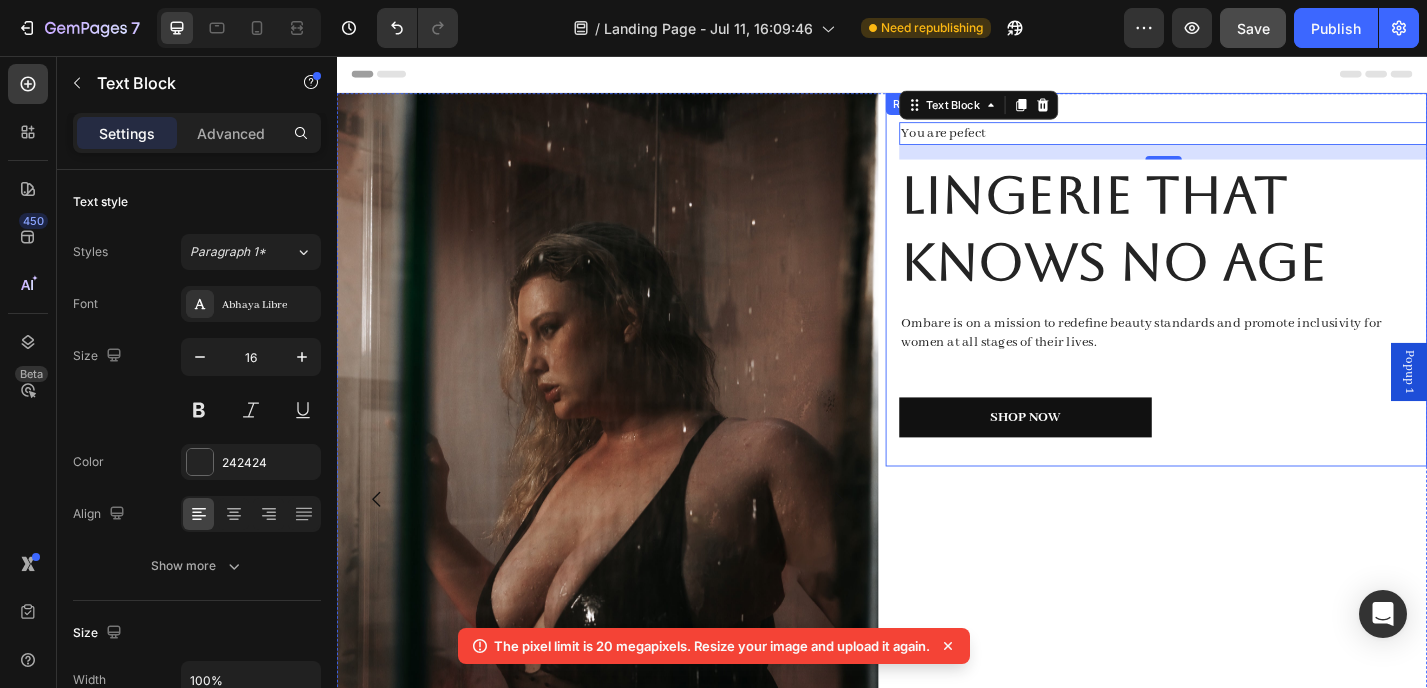 click on "You are pefect Text Block   16 Lingerie that Knows No Age Heading Ombare is on a mission to redefine beauty standards and promote inclusivity for women at all stages of their lives. Text Block Shop Now Button Row" at bounding box center (1239, 302) 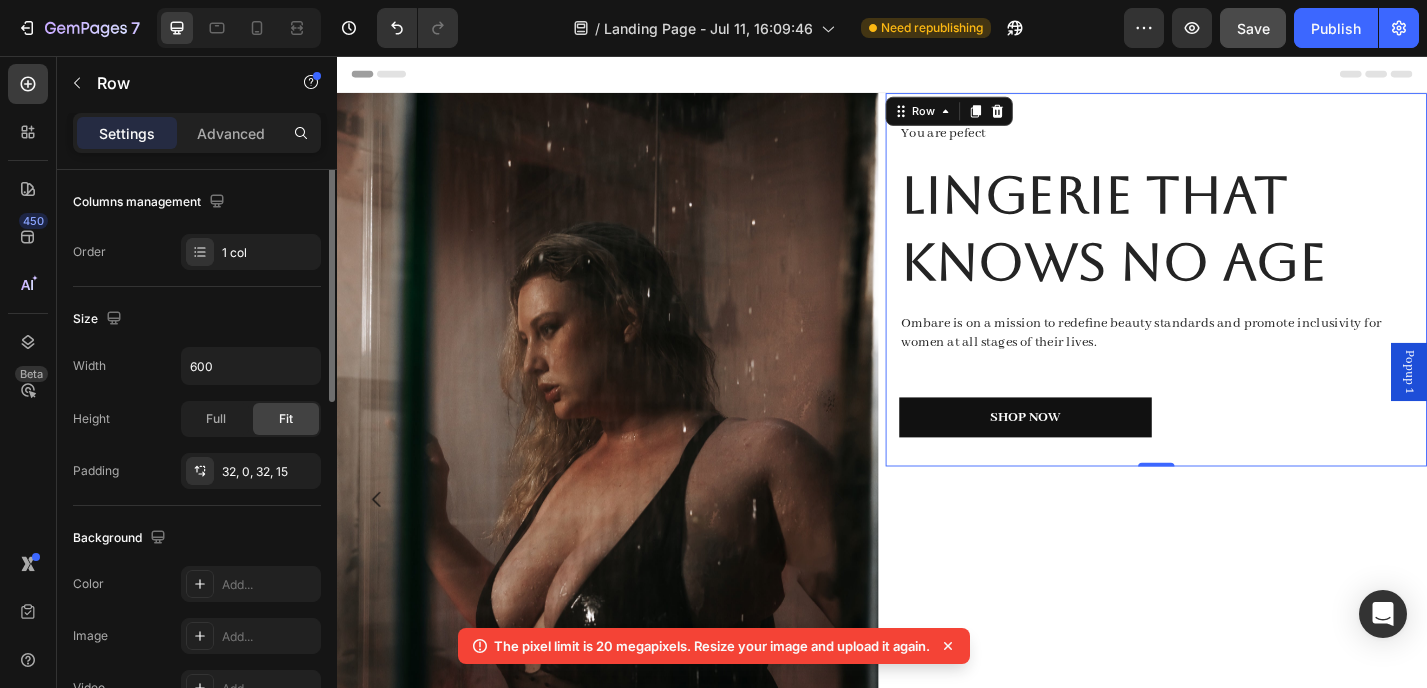 scroll, scrollTop: 0, scrollLeft: 0, axis: both 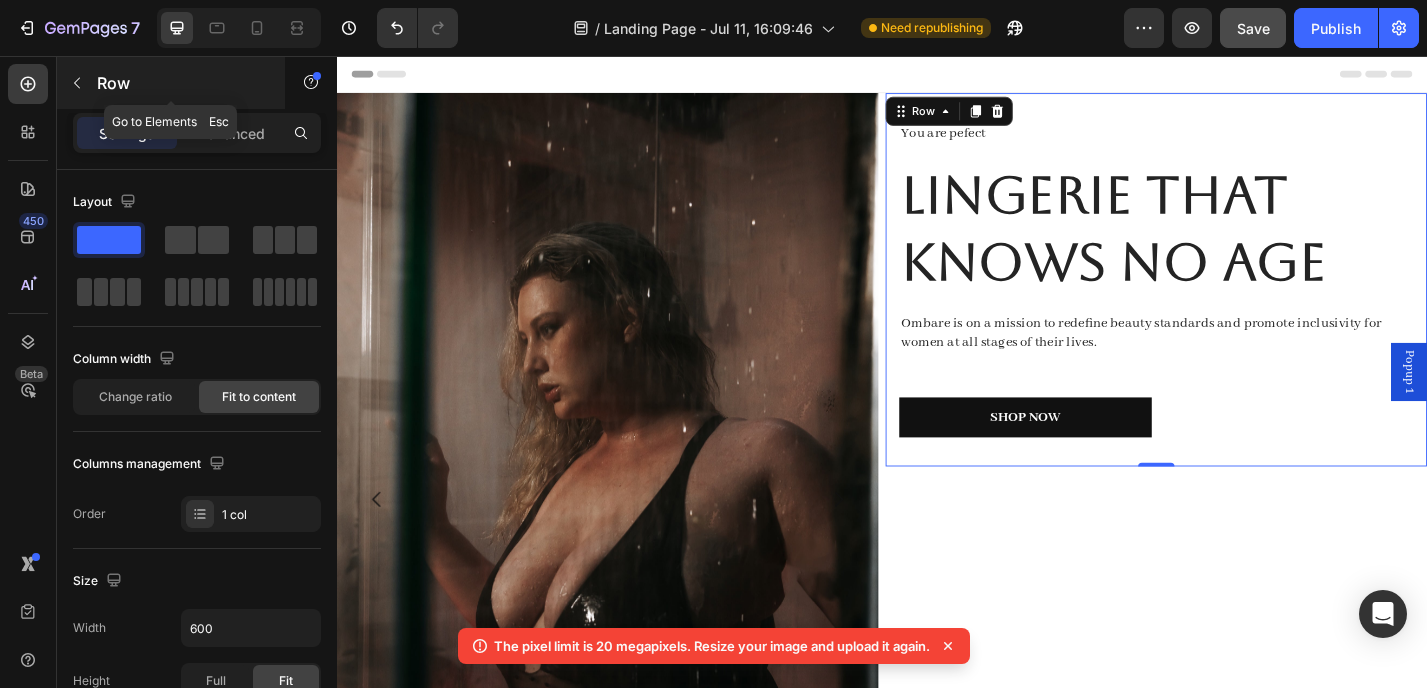 click 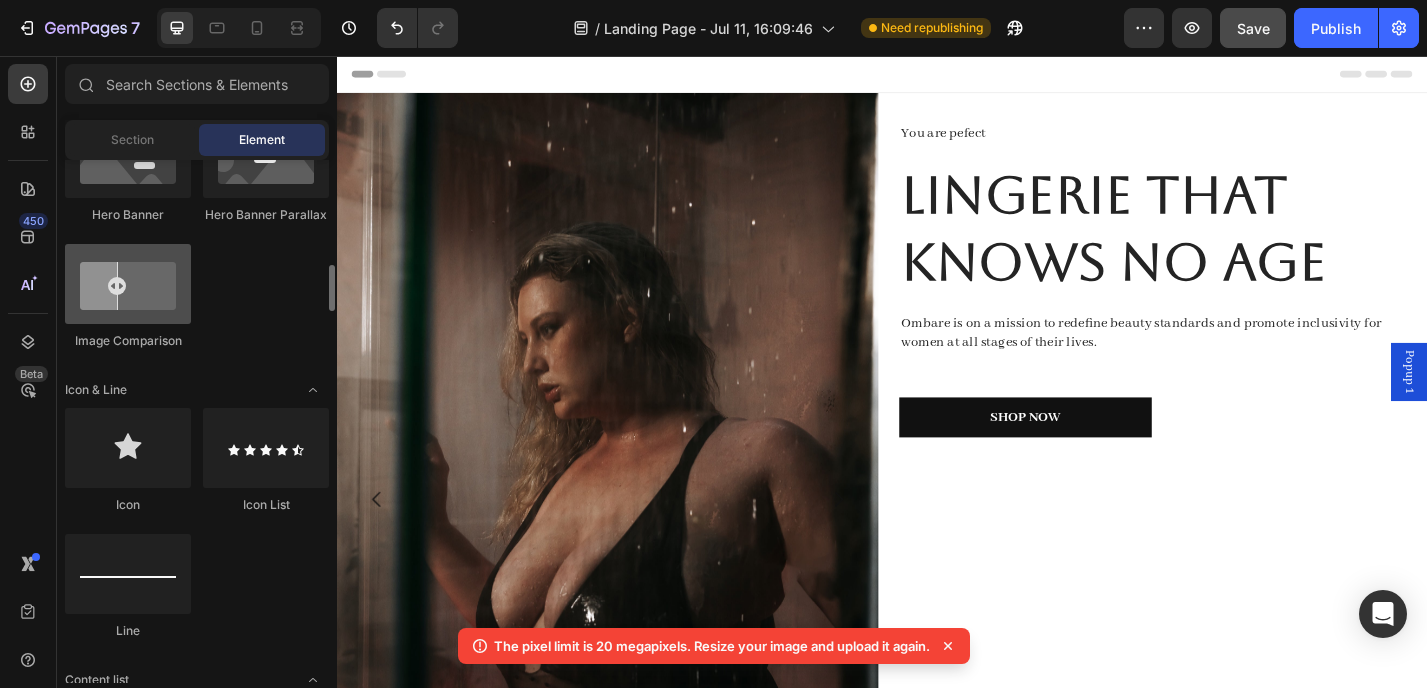 scroll, scrollTop: 1096, scrollLeft: 0, axis: vertical 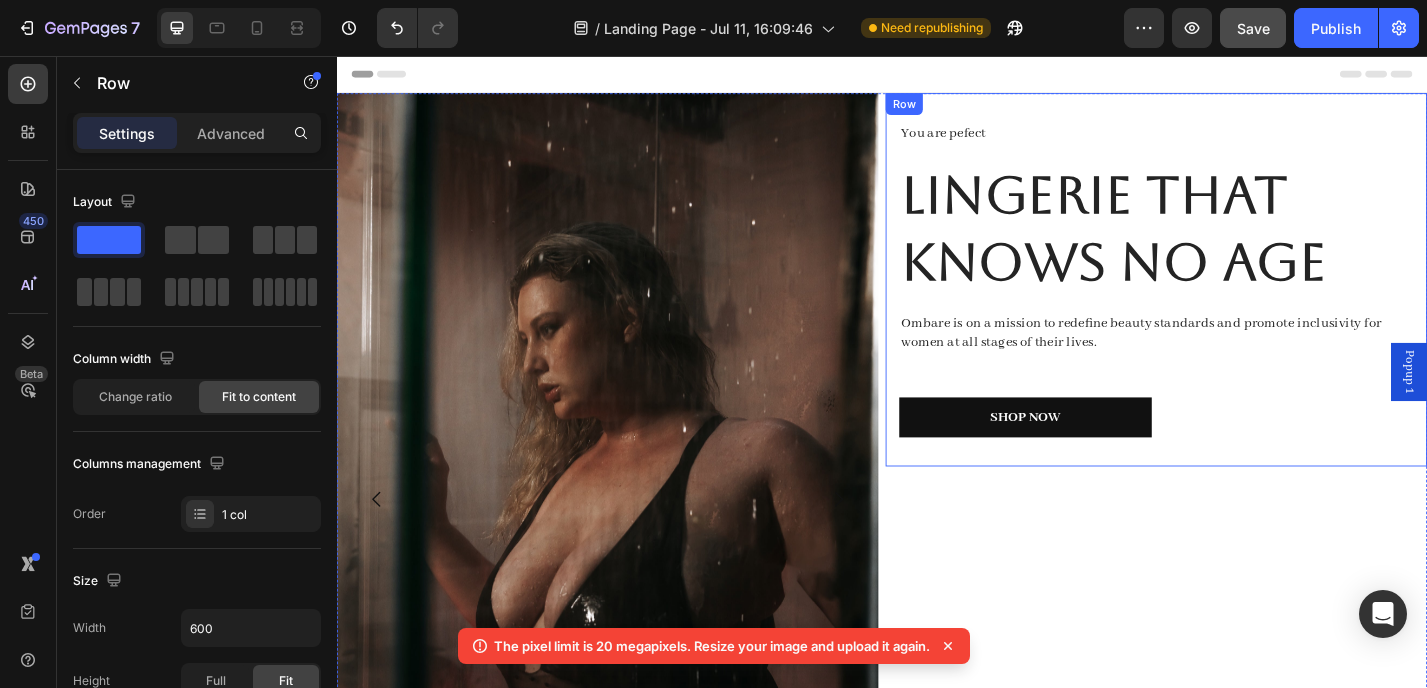 click on "You are pefect Text Block Lingerie that Knows No Age Heading Ombare is on a mission to redefine beauty standards and promote inclusivity for women at all stages of their lives. Text Block Shop Now Button Row" at bounding box center (1239, 302) 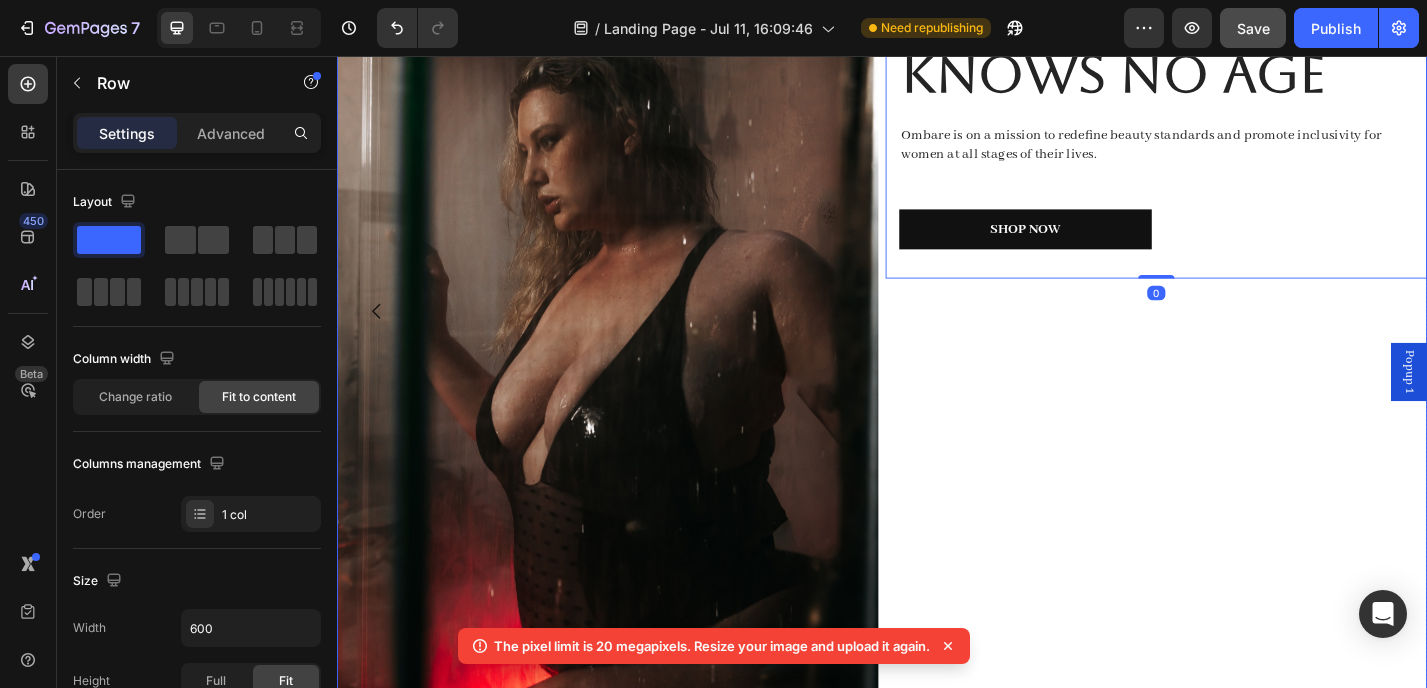 scroll, scrollTop: 248, scrollLeft: 0, axis: vertical 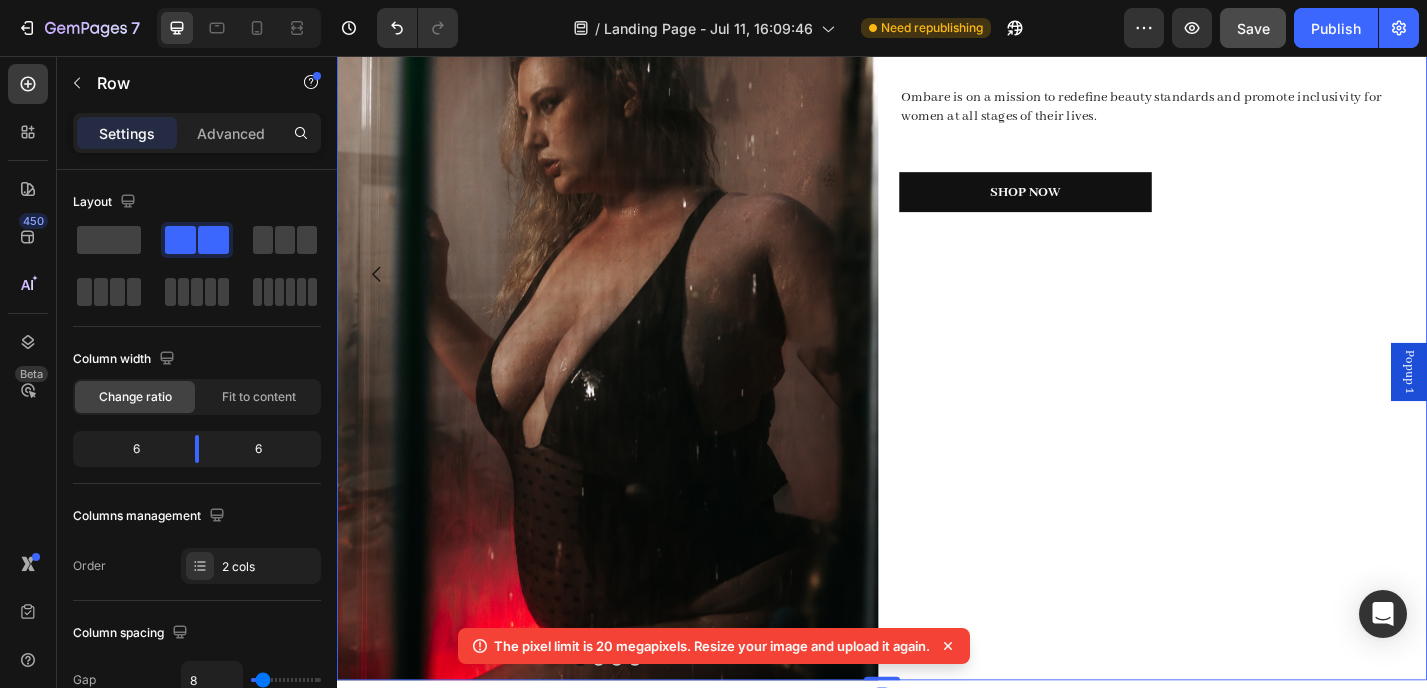 click on "You are pefect Text Block Lingerie that Knows No Age Heading Ombare is on a mission to redefine beauty standards and promote inclusivity for women at all stages of their lives. Text Block Shop Now Button Row" at bounding box center (1239, 296) 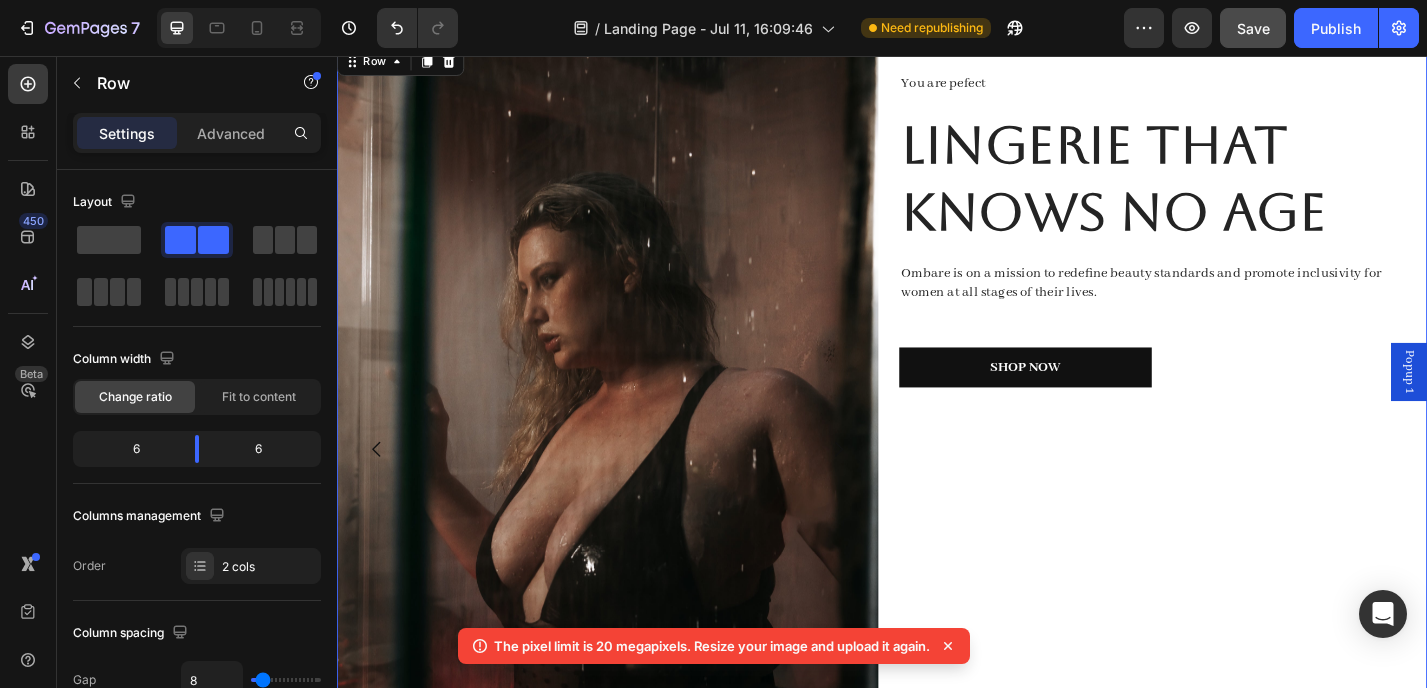 scroll, scrollTop: 0, scrollLeft: 0, axis: both 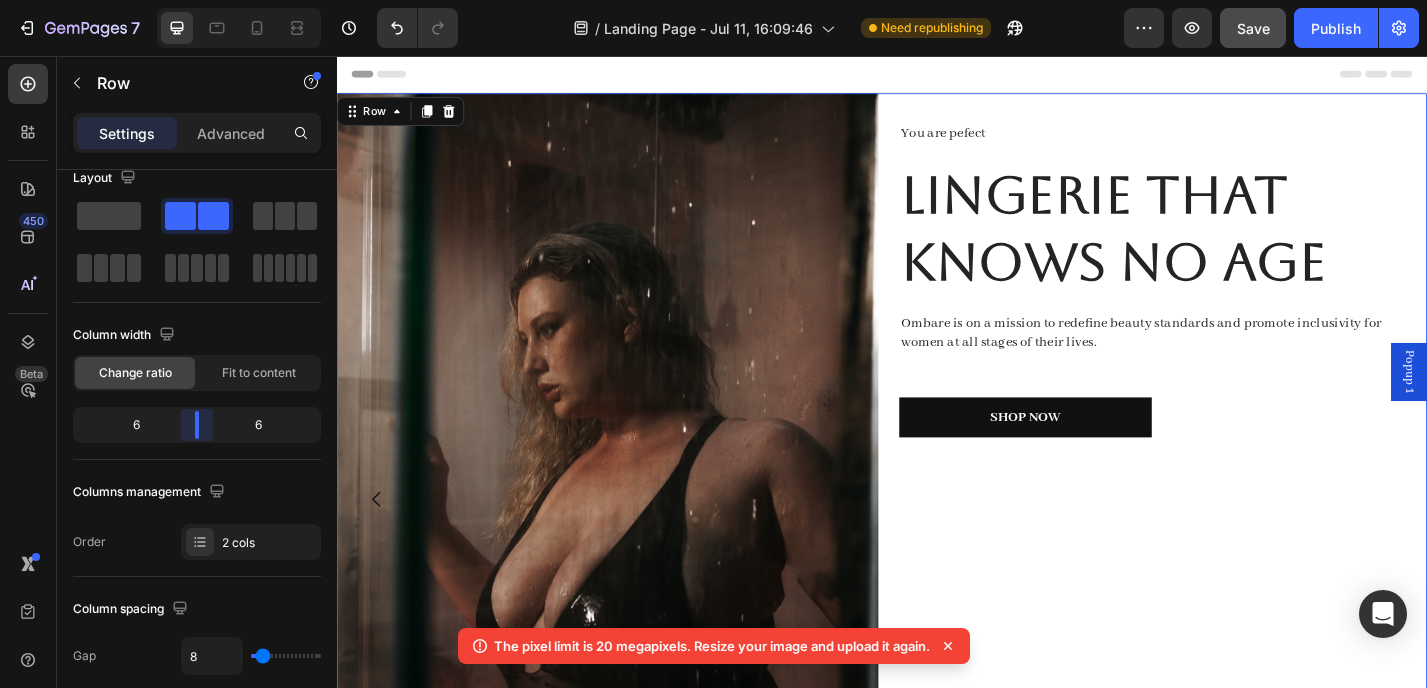click on "7   /  Landing Page - Jul 11, 16:09:46 Need republishing Preview  Save   Publish  450 Beta Sections(18) Elements(83) Section Element Hero Section Product Detail Brands Trusted Badges Guarantee Product Breakdown How to use Testimonials Compare Bundle FAQs Social Proof Brand Story Product List Collection Blog List Contact Sticky Add to Cart Custom Footer Browse Library 450 Layout
Row
Row
Row
Row Text
Heading
Text Block Button
Button
Button Media
Image
Image
Video" at bounding box center (713, 0) 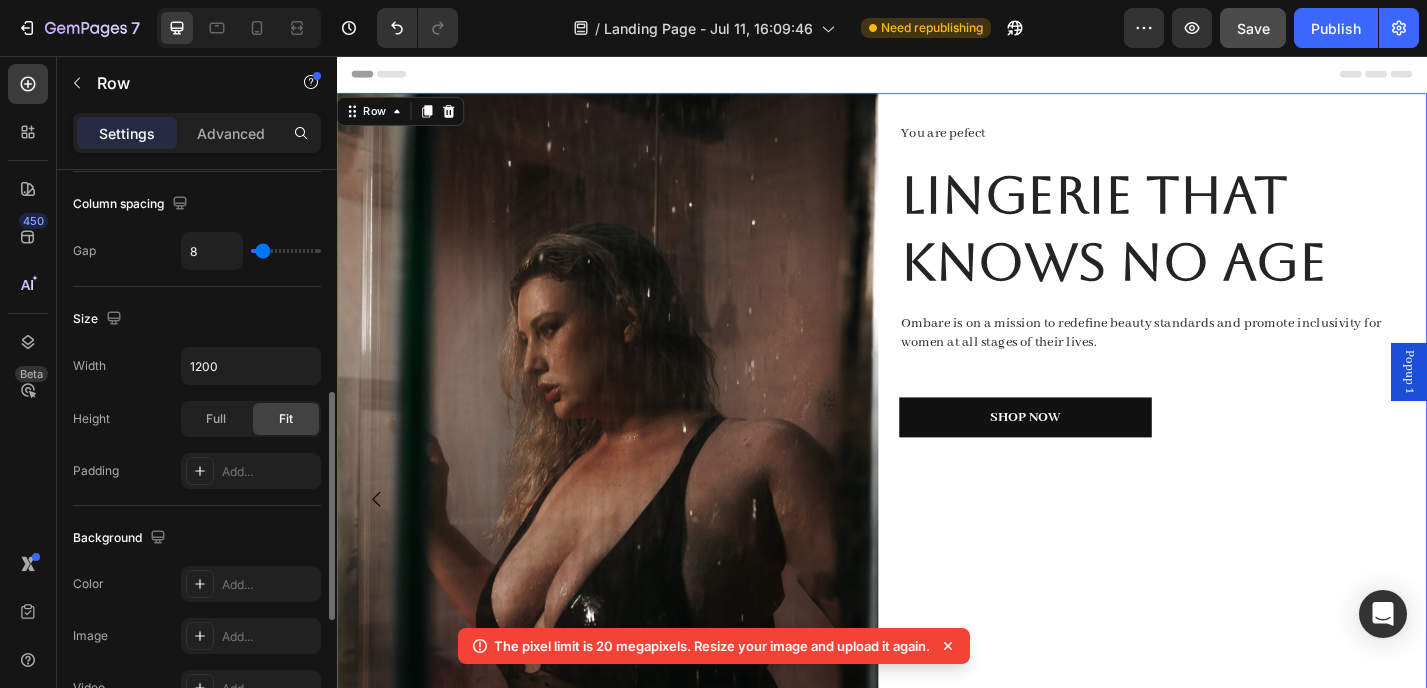 scroll, scrollTop: 495, scrollLeft: 0, axis: vertical 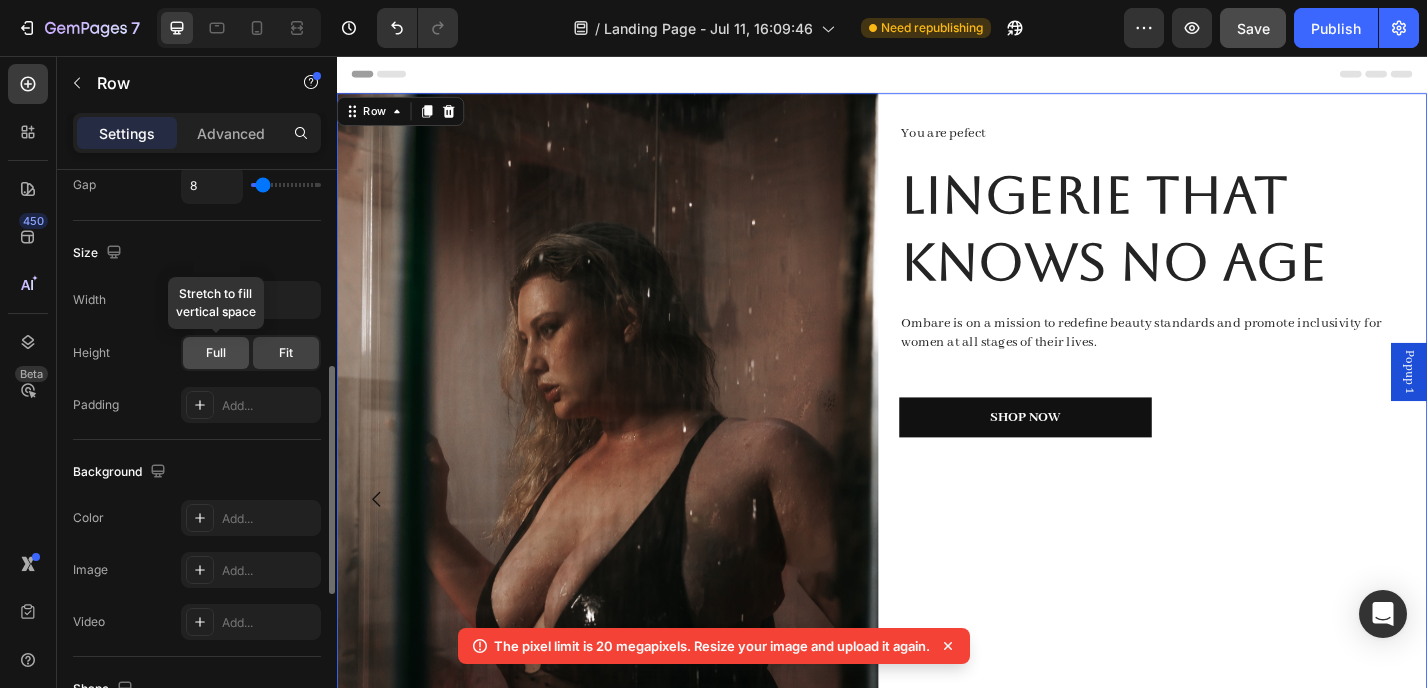 click on "Full" 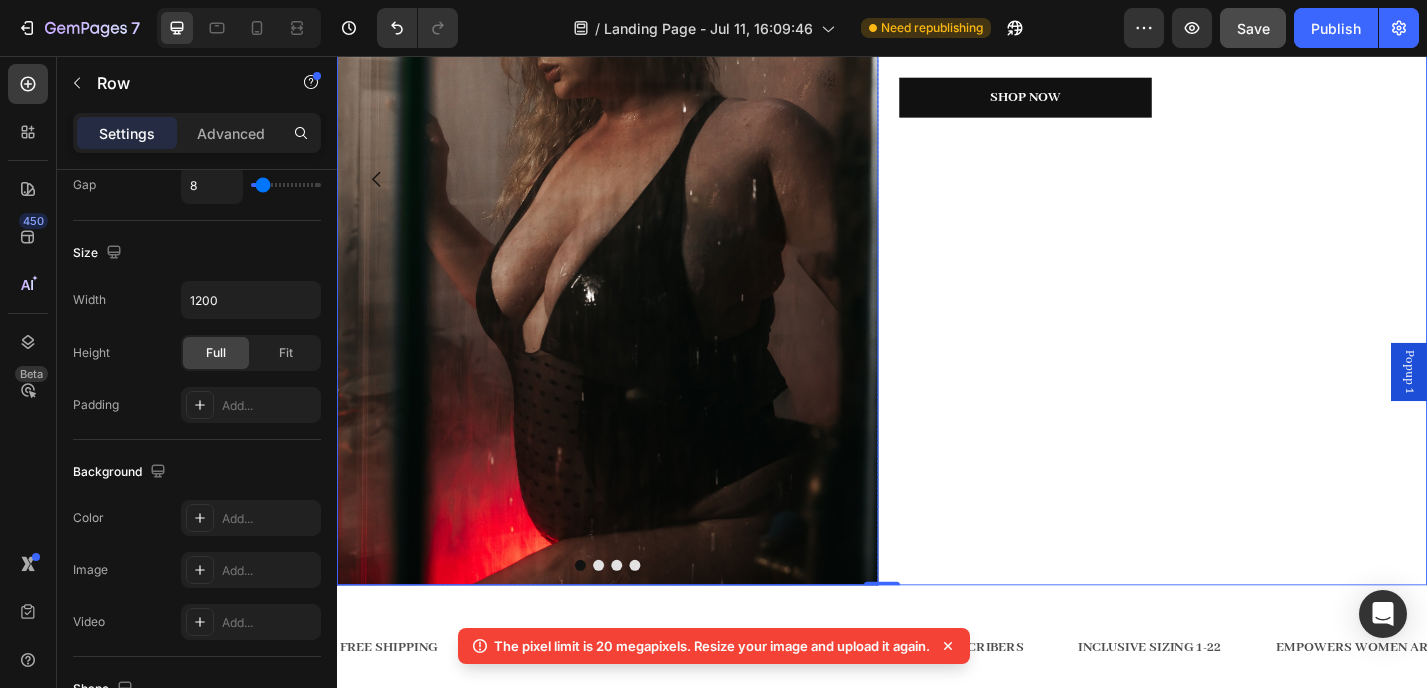 scroll, scrollTop: 371, scrollLeft: 0, axis: vertical 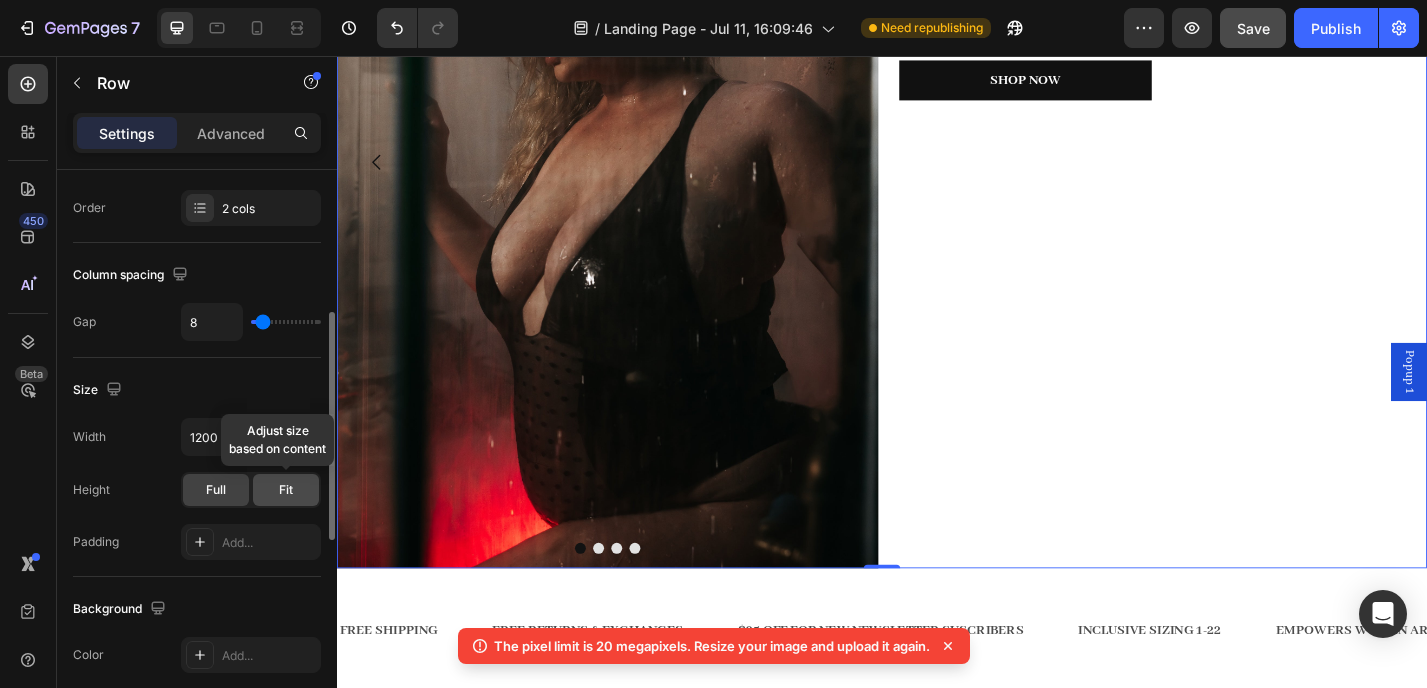 click on "Fit" 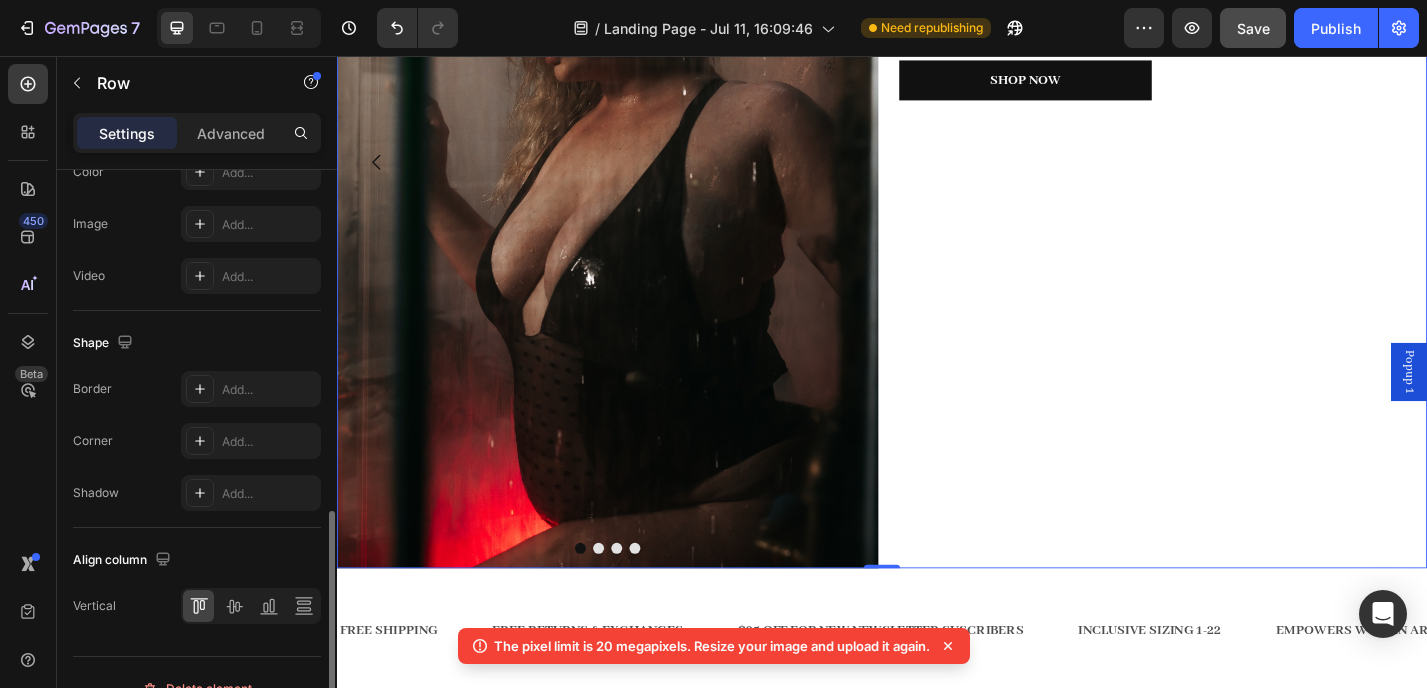 scroll, scrollTop: 873, scrollLeft: 0, axis: vertical 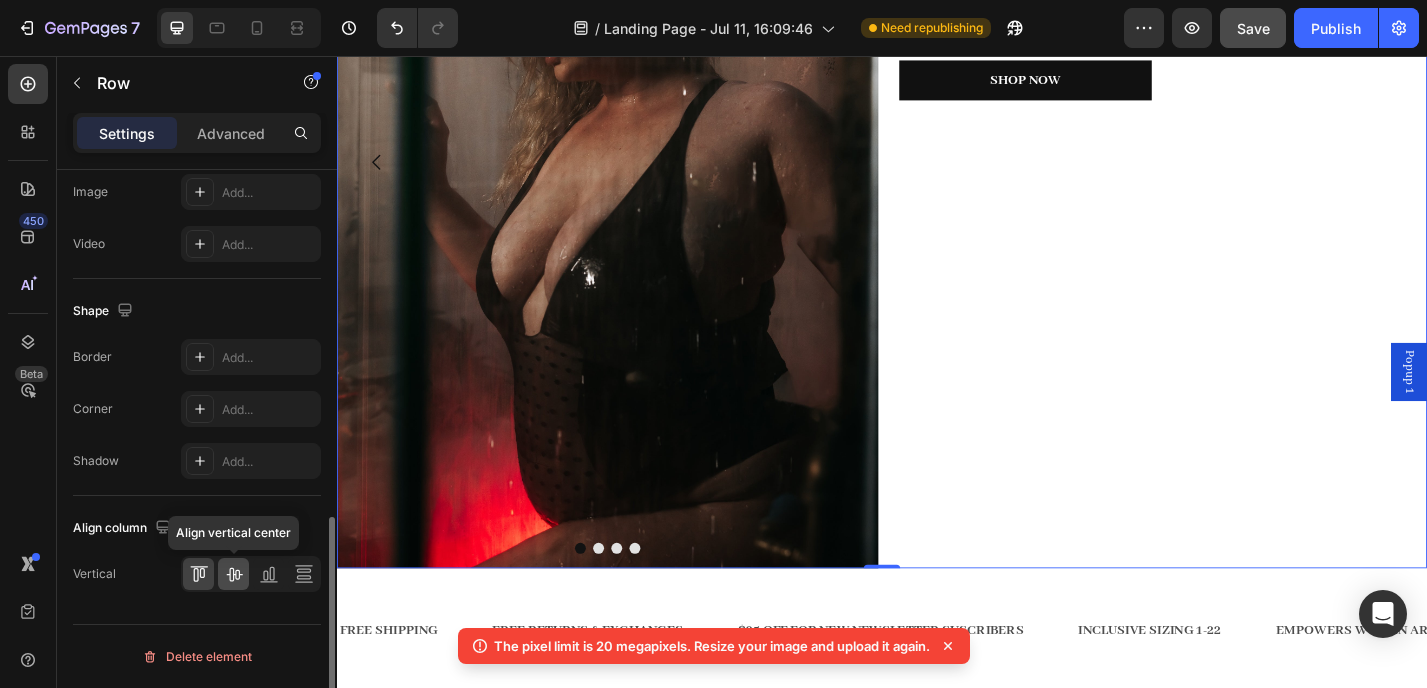 click 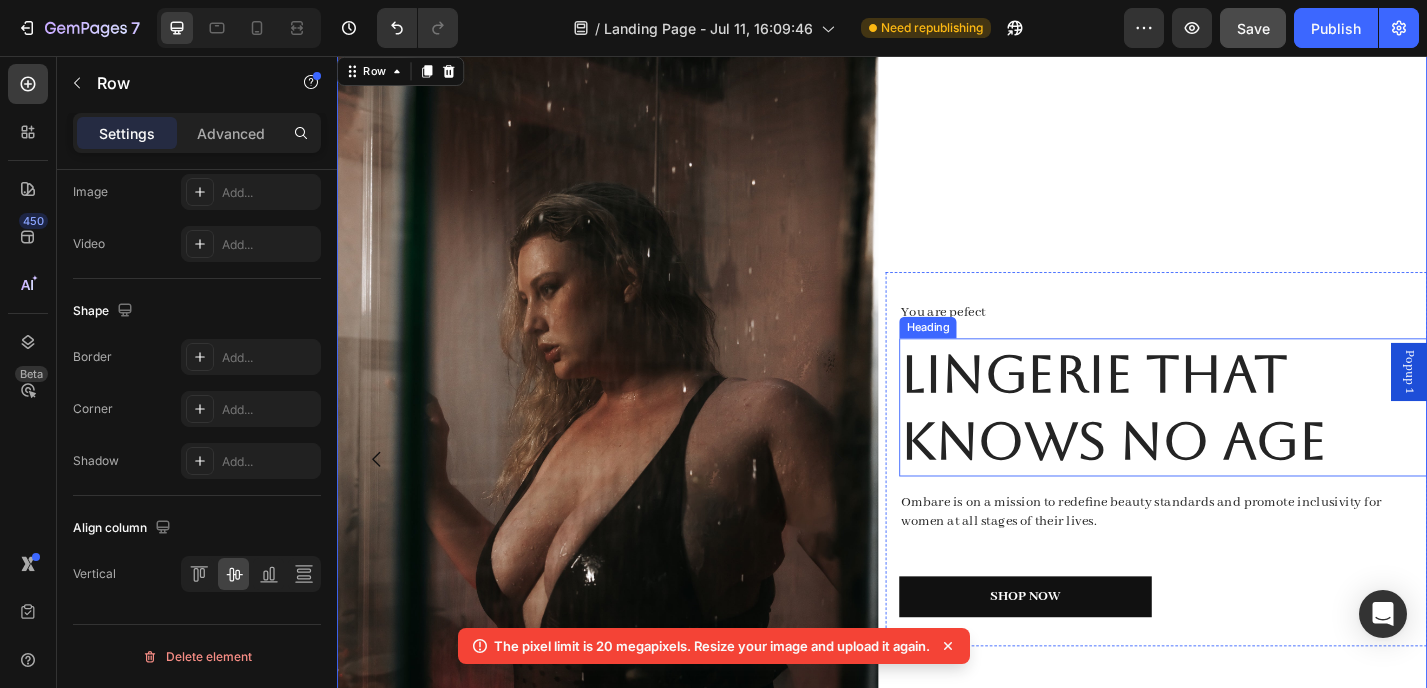 scroll, scrollTop: 0, scrollLeft: 0, axis: both 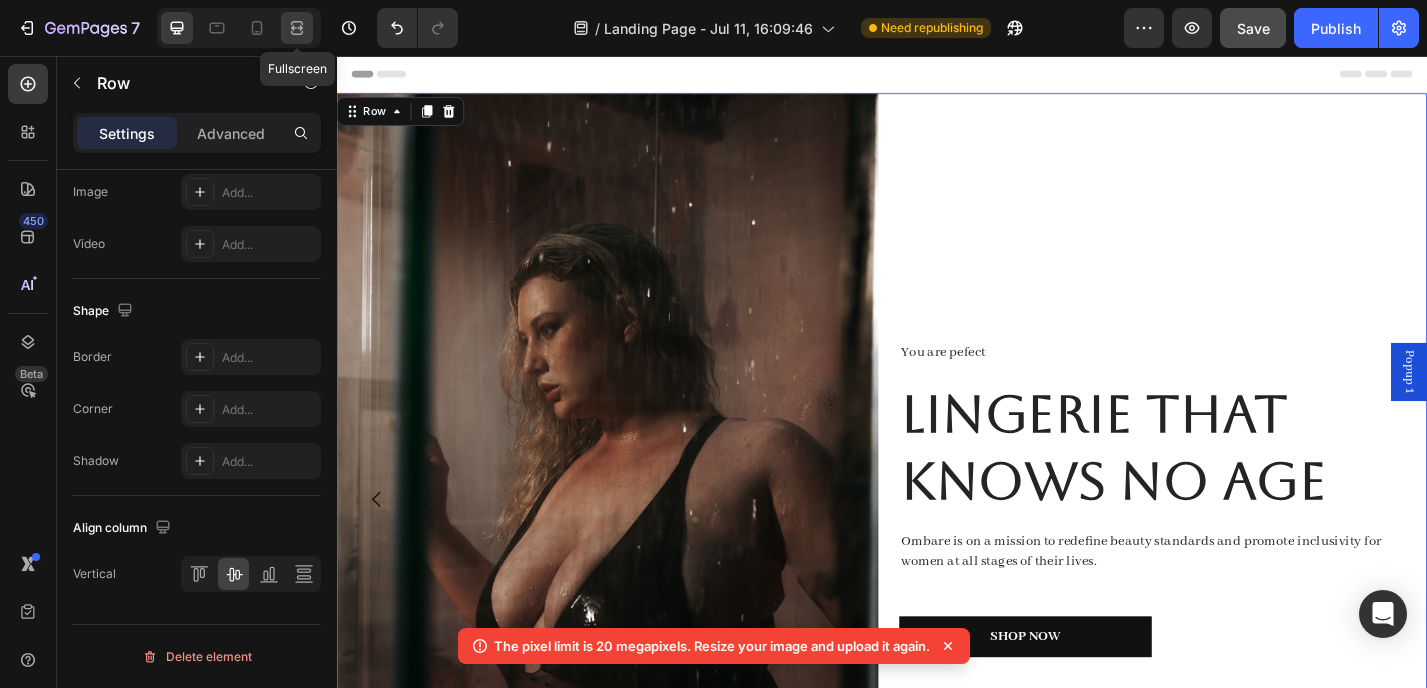 click 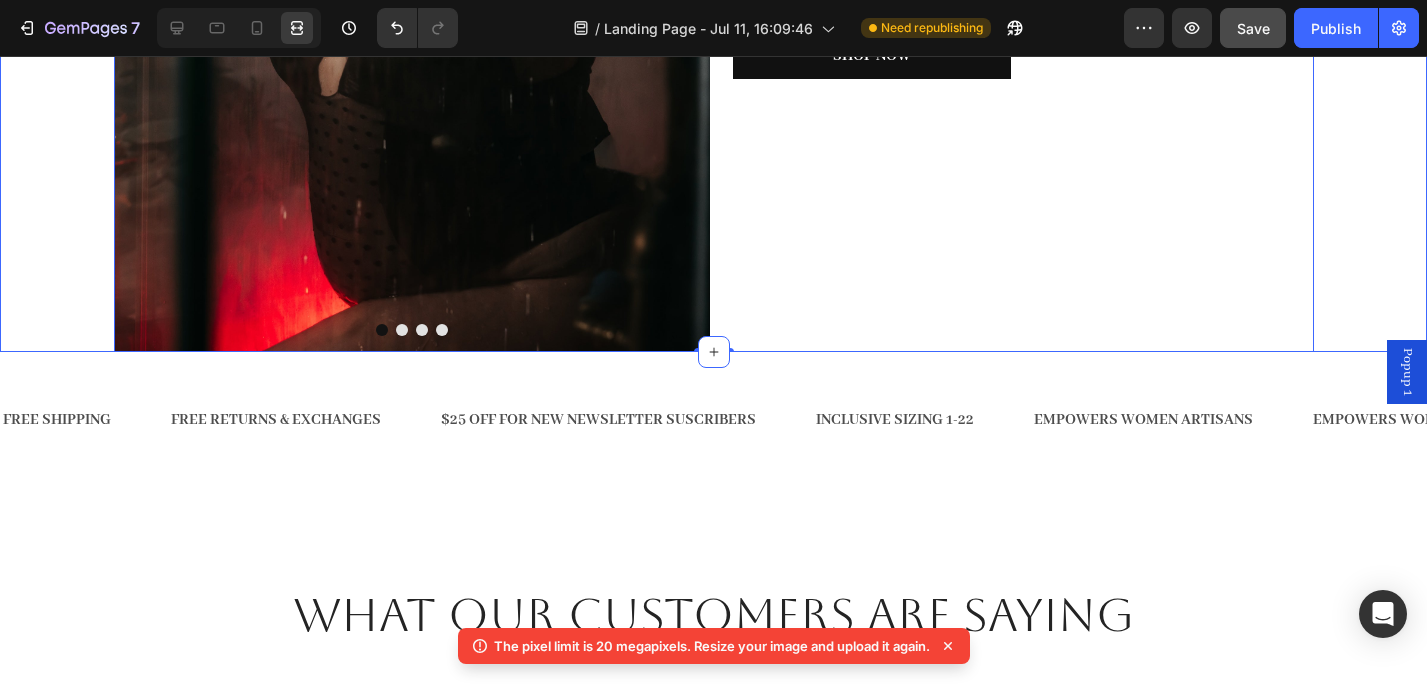 scroll, scrollTop: 627, scrollLeft: 0, axis: vertical 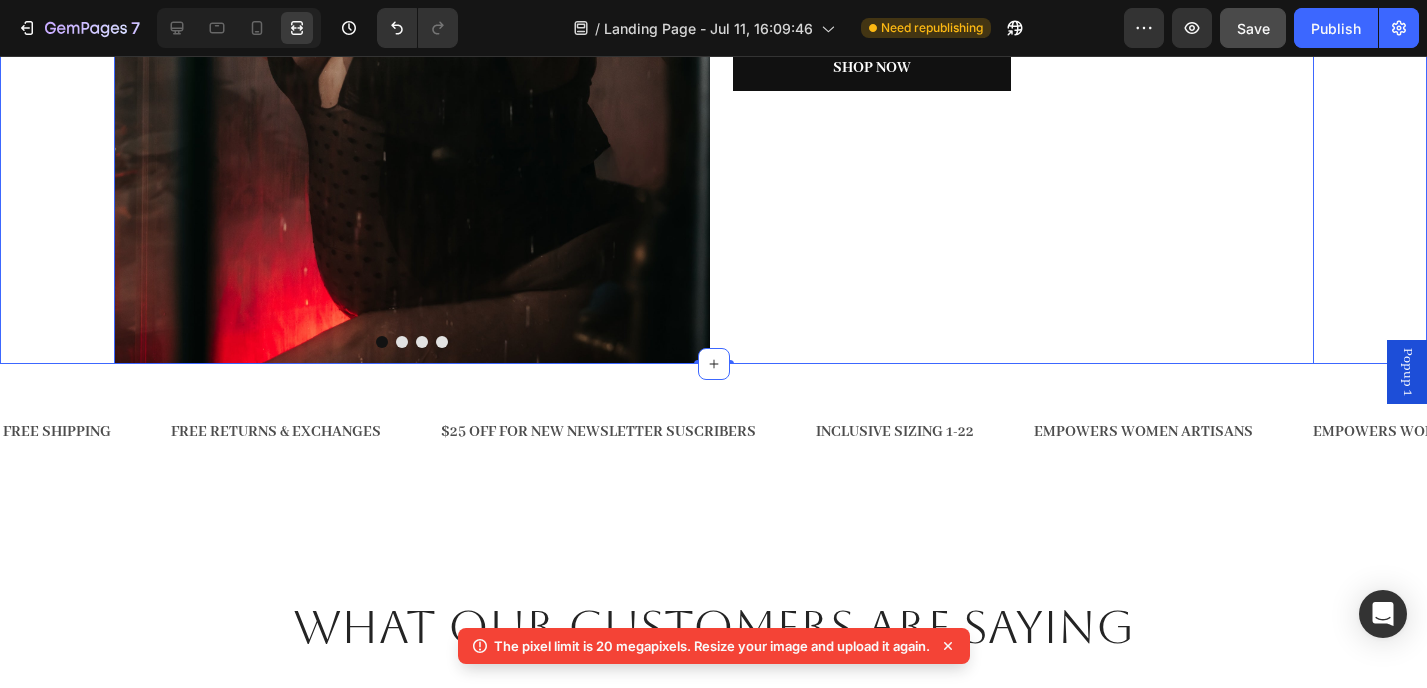 click on "Image Image Image Image
Carousel You are pefect Text Block Lingerie that Knows No Age Heading Ombare is on a mission to redefine beauty standards and promote inclusivity for women at all stages of their lives. Text Block Shop Now Button Row Row   0" at bounding box center (713, -83) 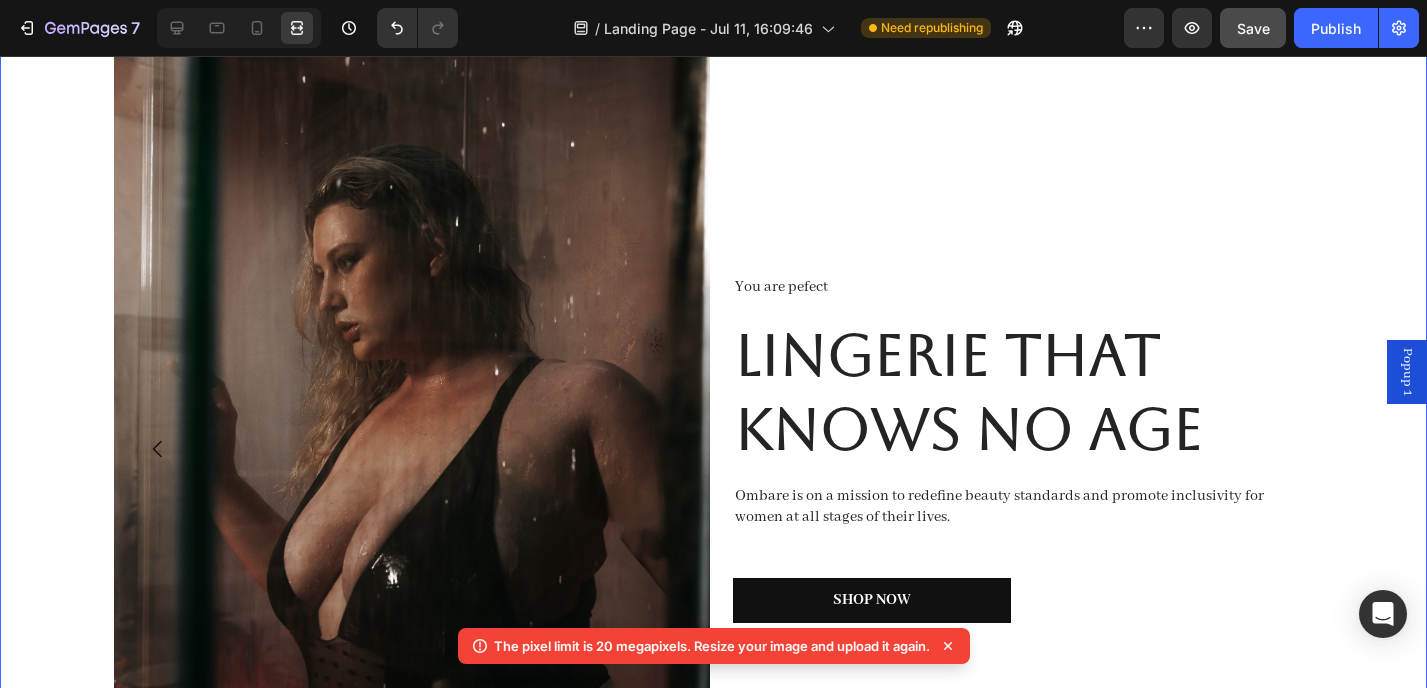 scroll, scrollTop: 0, scrollLeft: 0, axis: both 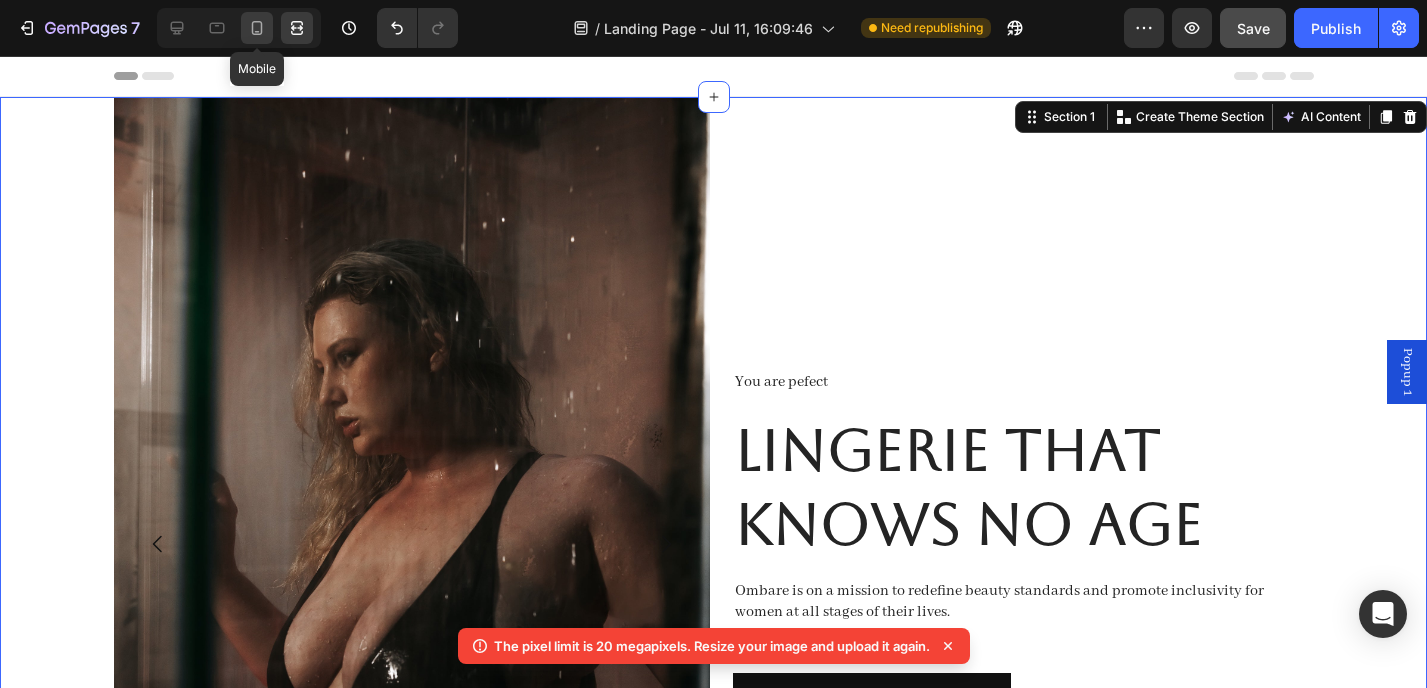 click 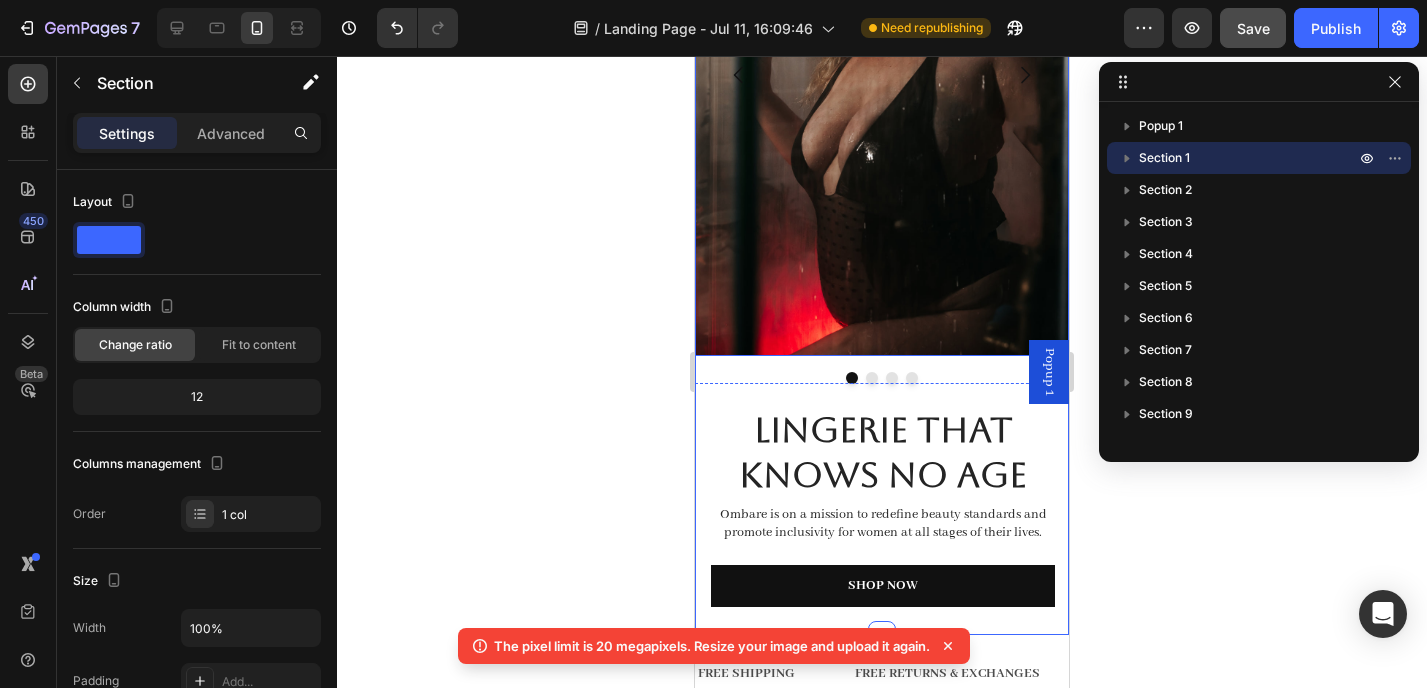 scroll, scrollTop: 604, scrollLeft: 0, axis: vertical 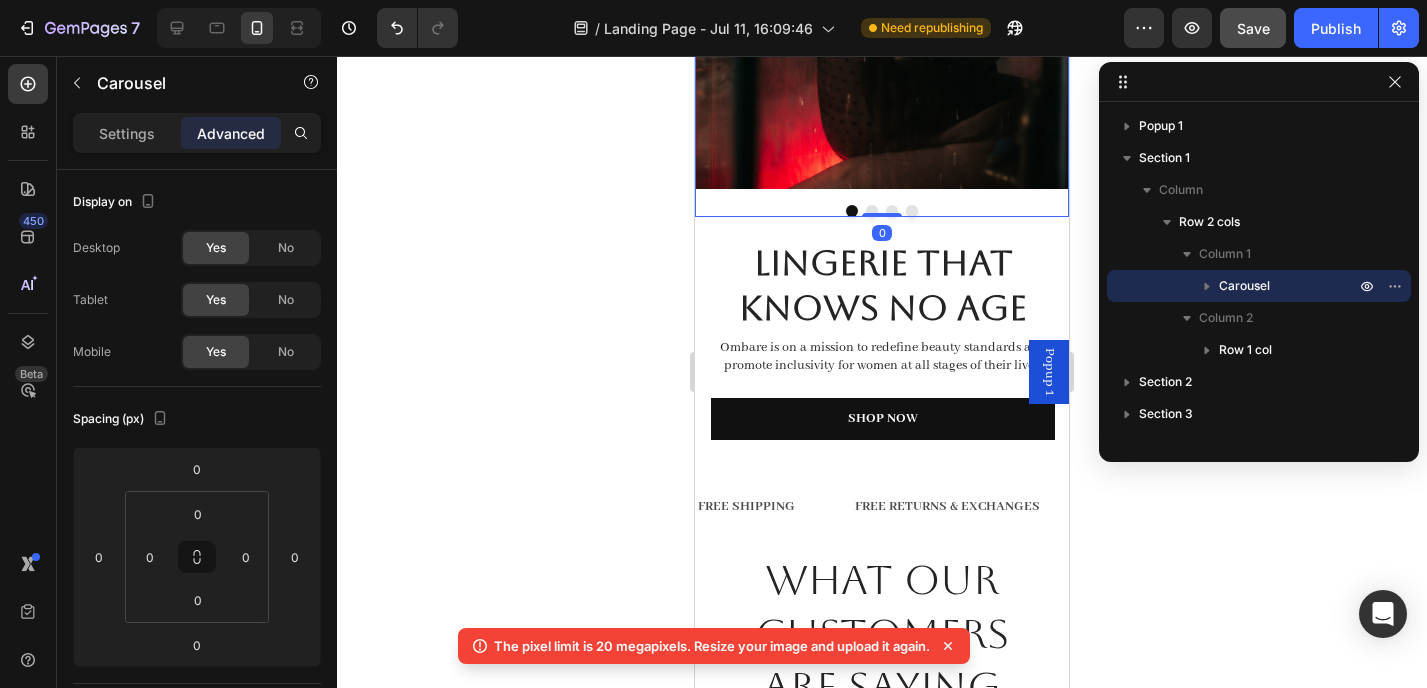 click at bounding box center [882, 211] 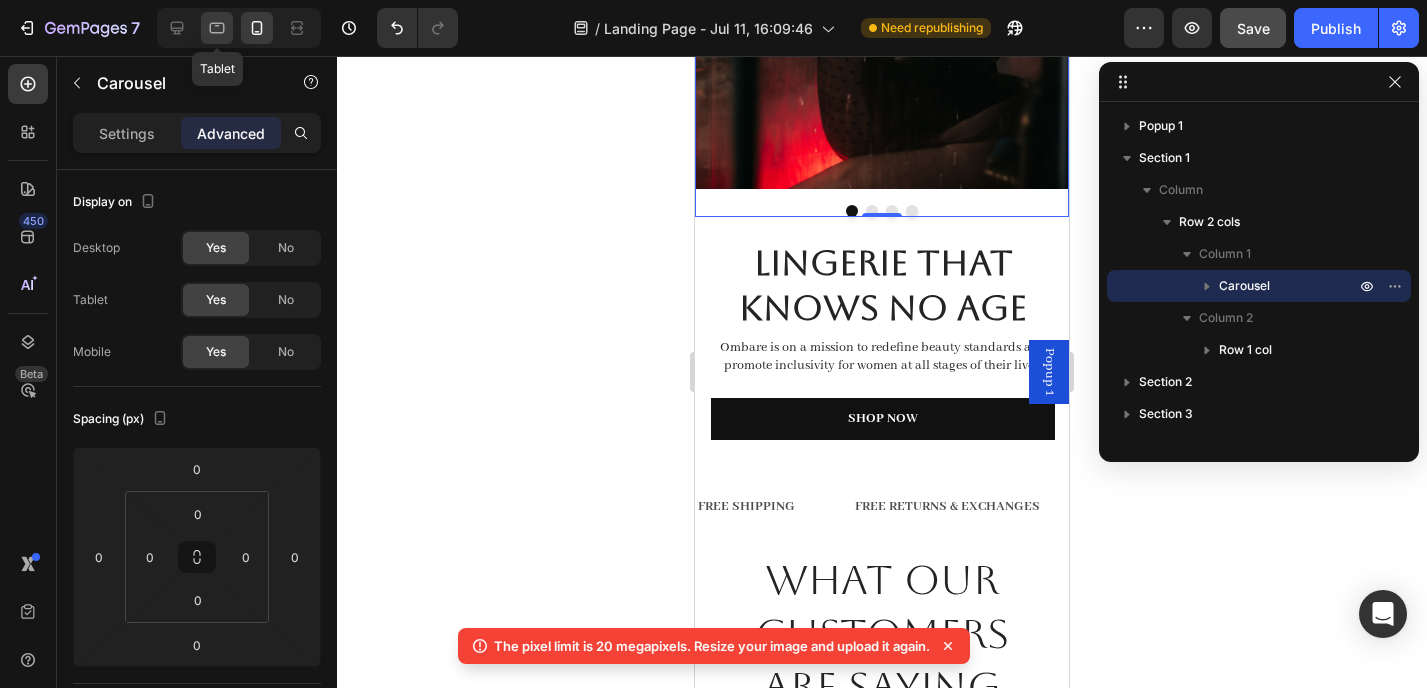 drag, startPoint x: 222, startPoint y: 26, endPoint x: 313, endPoint y: 182, distance: 180.60178 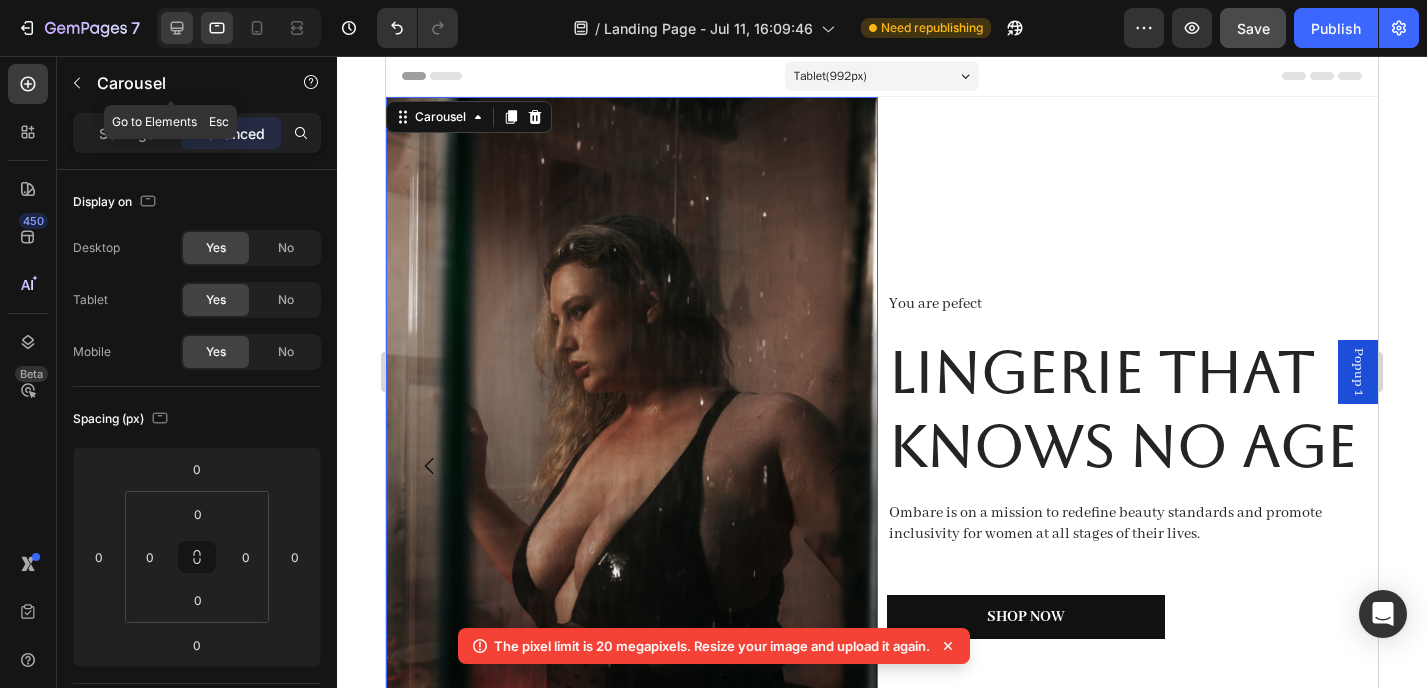 scroll, scrollTop: 0, scrollLeft: 0, axis: both 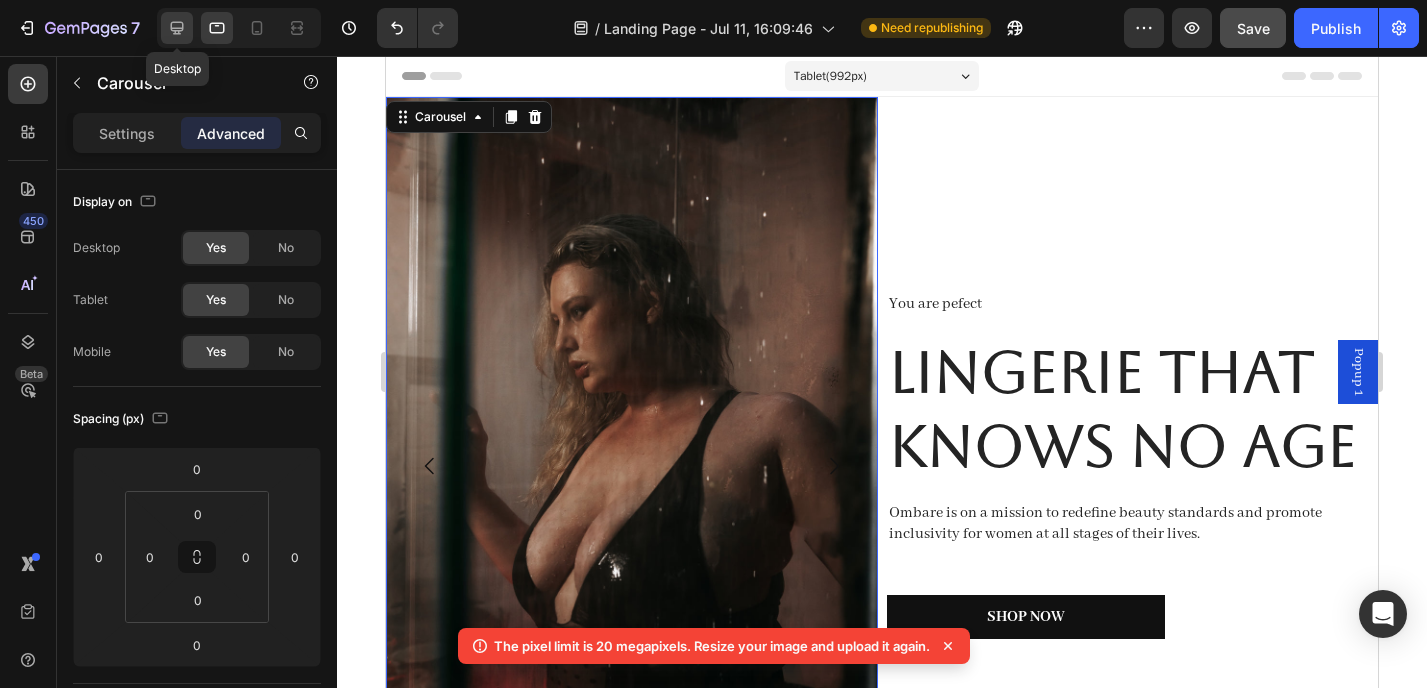click 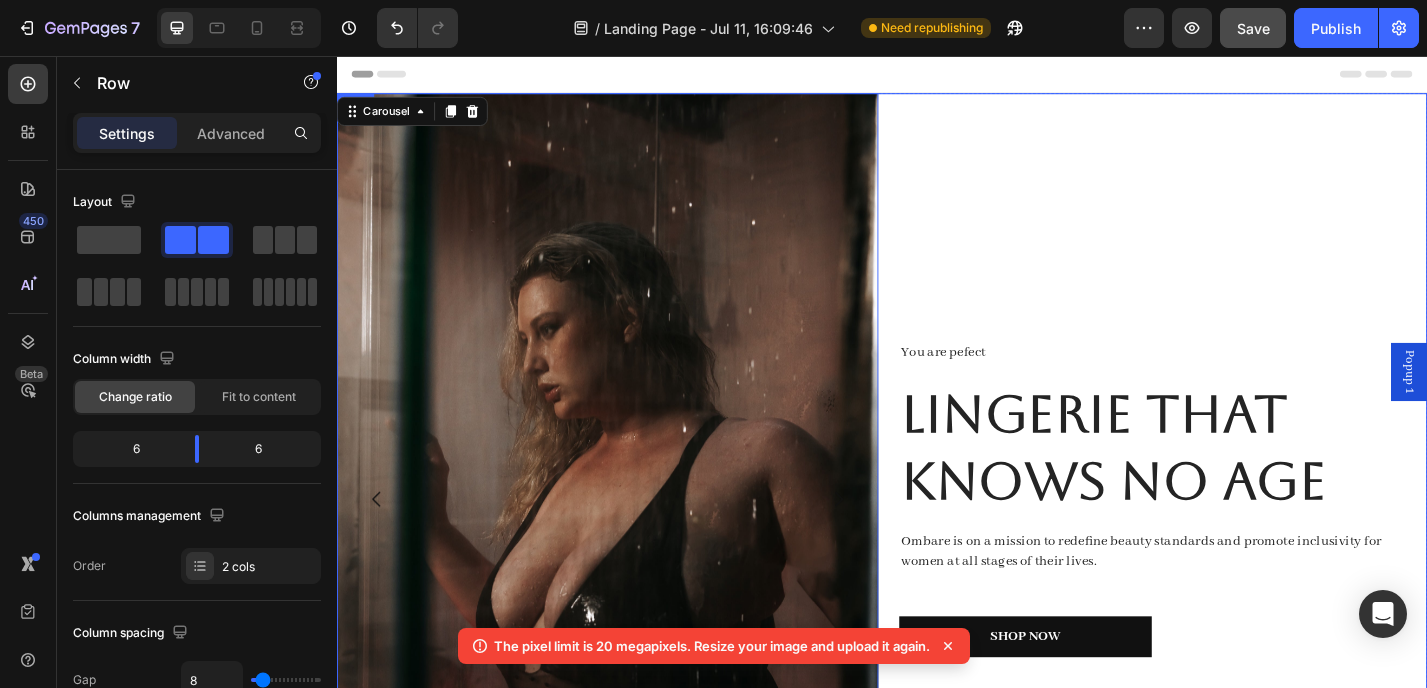 click on "You are pefect Text Block Lingerie that Knows No Age Heading Ombare is on a mission to redefine beauty standards and promote inclusivity for women at all stages of their lives. Text Block Shop Now Button Row" at bounding box center [1239, 544] 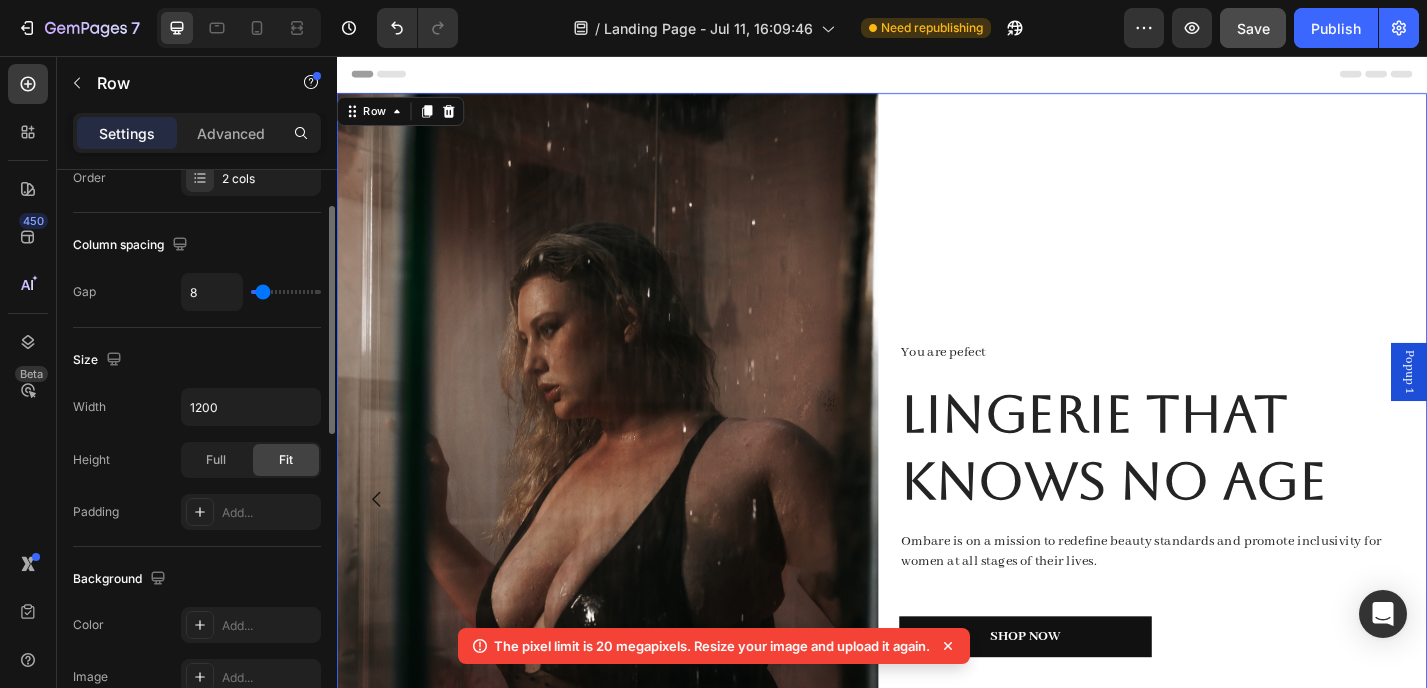 scroll, scrollTop: 485, scrollLeft: 0, axis: vertical 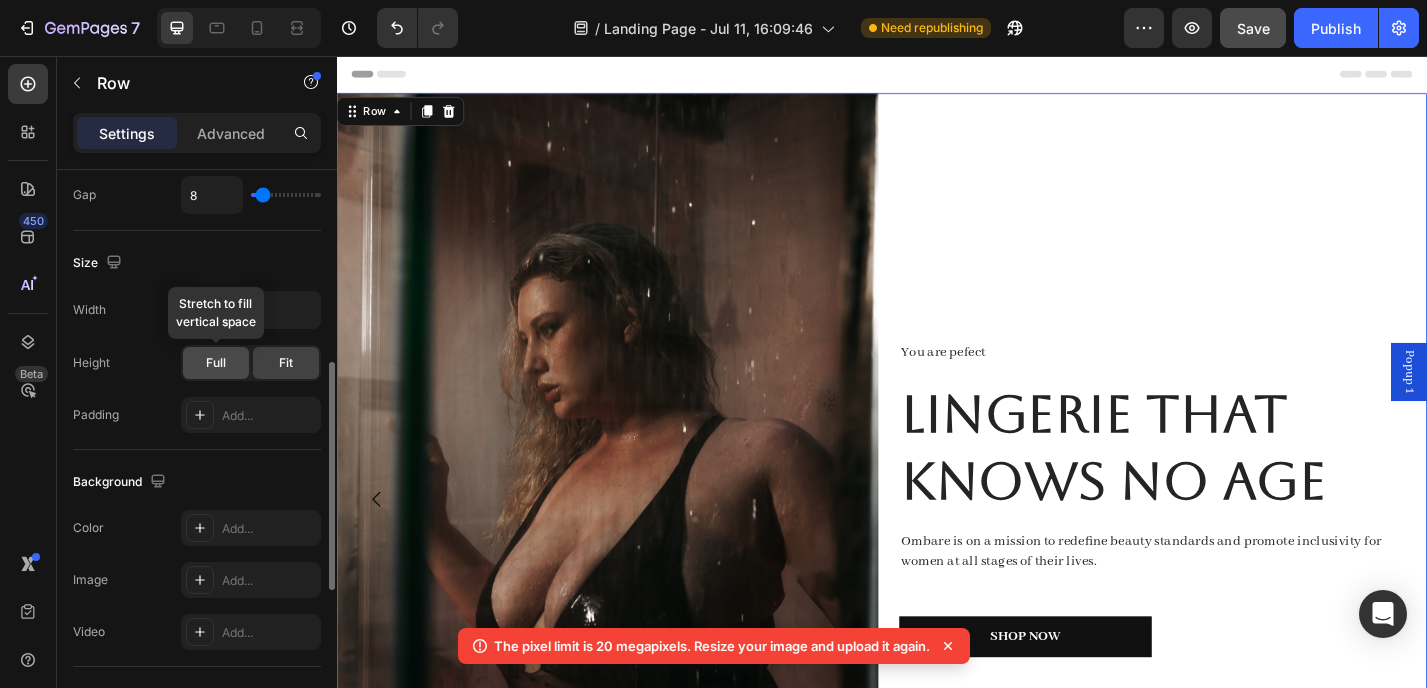 click on "Full" 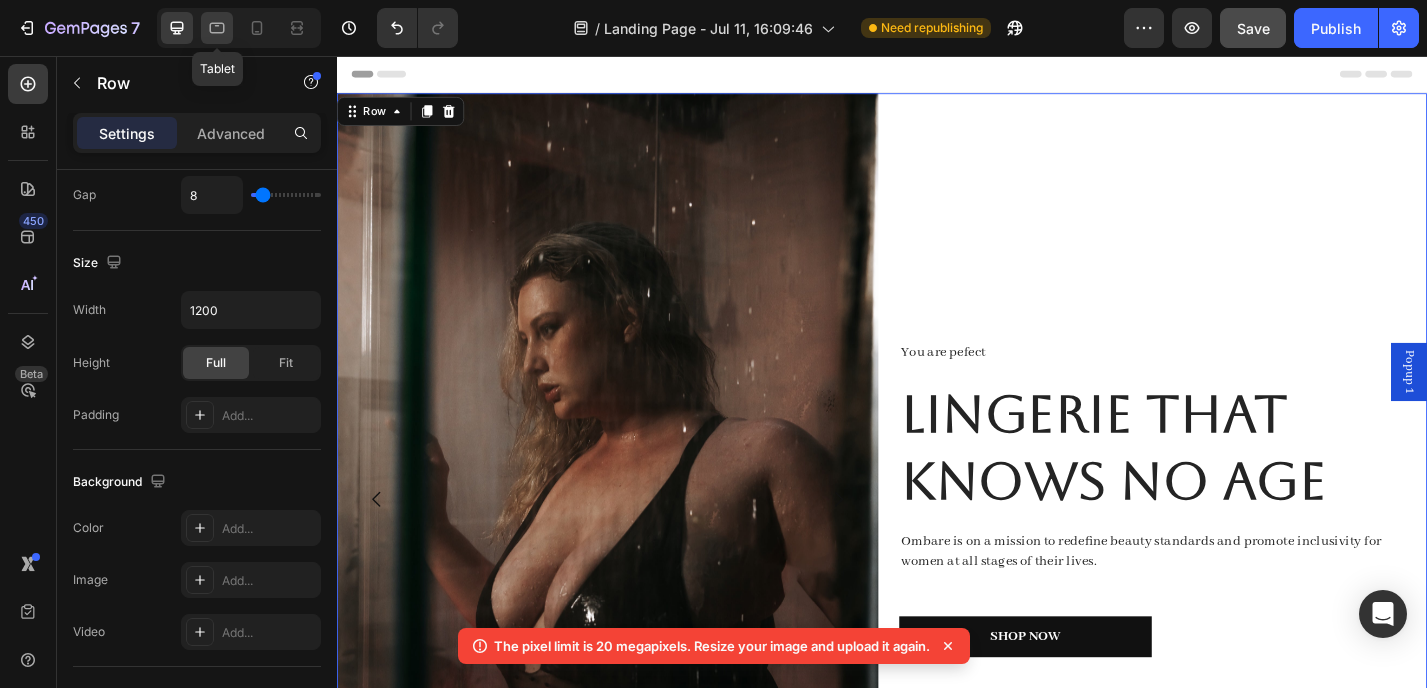 click 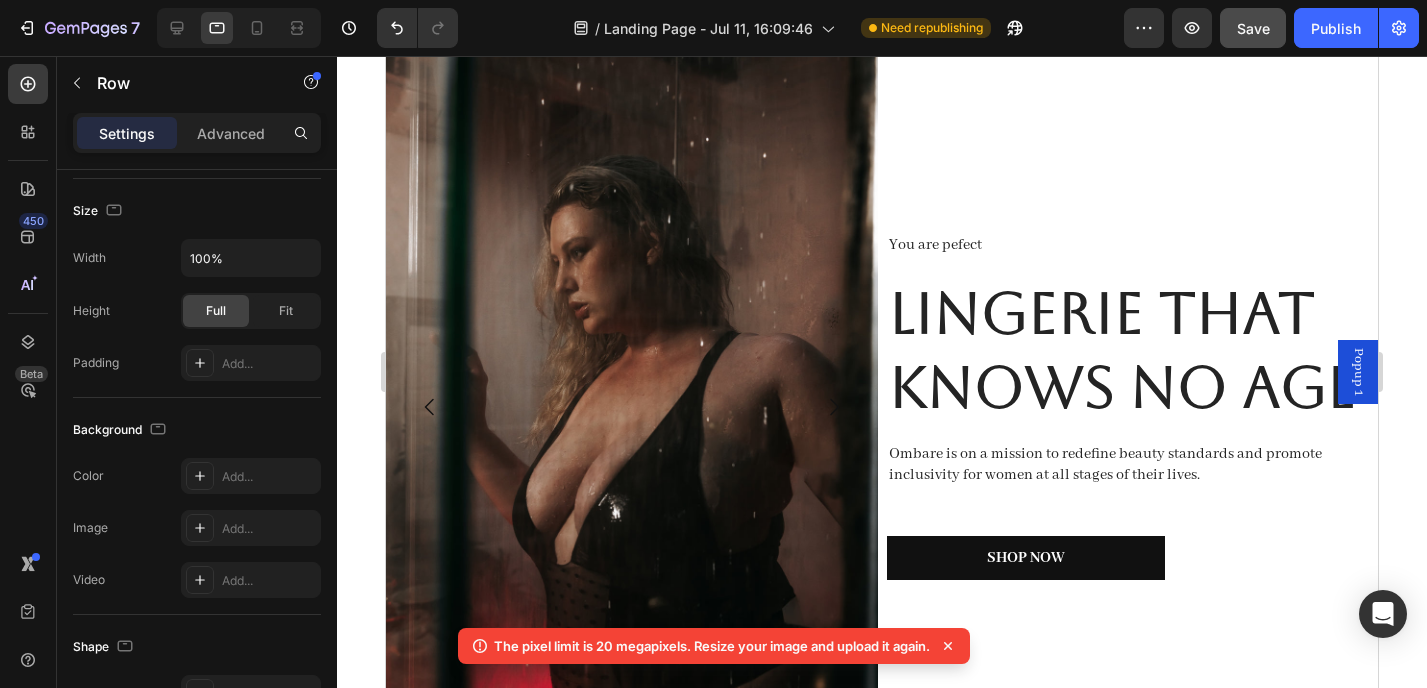 scroll, scrollTop: 0, scrollLeft: 0, axis: both 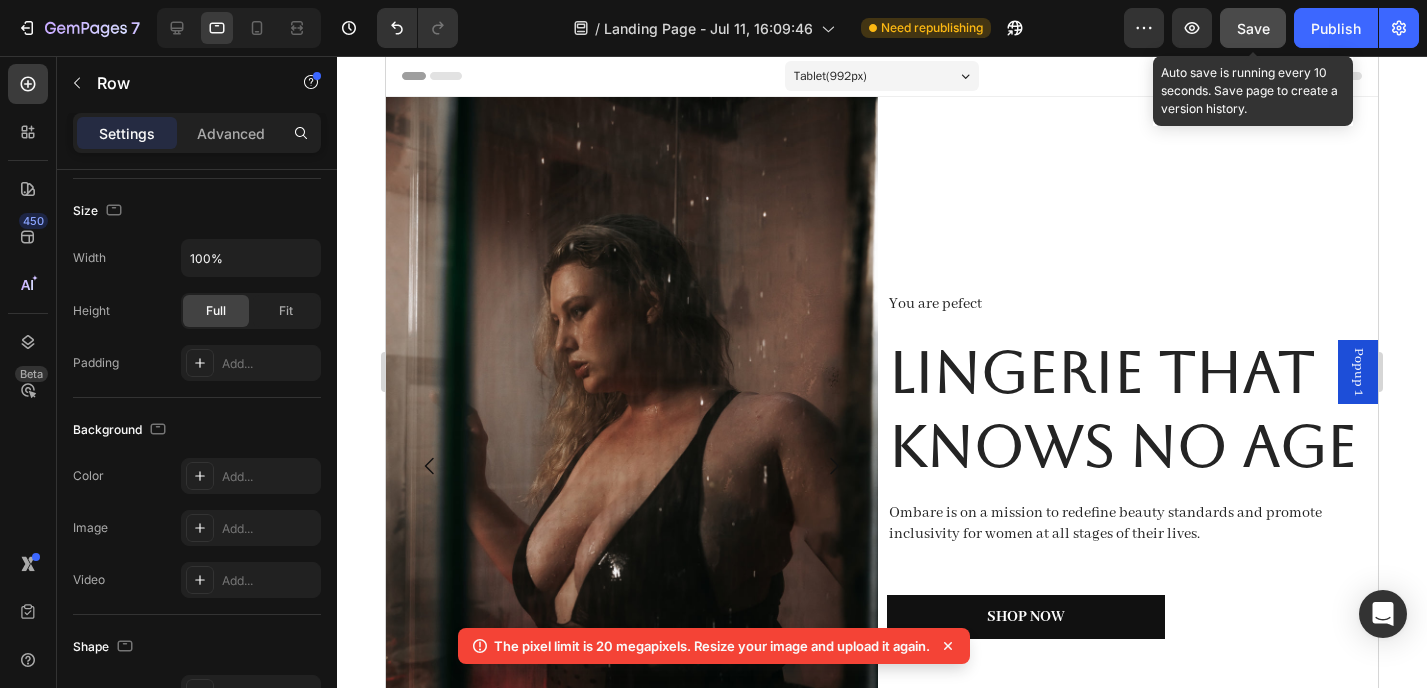 click on "Save" at bounding box center (1253, 28) 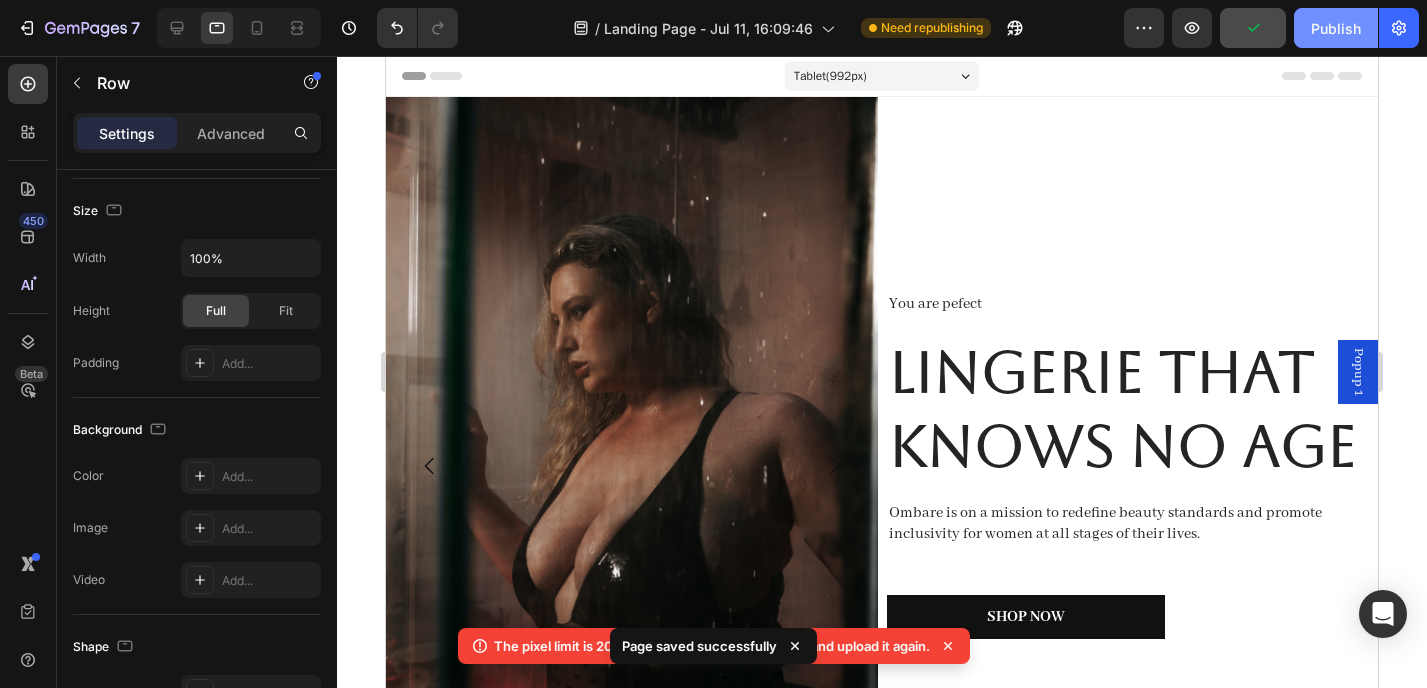 click on "Publish" at bounding box center [1336, 28] 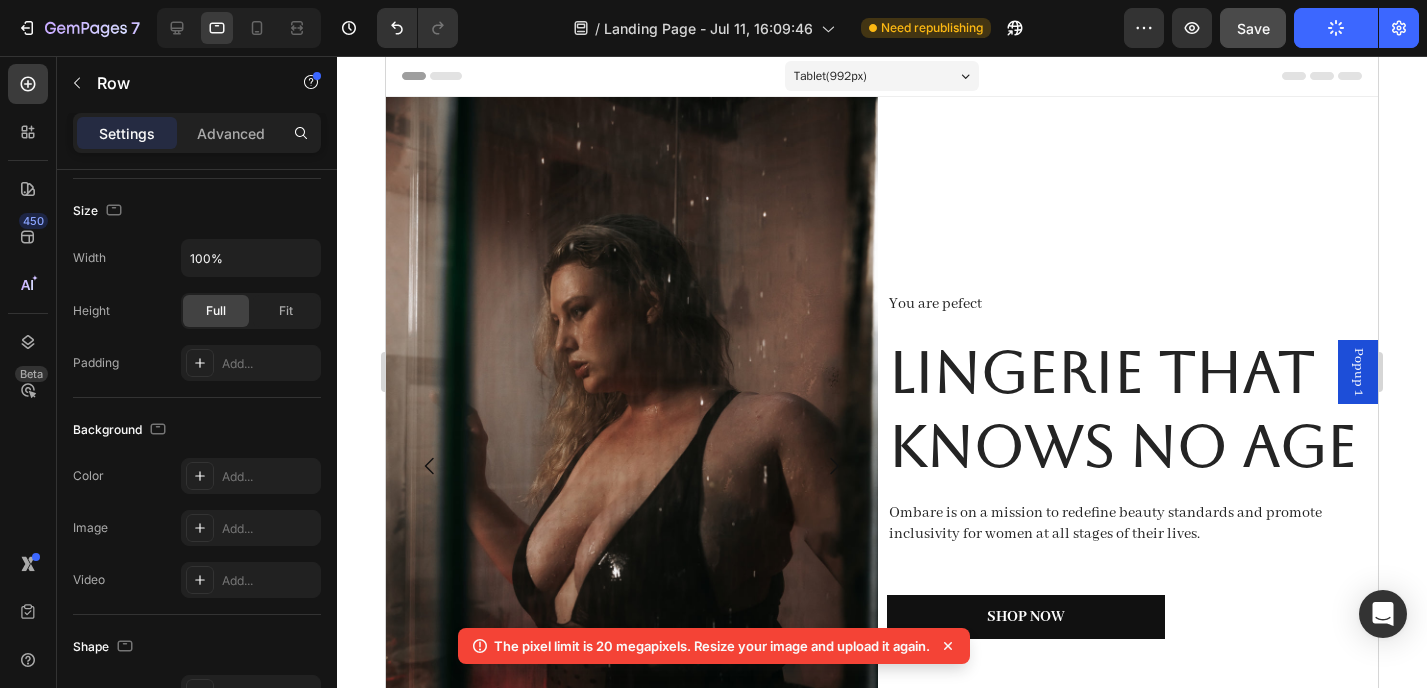 click 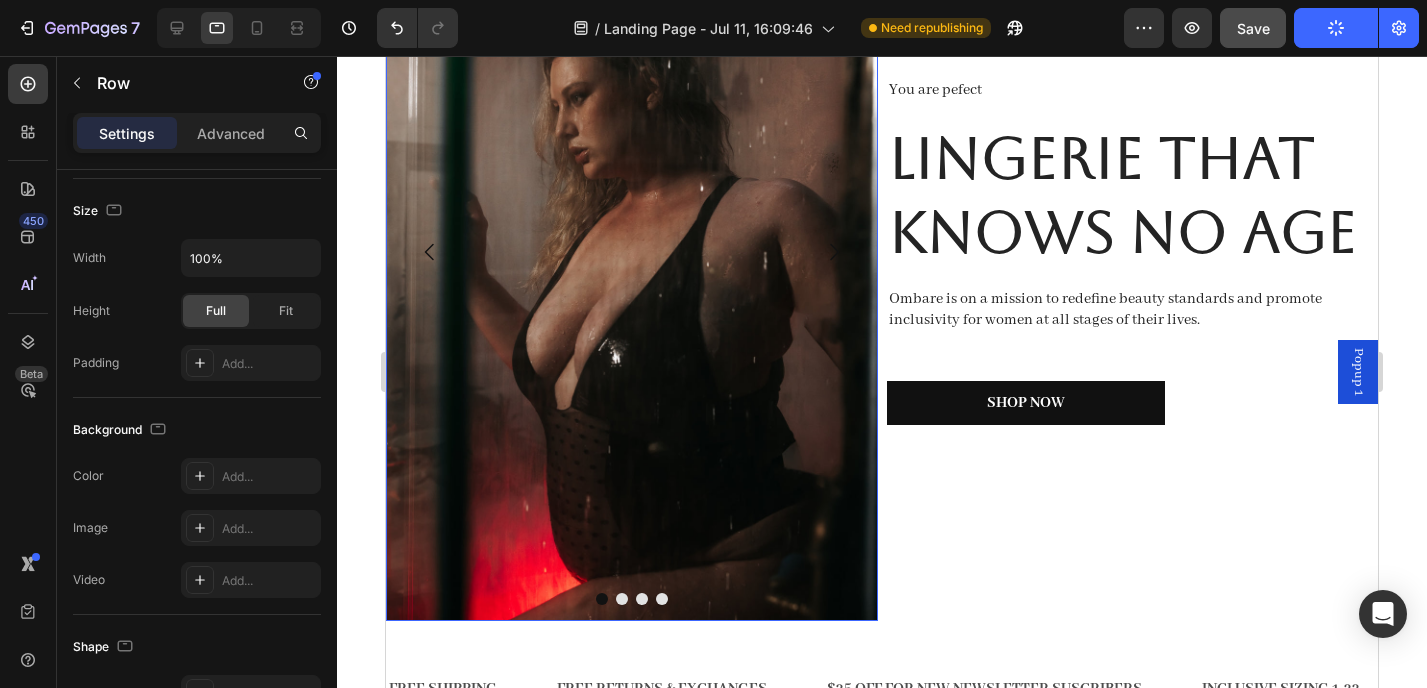 scroll, scrollTop: 35, scrollLeft: 0, axis: vertical 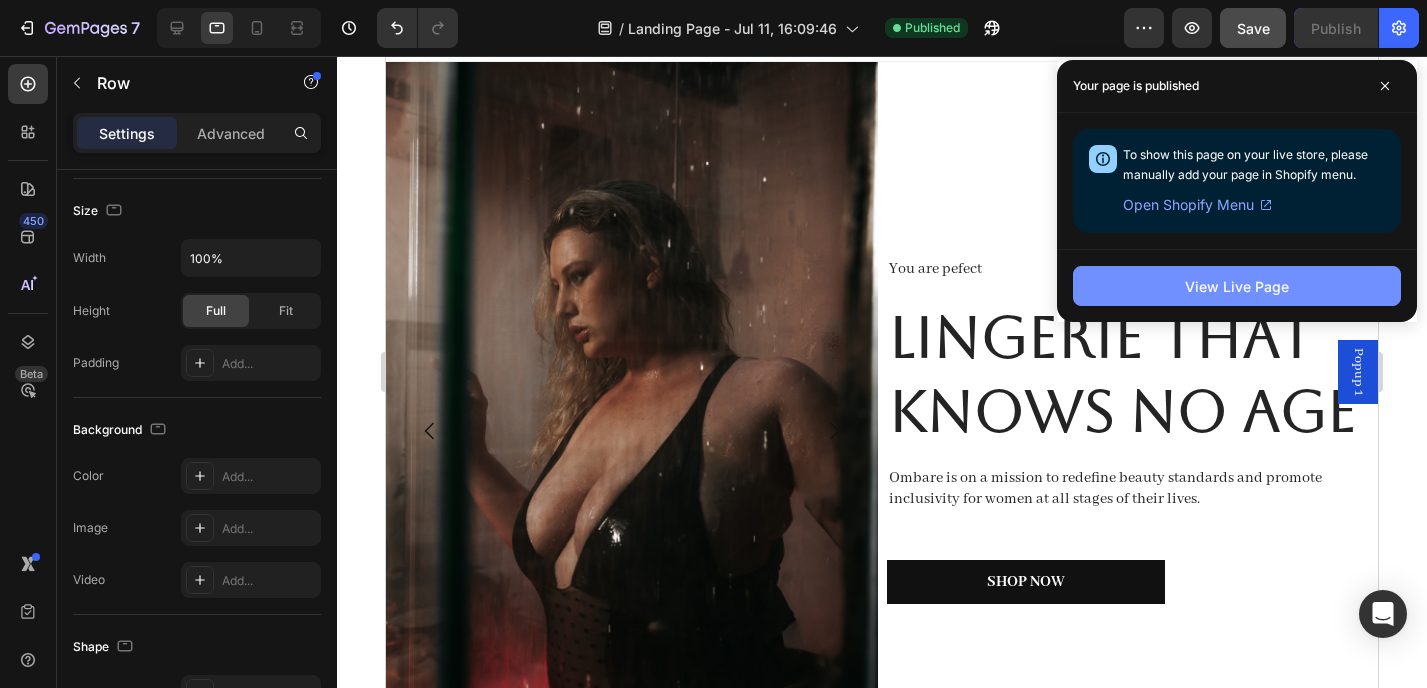 click on "View Live Page" at bounding box center [1237, 286] 